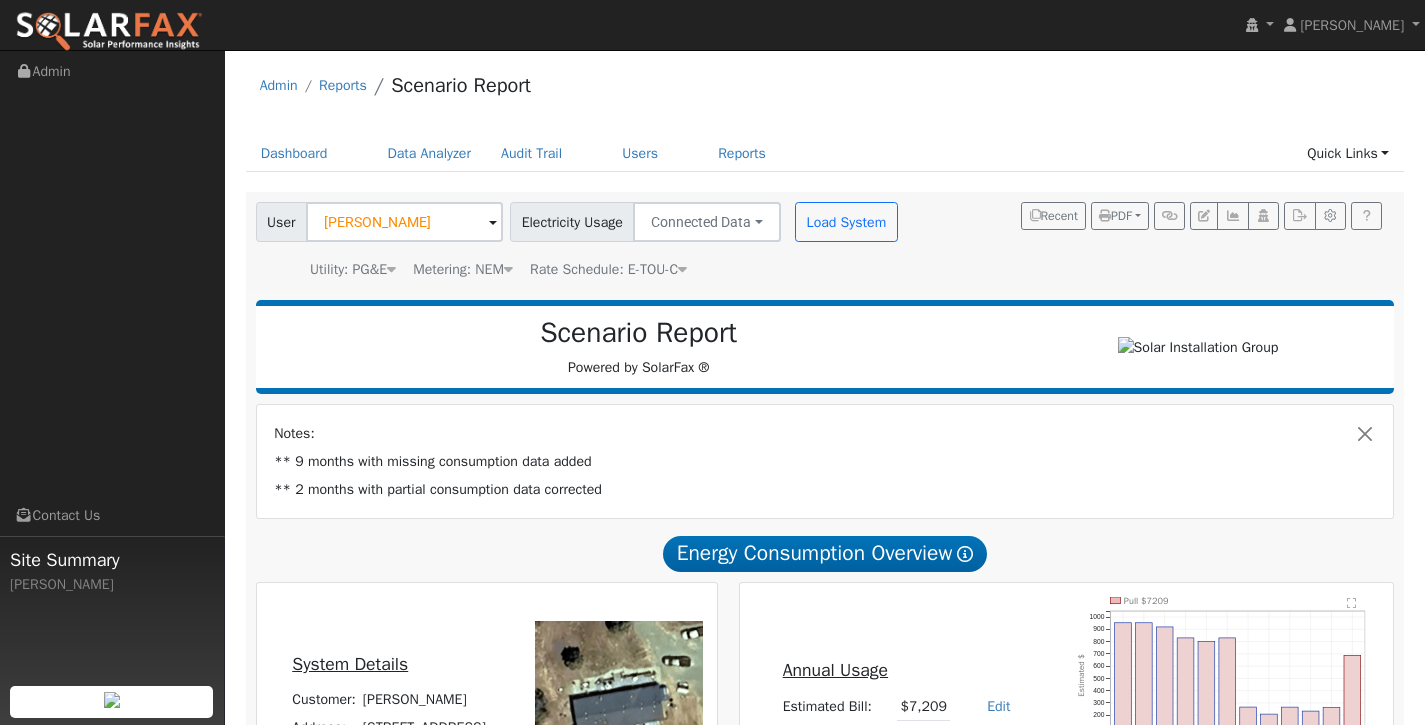 scroll, scrollTop: 0, scrollLeft: 0, axis: both 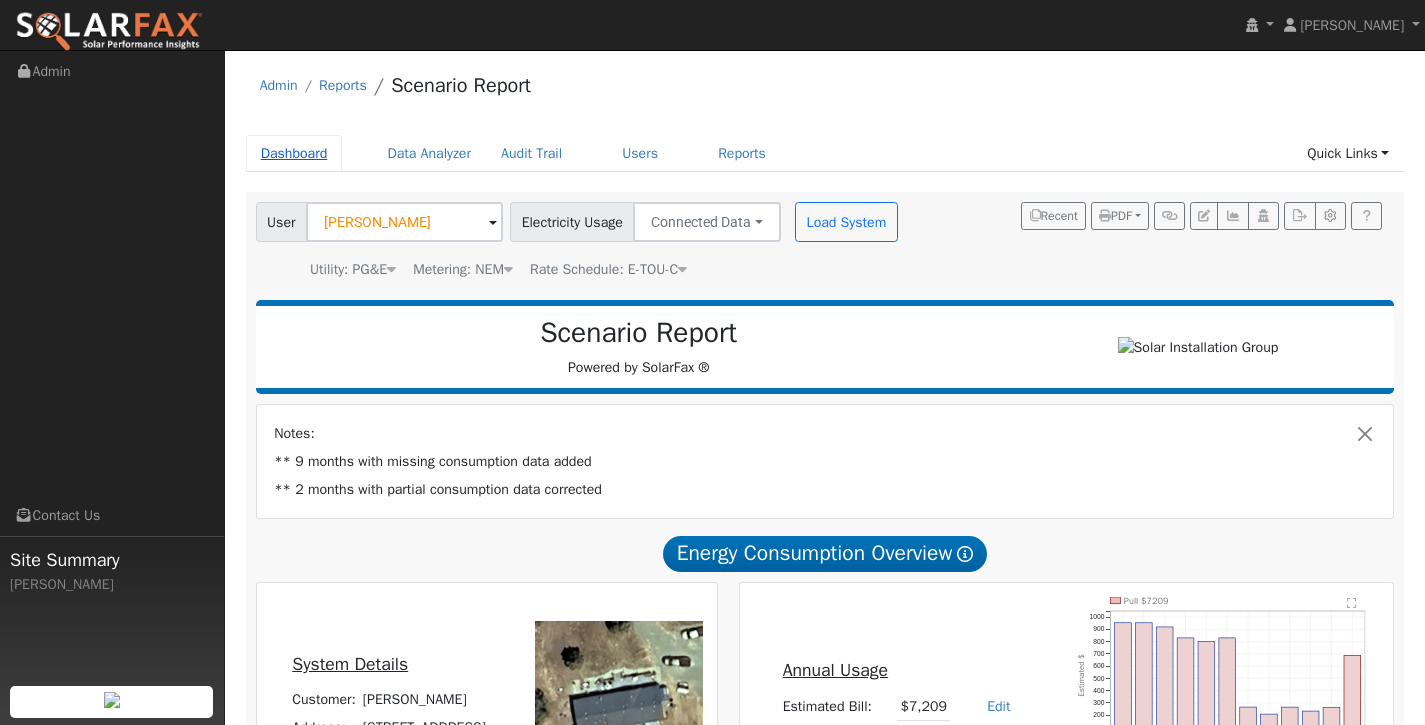 click on "Dashboard" at bounding box center (294, 153) 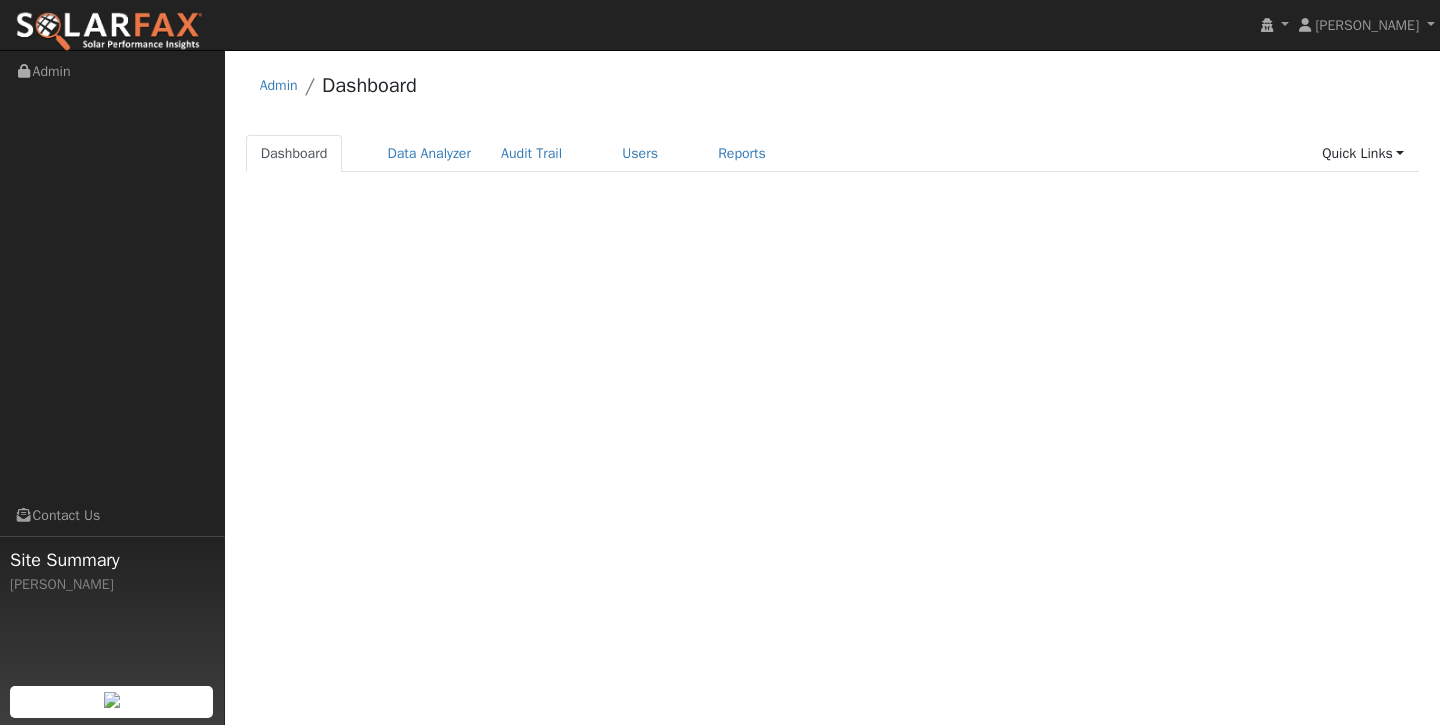 scroll, scrollTop: 0, scrollLeft: 0, axis: both 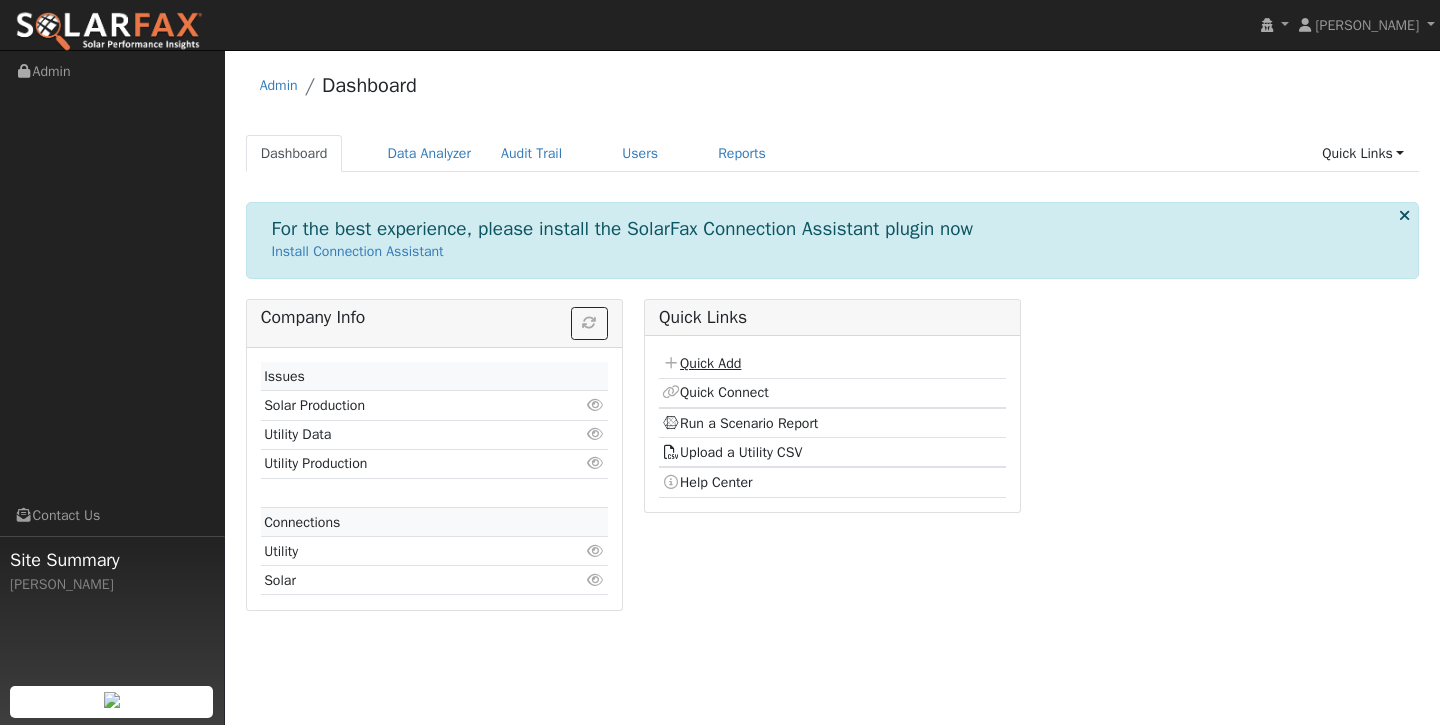 click on "Quick Add" at bounding box center [701, 363] 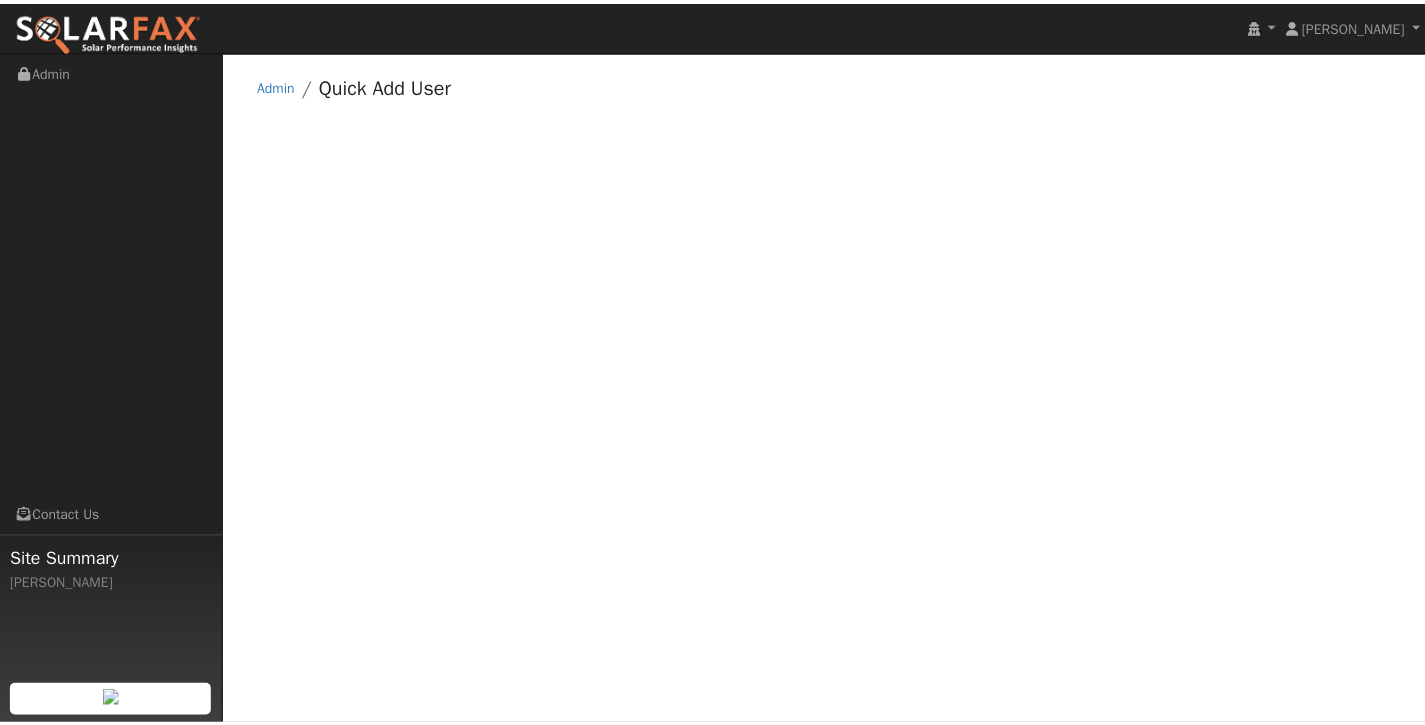 scroll, scrollTop: 0, scrollLeft: 0, axis: both 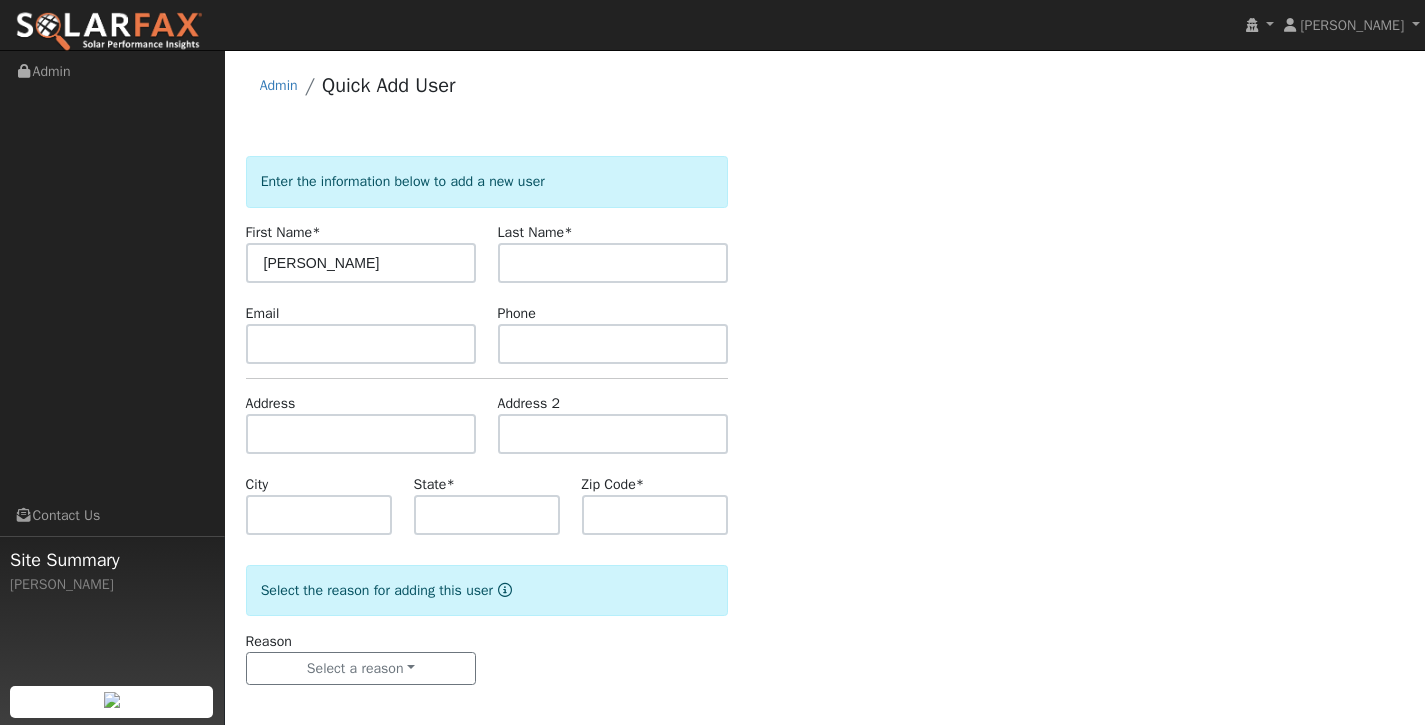 type on "[PERSON_NAME]" 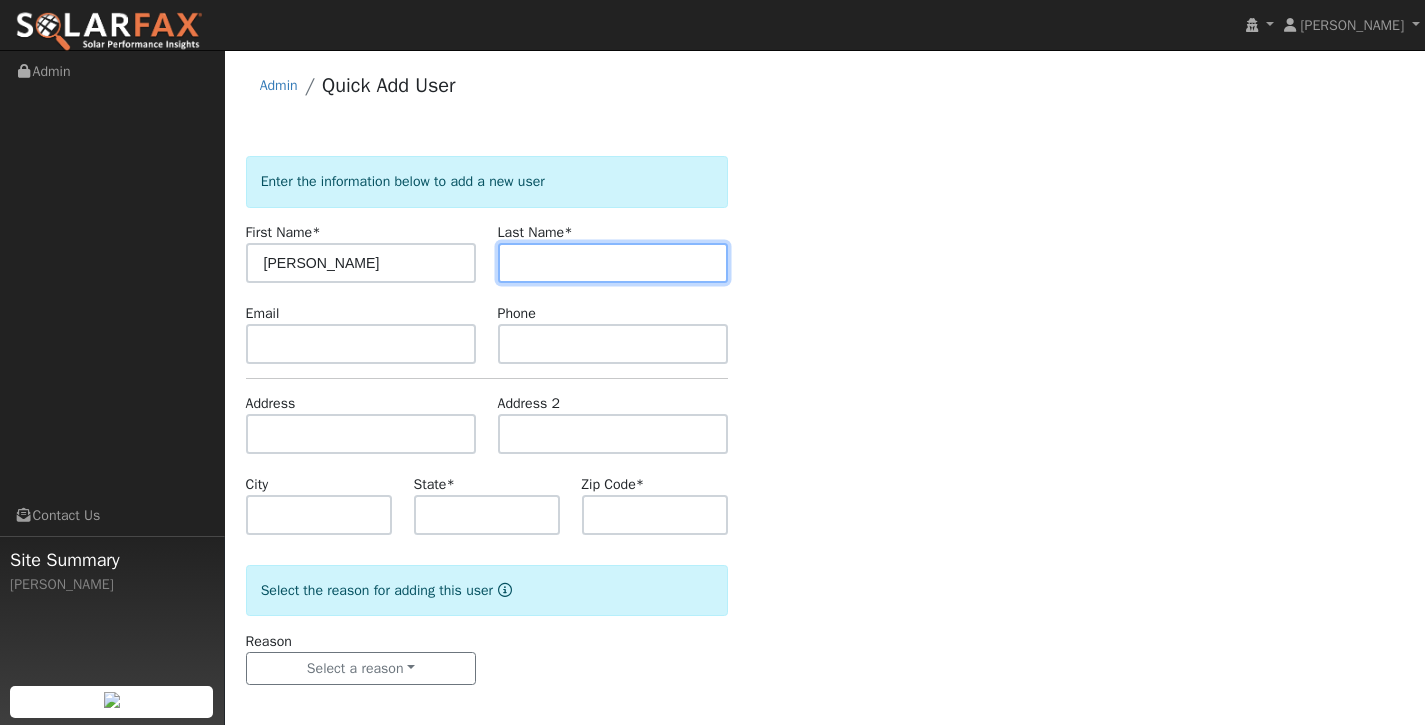 click at bounding box center [613, 263] 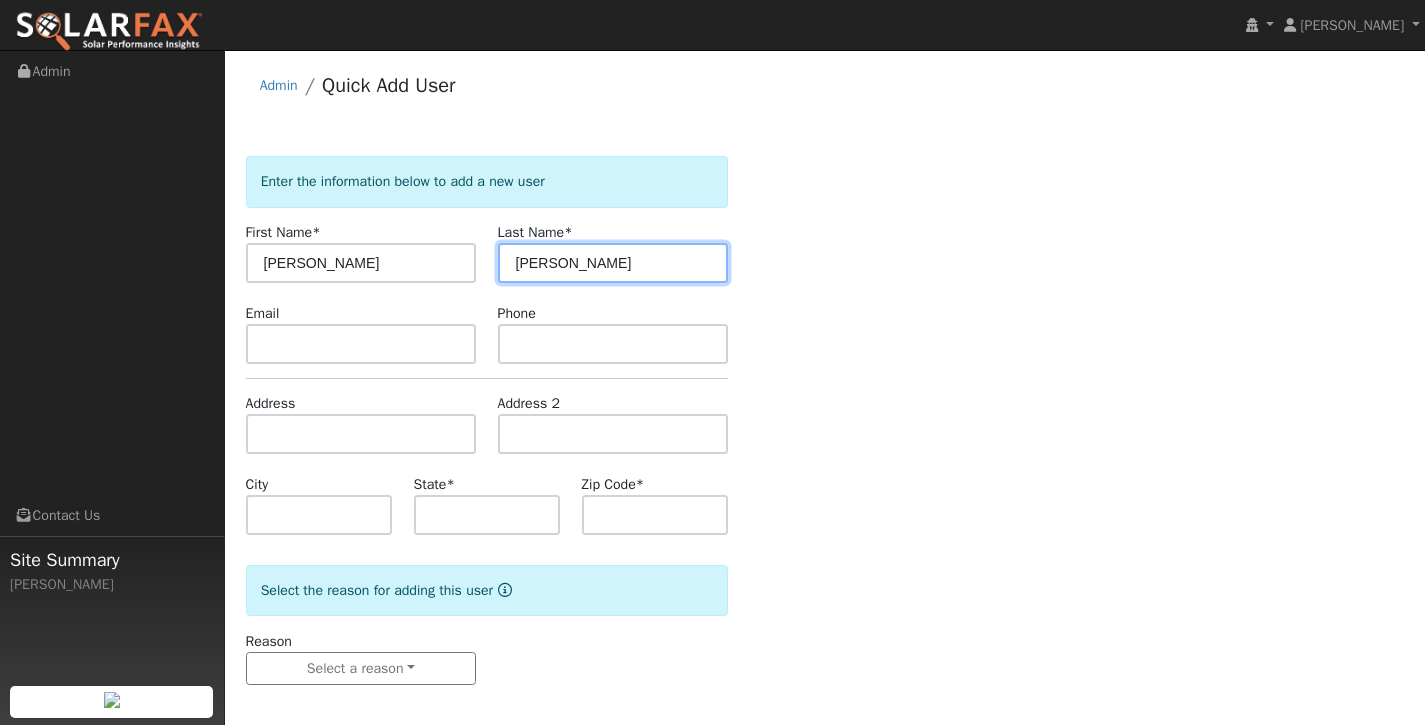 type on "[PERSON_NAME]" 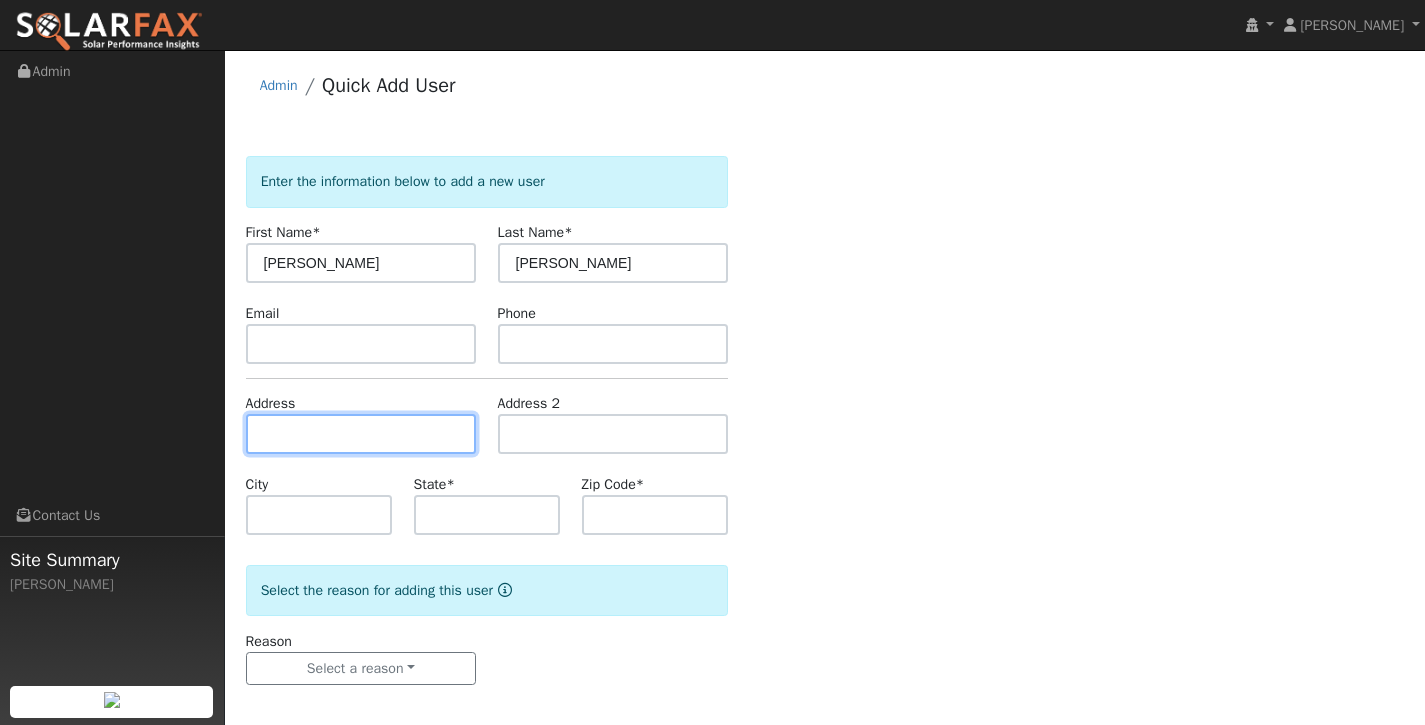 click at bounding box center [361, 434] 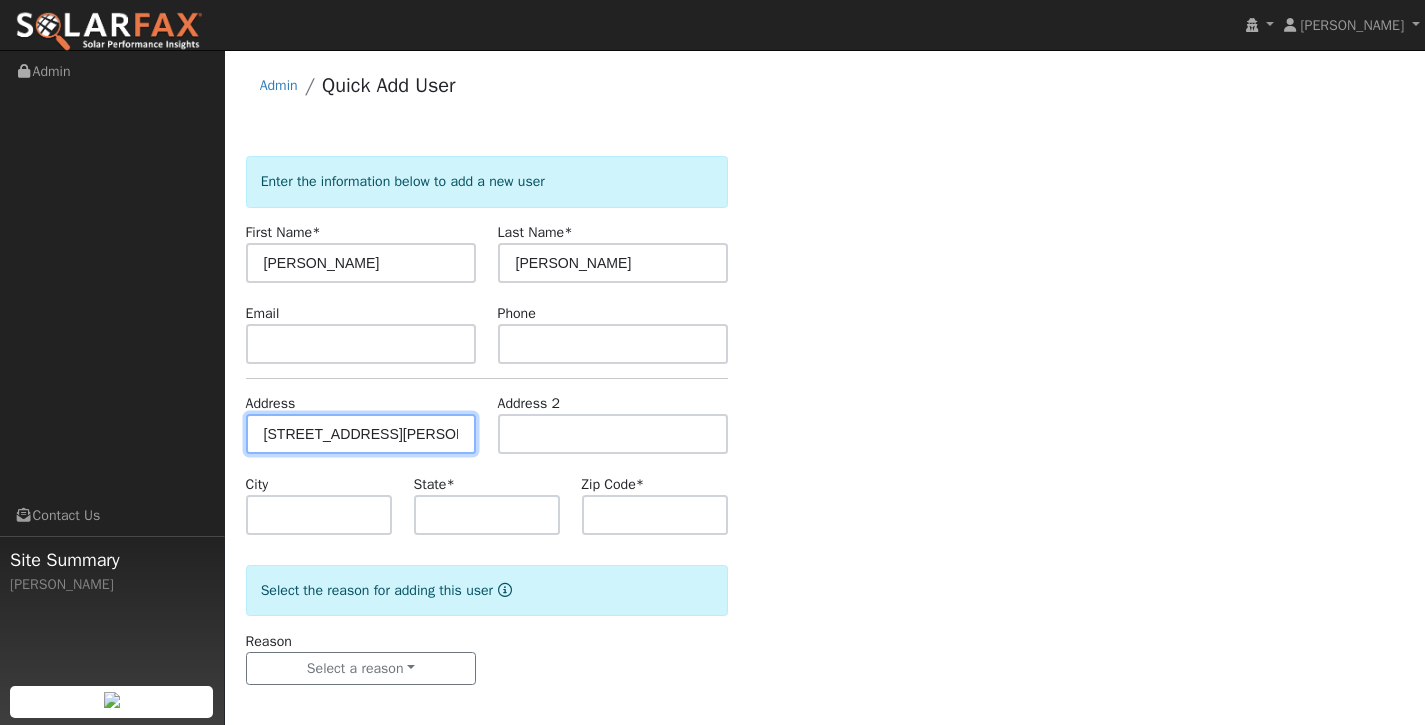 type on "[STREET_ADDRESS][PERSON_NAME]" 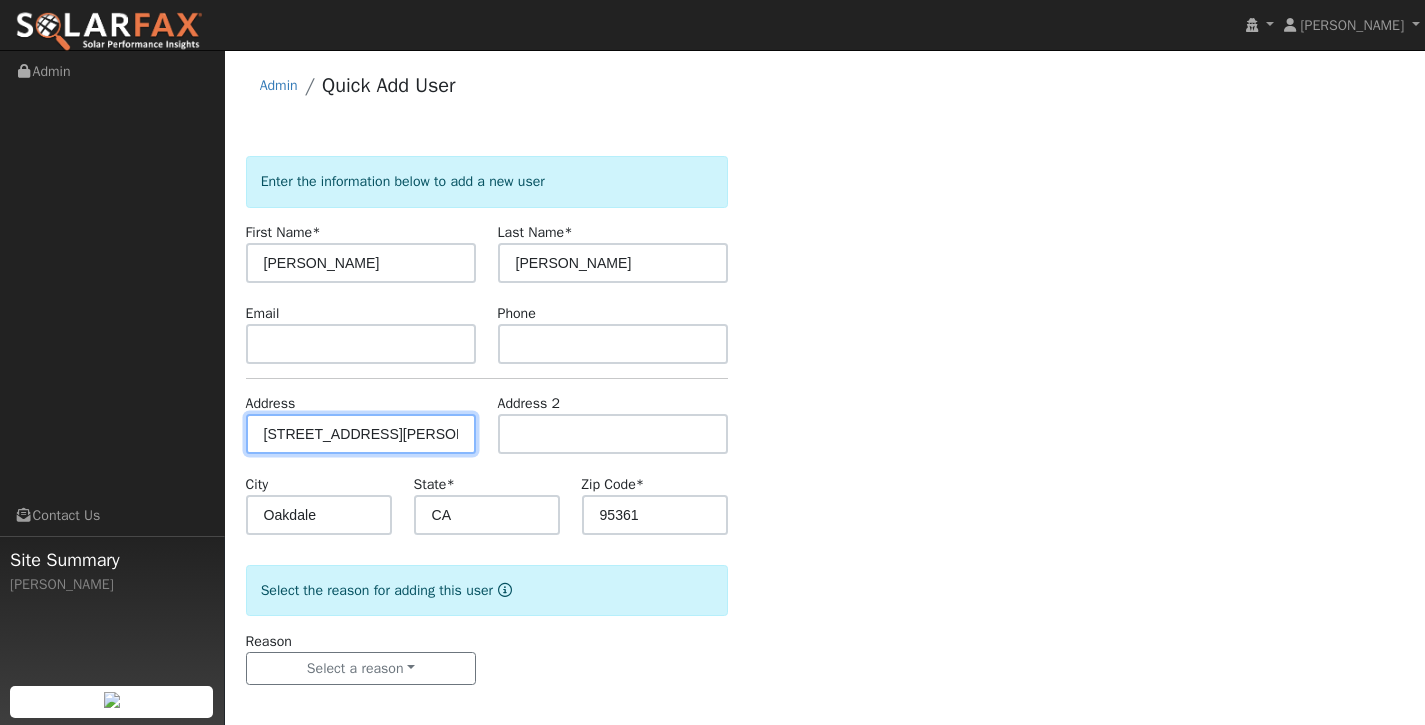 scroll, scrollTop: 0, scrollLeft: 0, axis: both 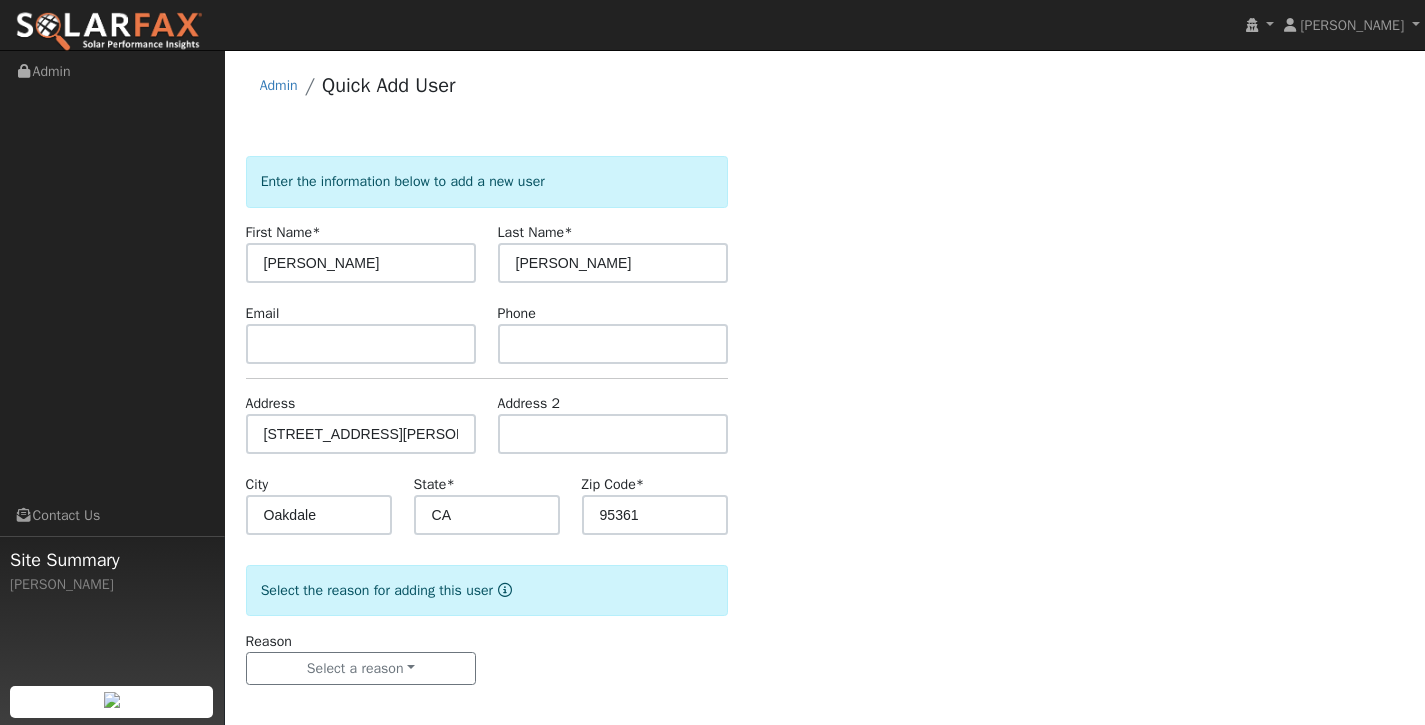 click on "Enter the information below to add a new user First Name  * Jeff Last Name  * Lee Email Phone Address 10700 Goldsborough Circle Address 2 City Oakdale State  * CA Zip Code  * 95361  Select the reason for adding this user  Reason Select a reason New lead New customer adding solar New customer has solar Settings Salesperson Requested Utility Requested Inverter Enable Access Email Notifications No Emails No Emails Weekly Emails Monthly Emails No Yes" at bounding box center (825, 440) 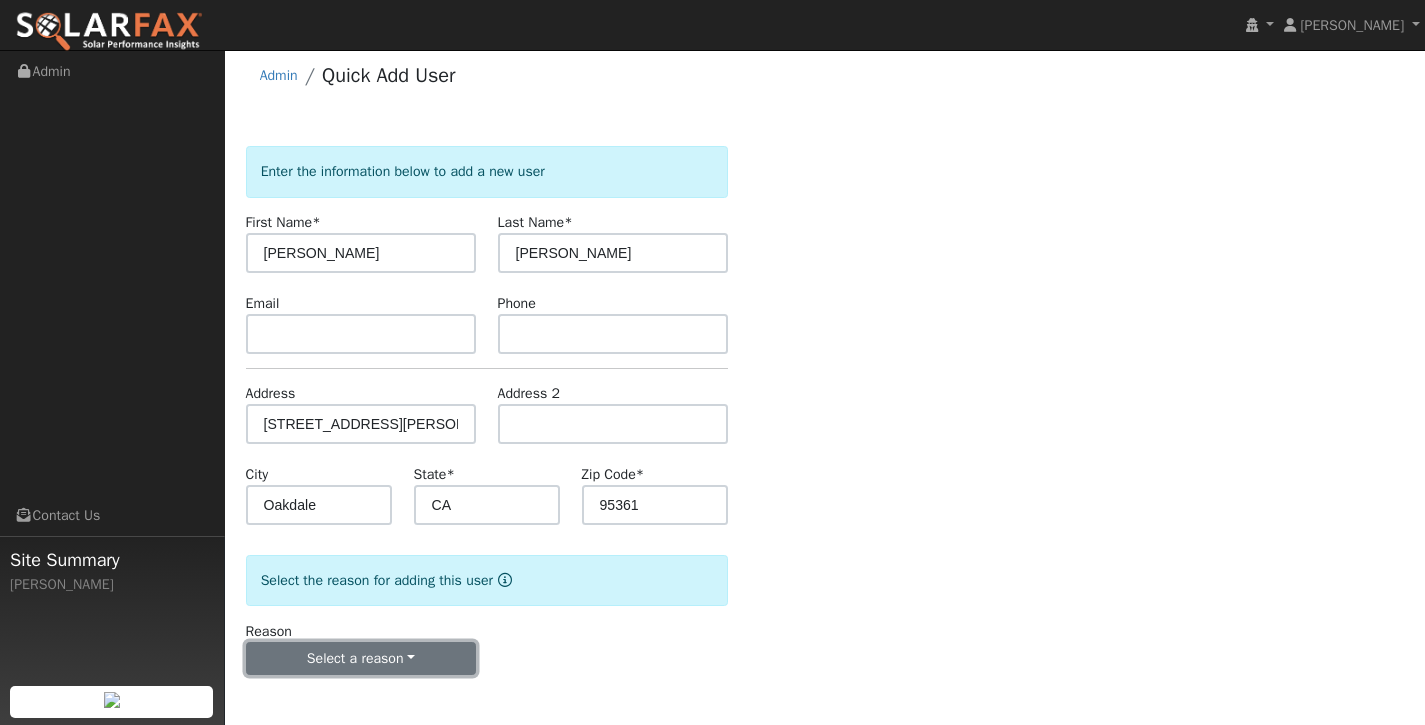 click on "Select a reason" at bounding box center [361, 659] 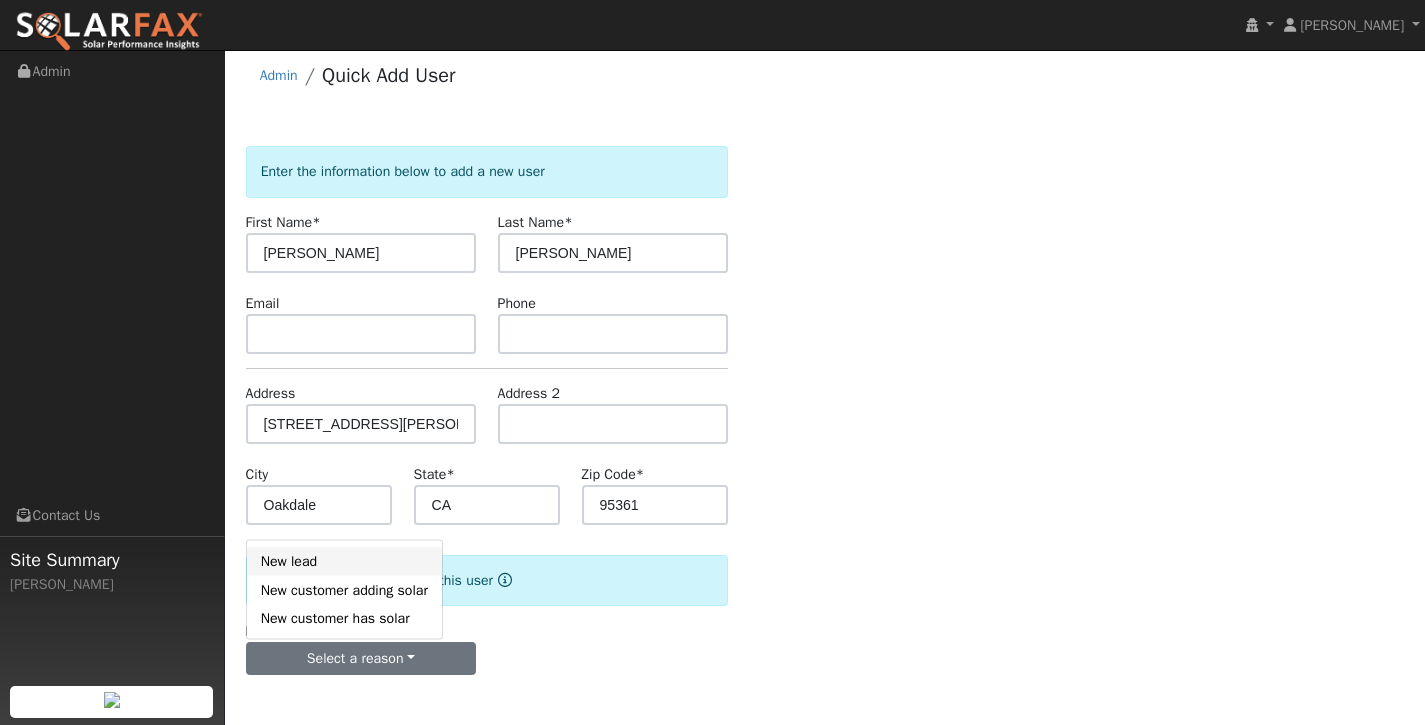 click on "New lead" at bounding box center [344, 561] 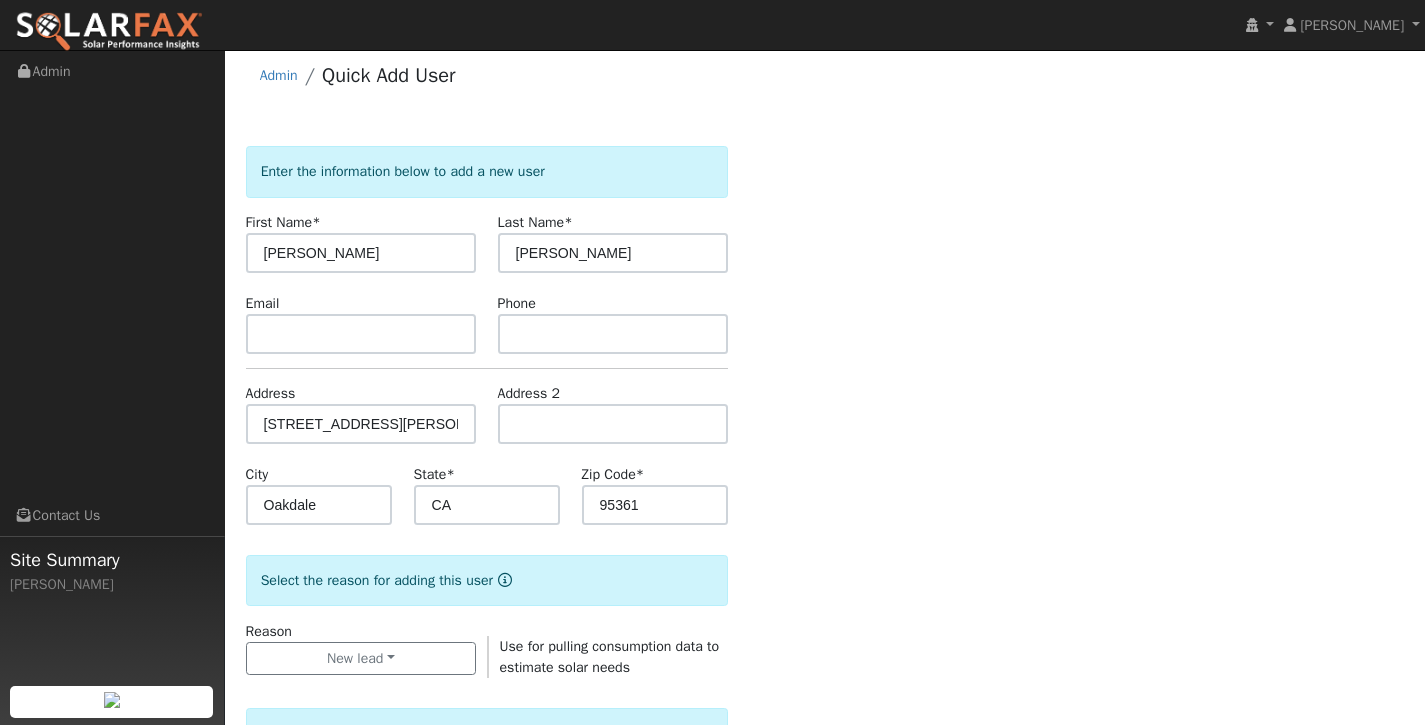 scroll, scrollTop: 274, scrollLeft: 0, axis: vertical 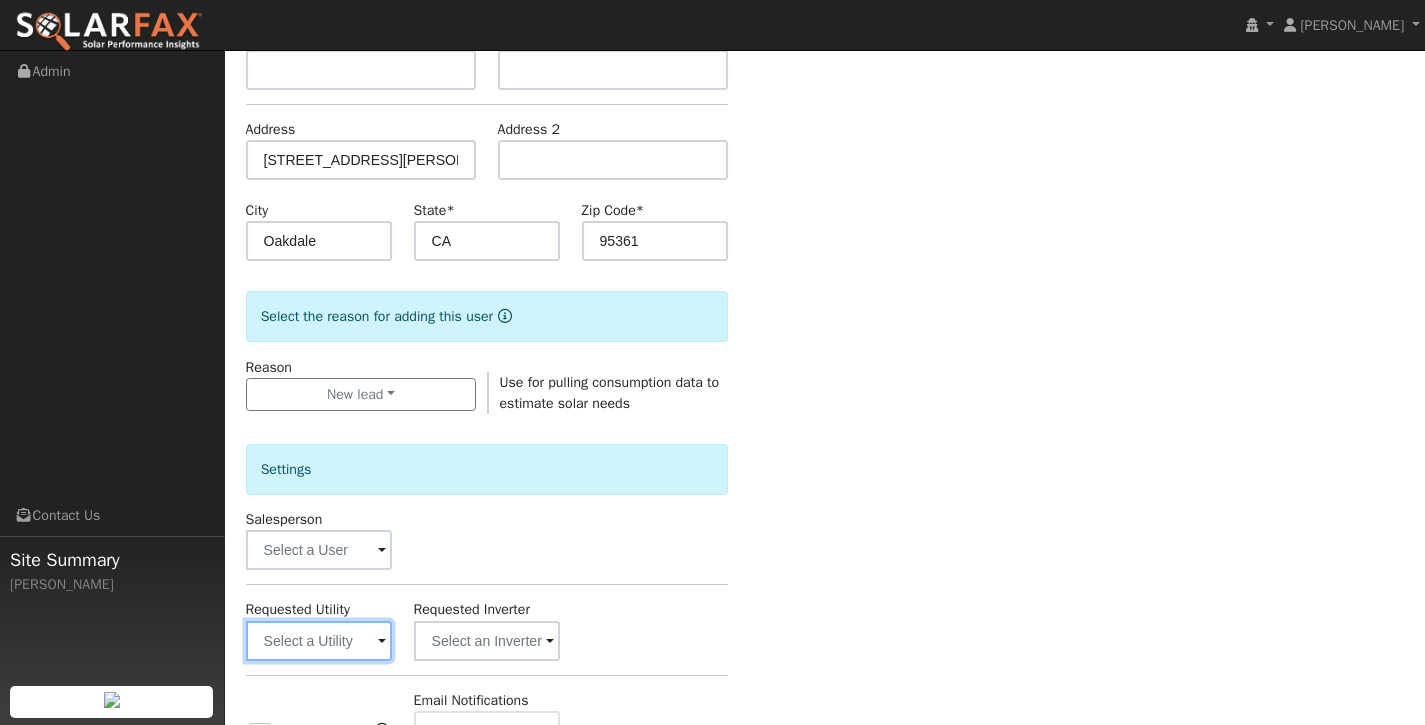 click at bounding box center [319, 641] 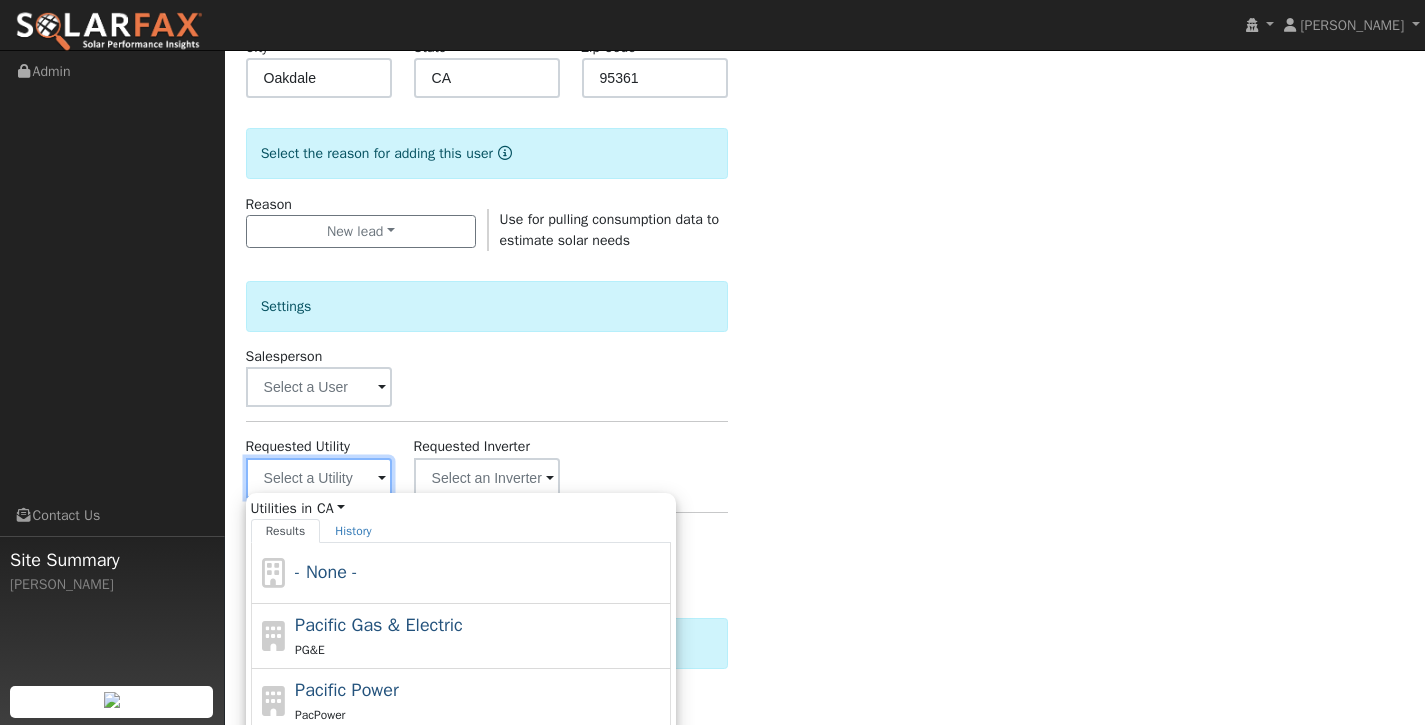 scroll, scrollTop: 438, scrollLeft: 0, axis: vertical 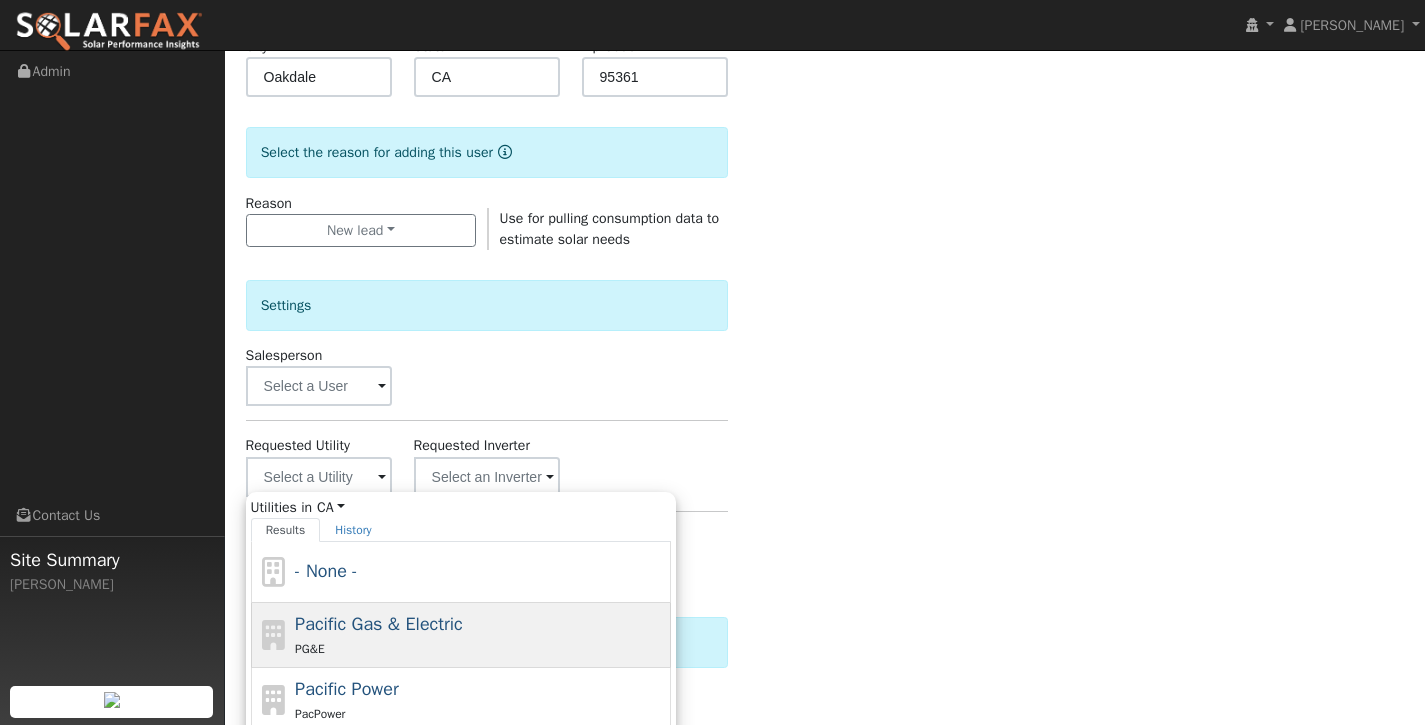 click on "Pacific Gas & Electric" at bounding box center [379, 624] 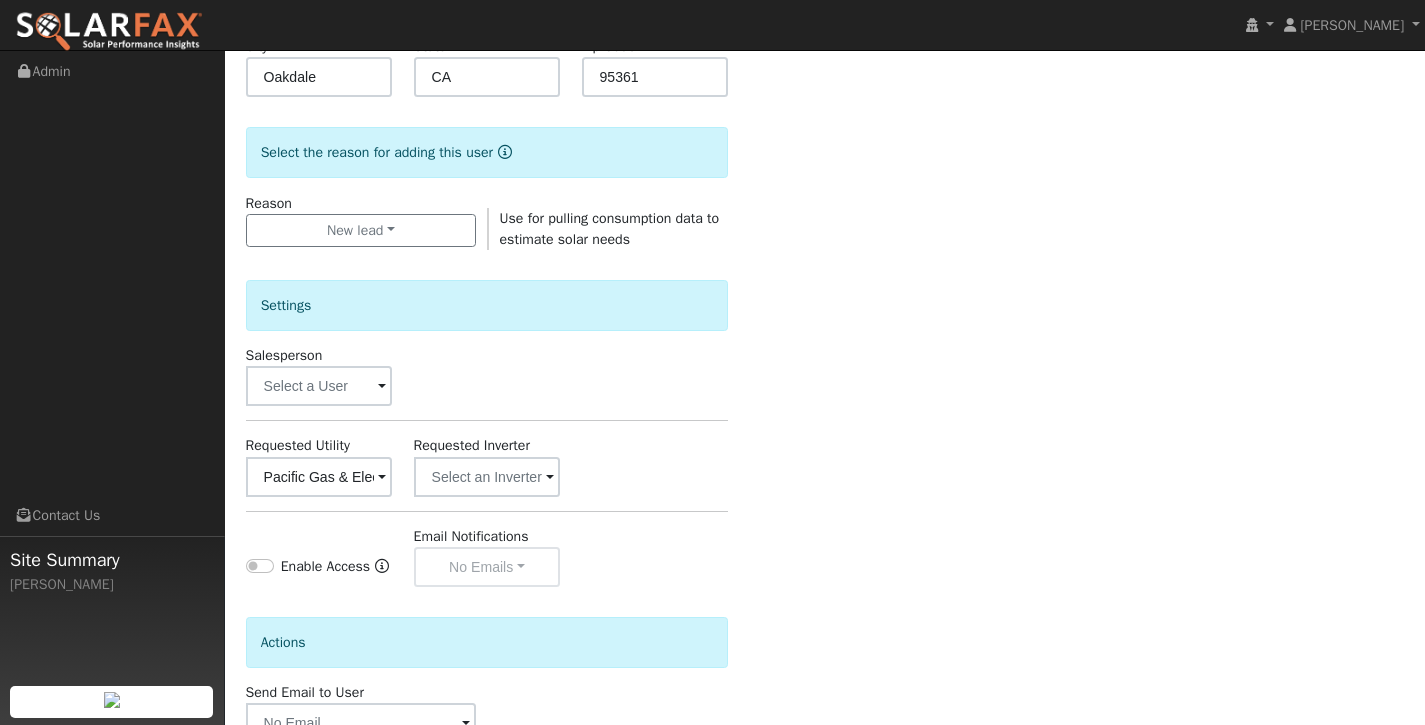 scroll, scrollTop: 583, scrollLeft: 0, axis: vertical 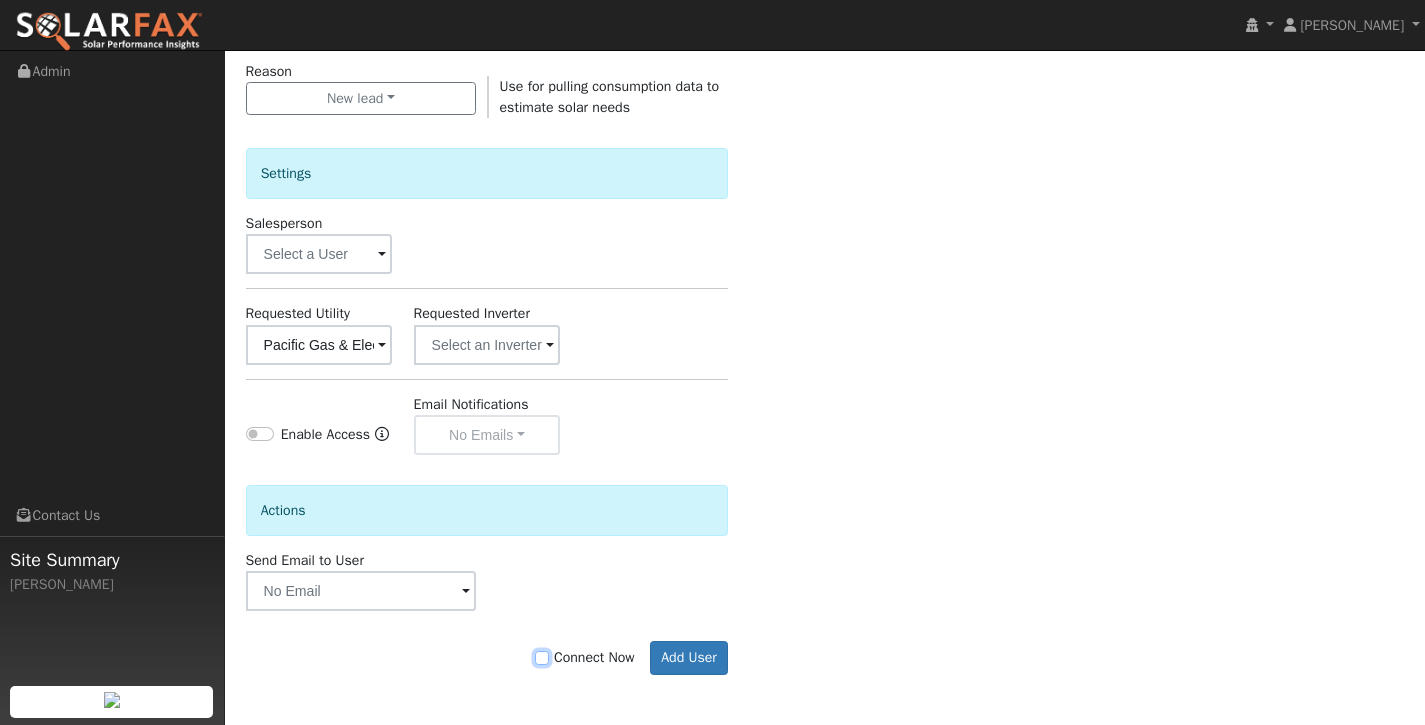 click on "Connect Now" at bounding box center [542, 658] 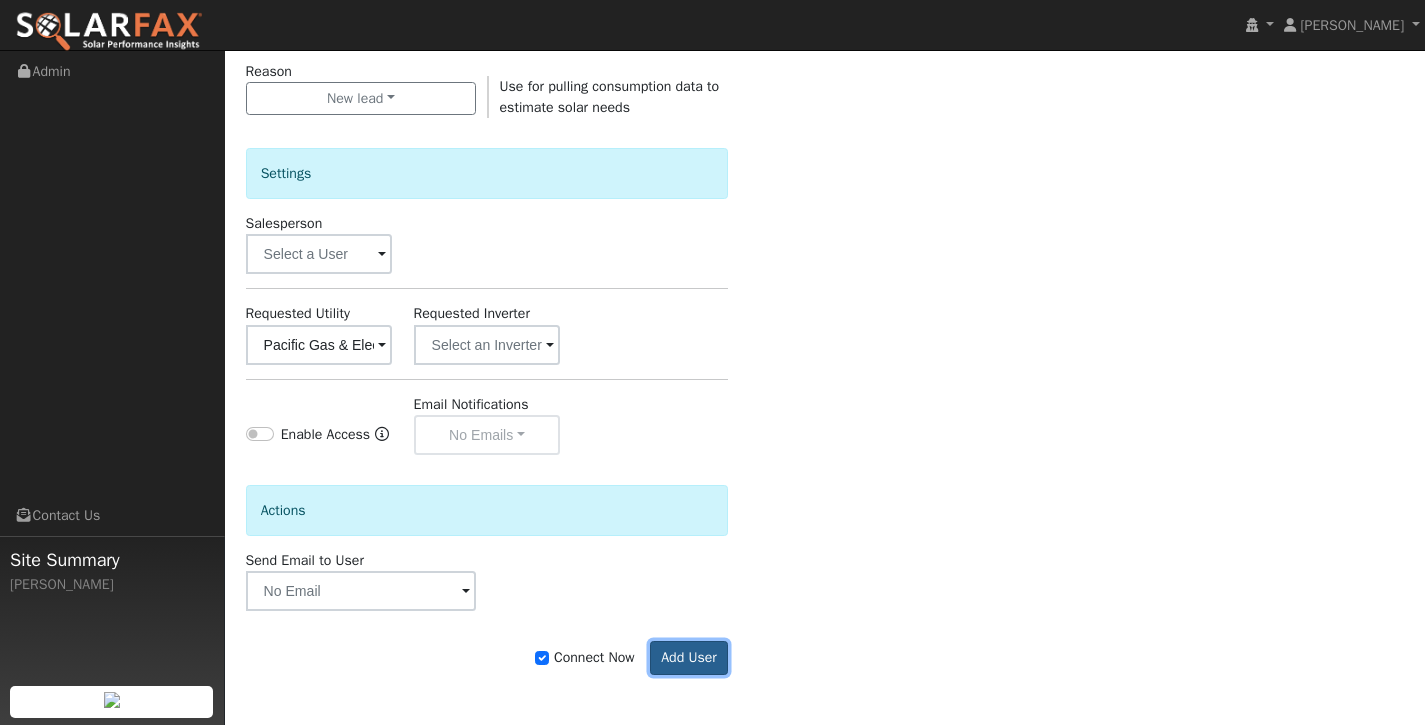 click on "Add User" at bounding box center (689, 658) 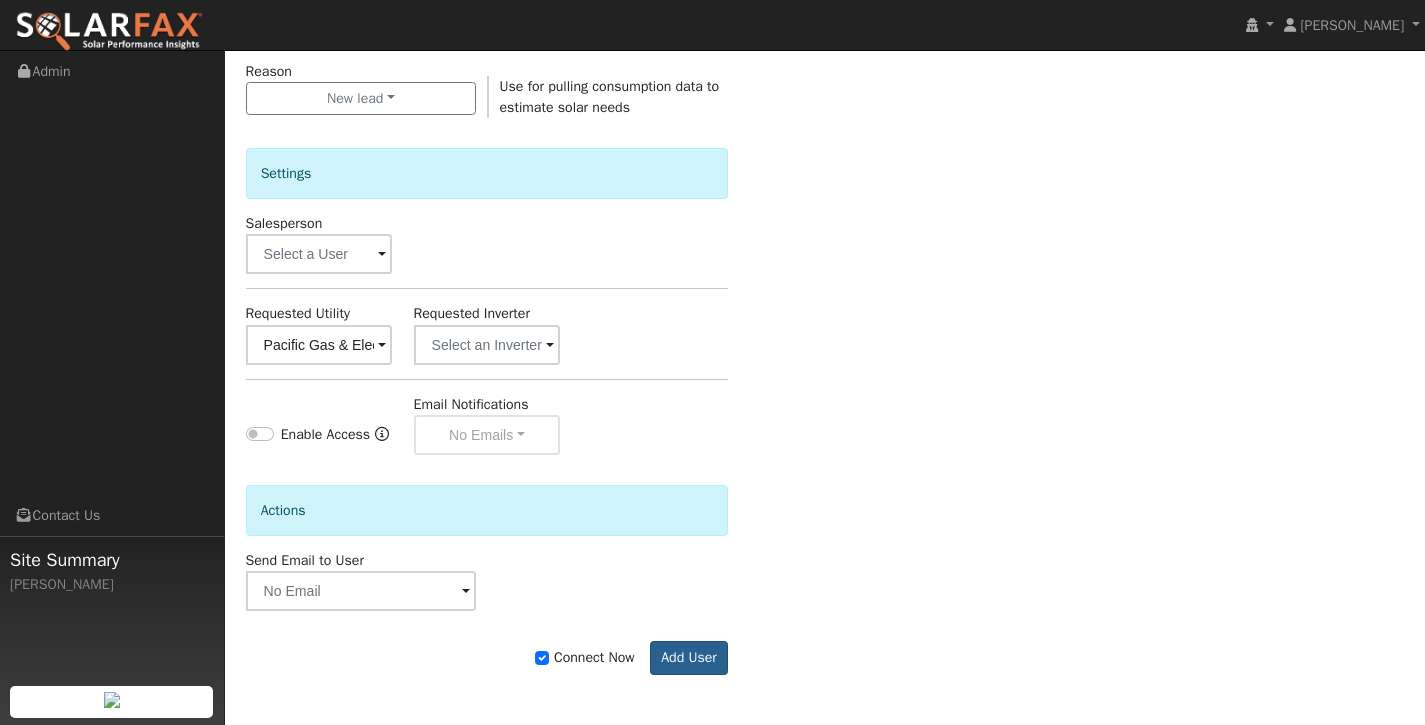 scroll, scrollTop: 570, scrollLeft: 0, axis: vertical 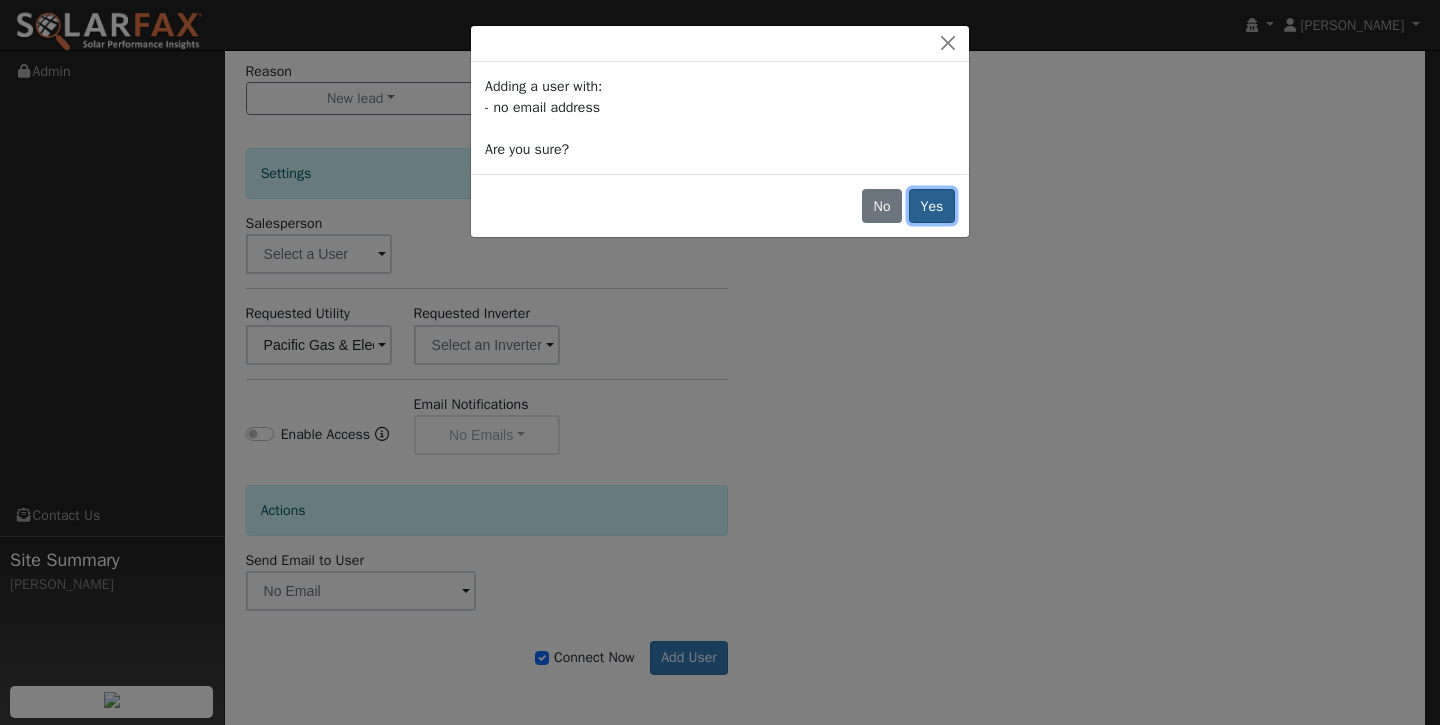 click on "Yes" at bounding box center [932, 206] 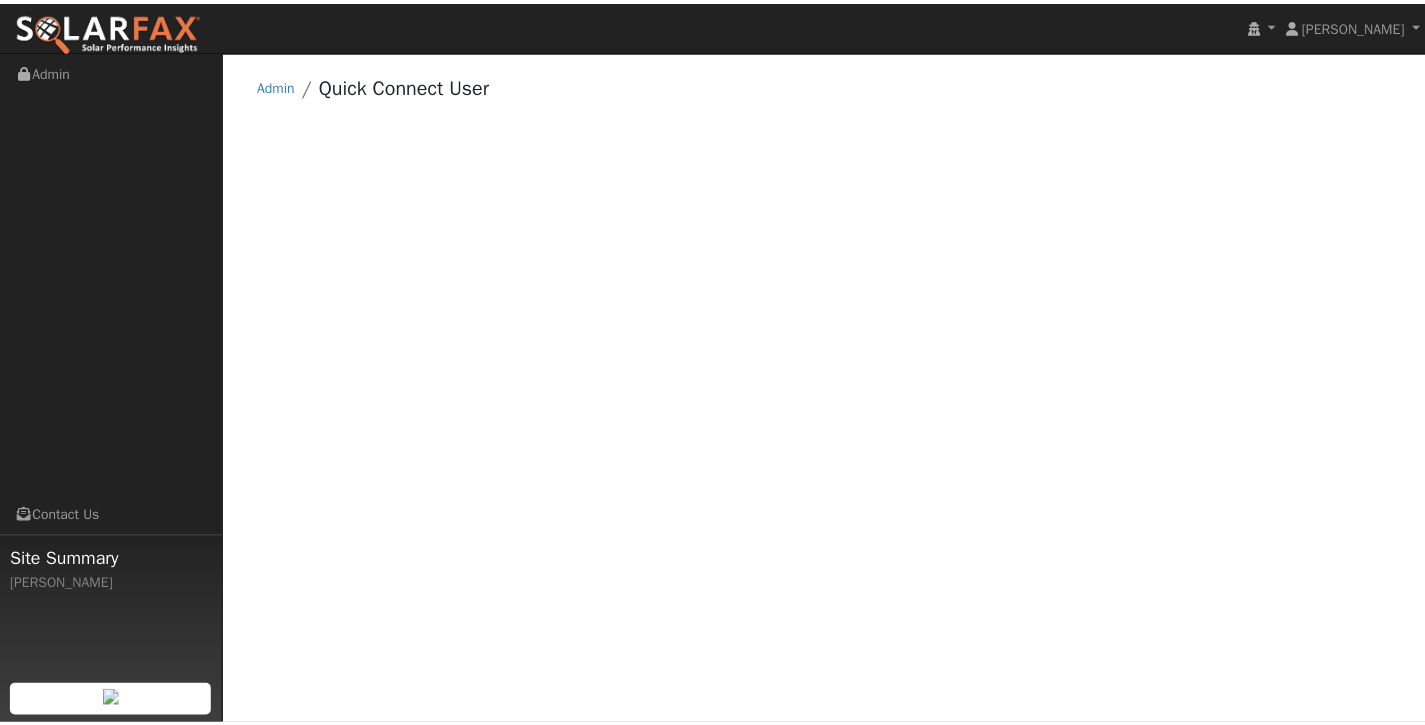 scroll, scrollTop: 0, scrollLeft: 0, axis: both 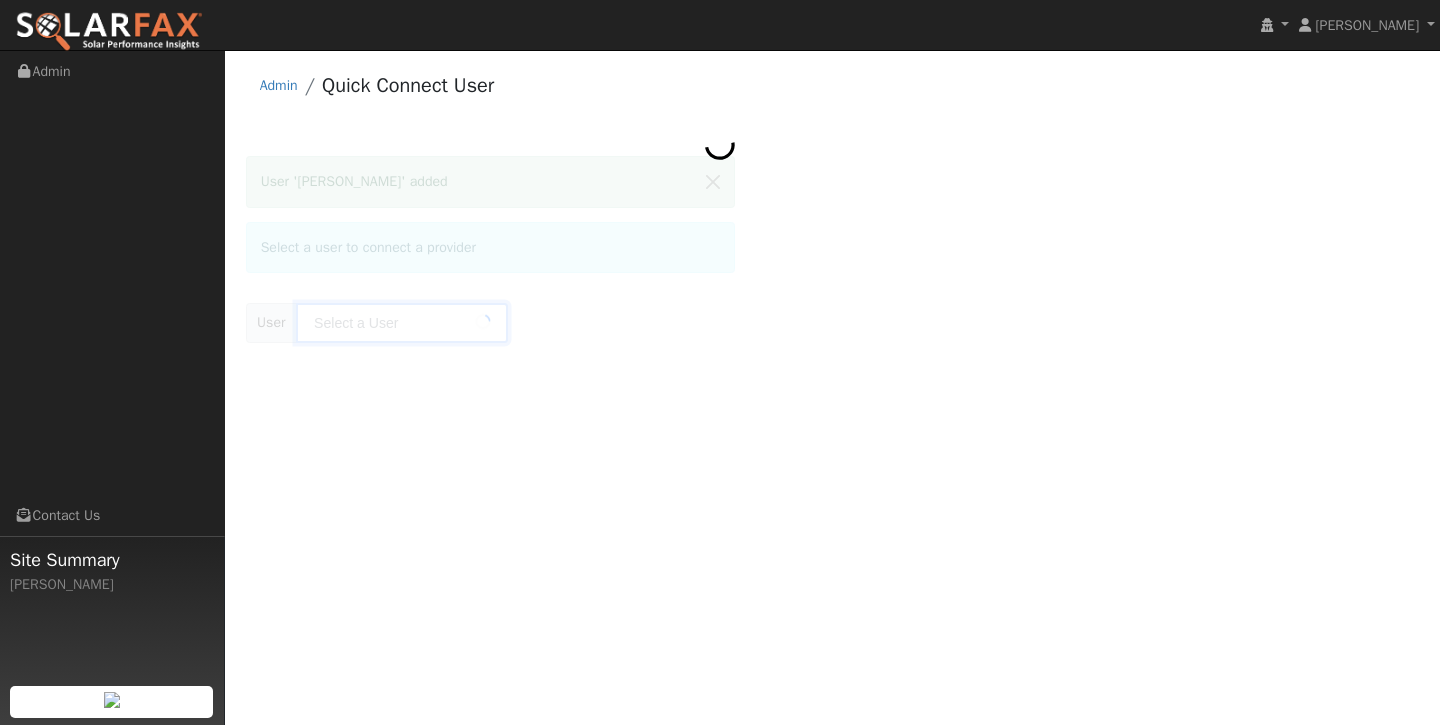 type on "Jeff Lee" 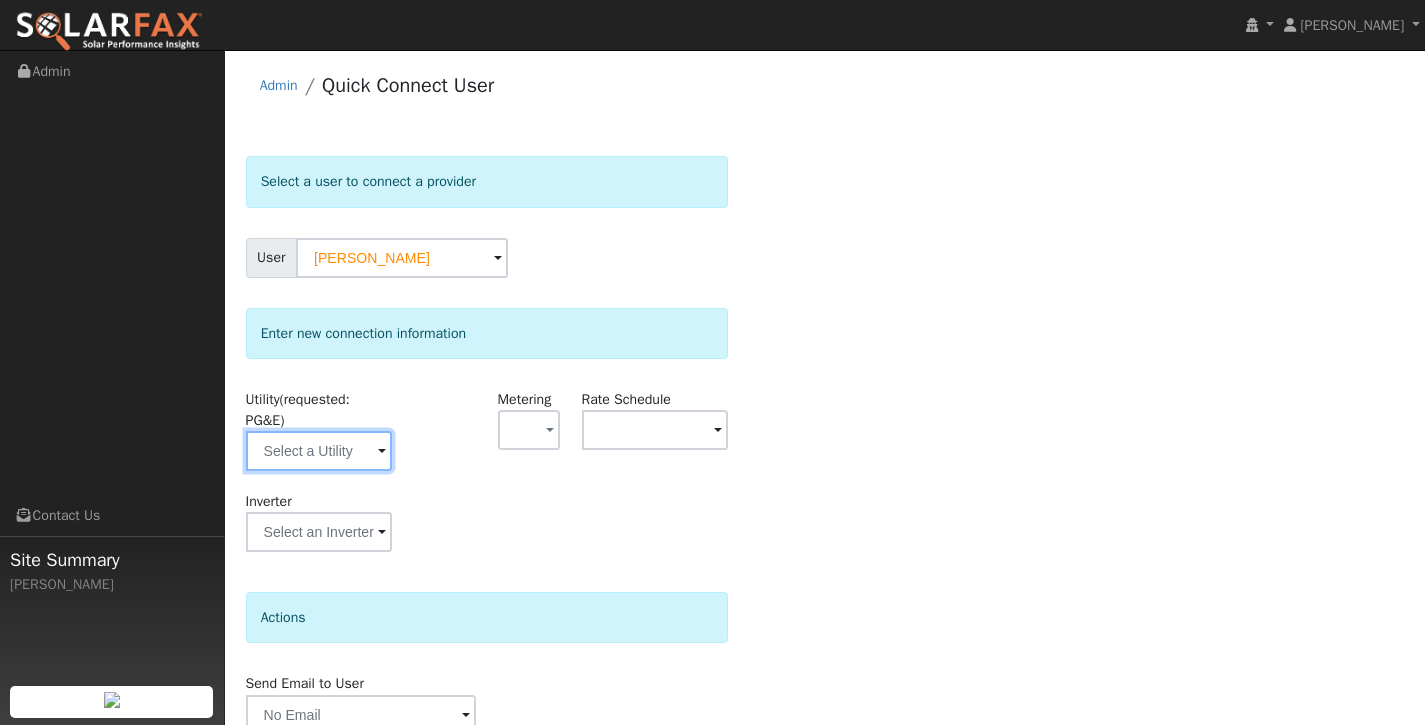 click at bounding box center (319, 451) 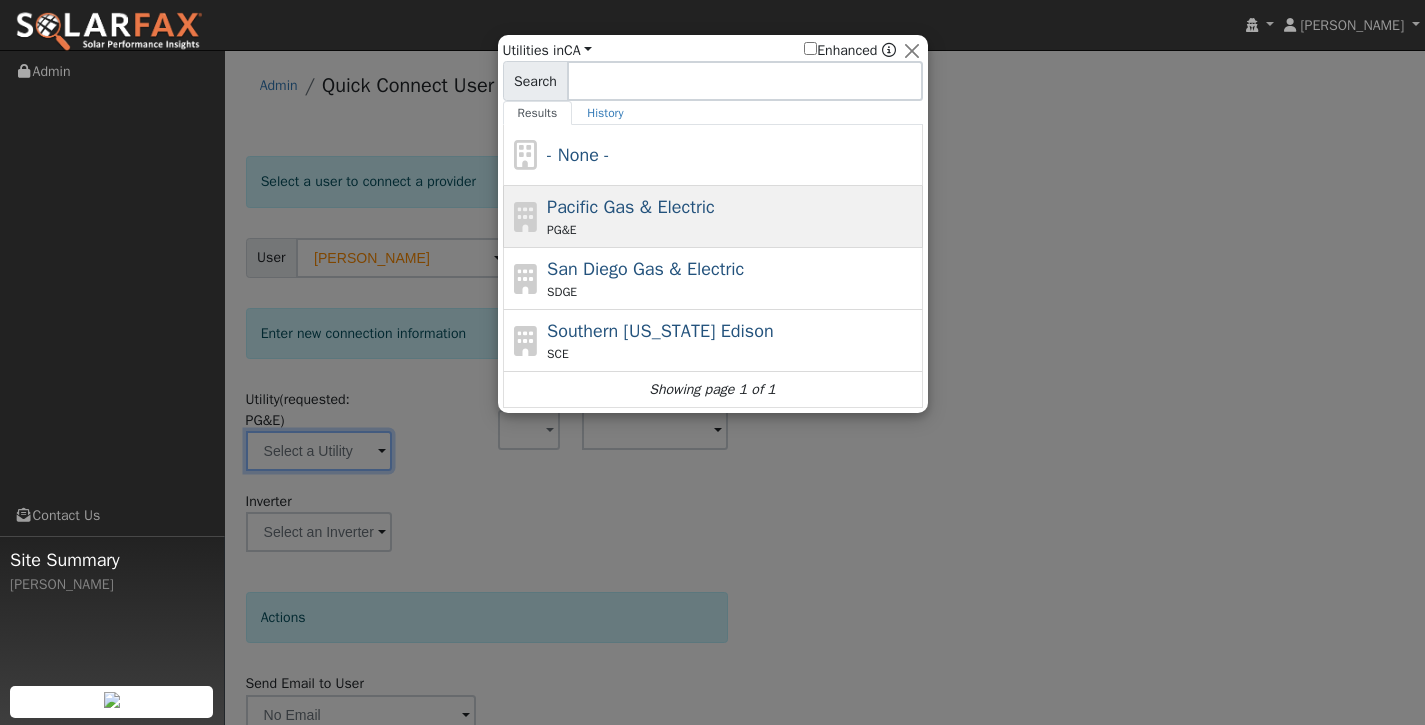 click on "PG&E" at bounding box center (732, 230) 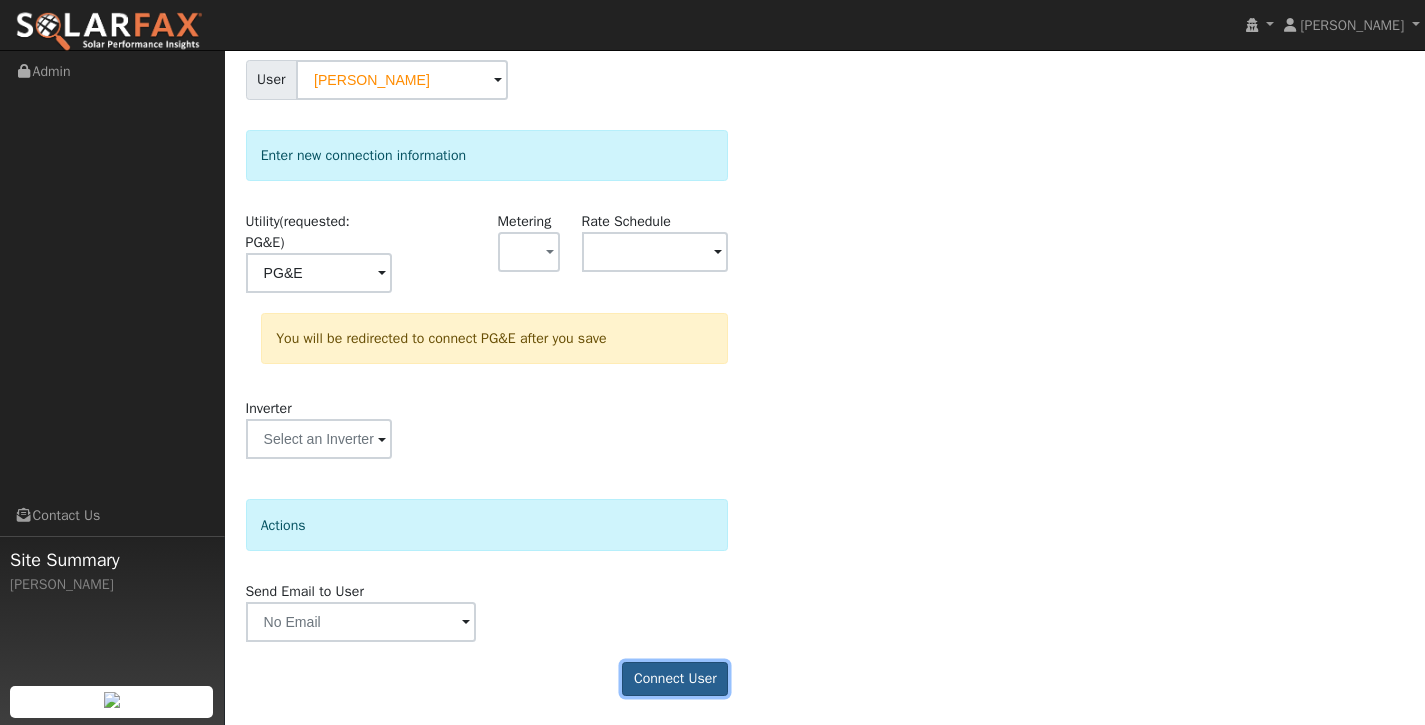 click on "Connect User" at bounding box center [675, 679] 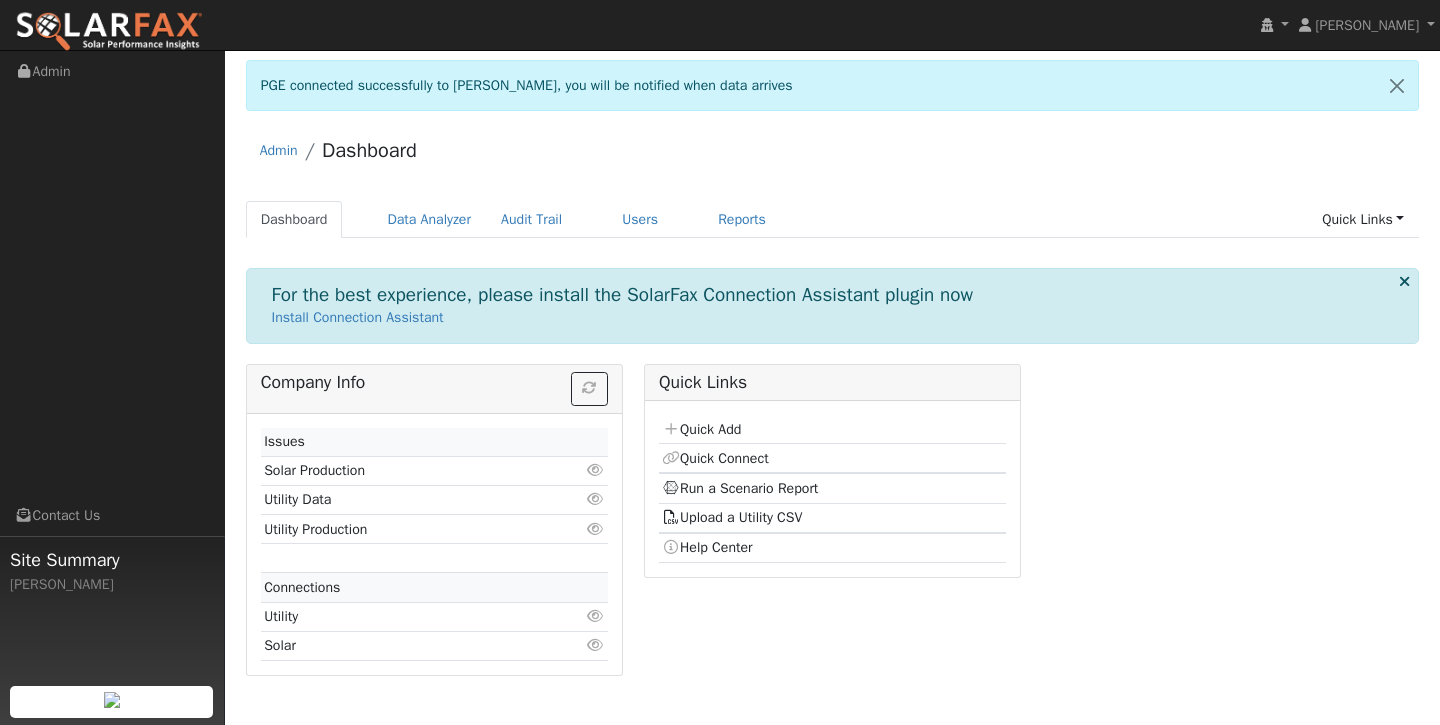 scroll, scrollTop: 0, scrollLeft: 0, axis: both 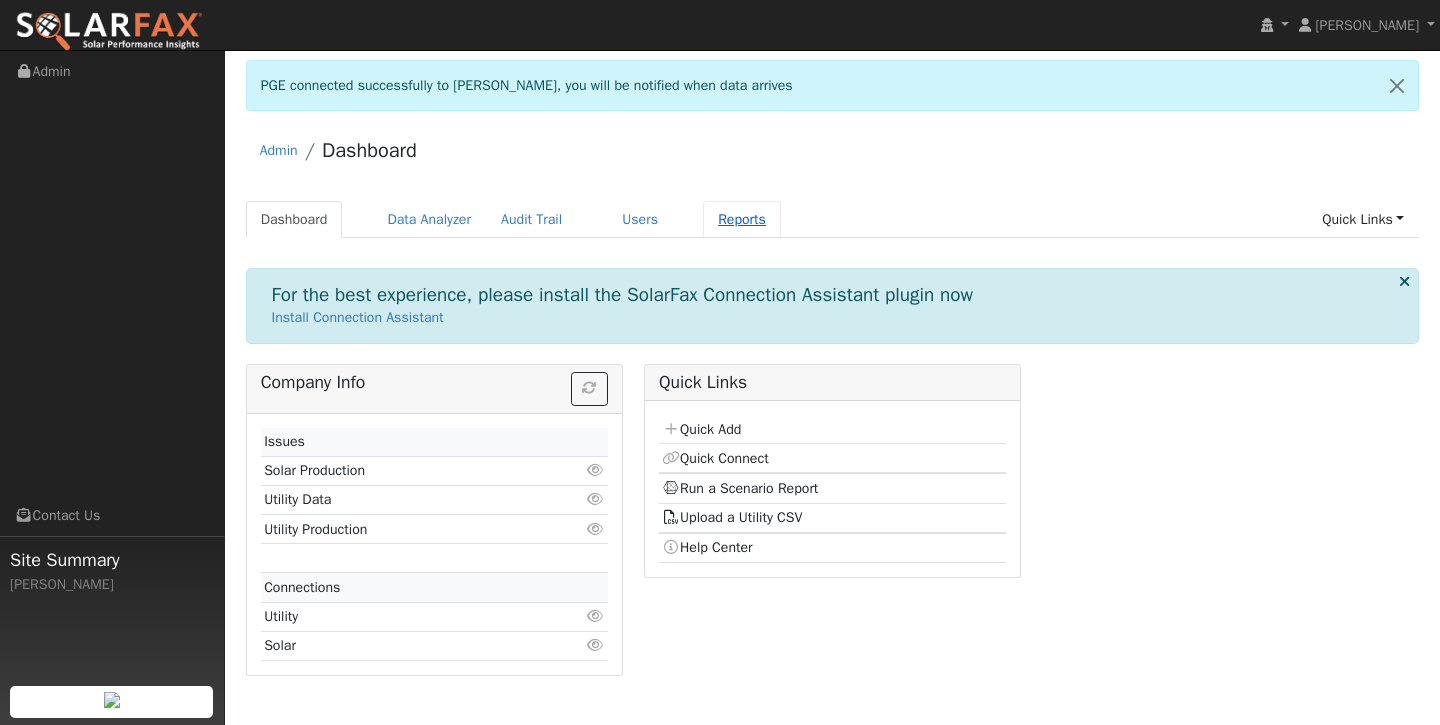 click on "Reports" at bounding box center (742, 219) 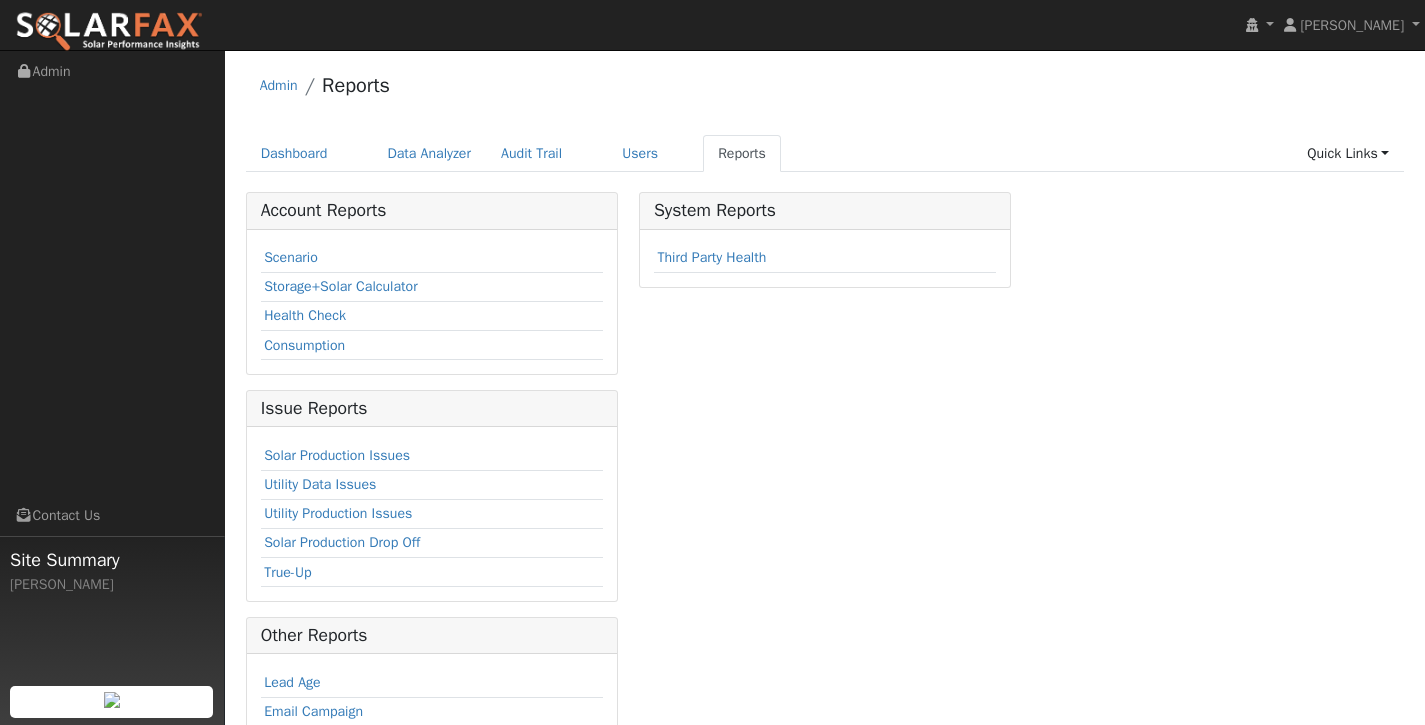 scroll, scrollTop: 0, scrollLeft: 0, axis: both 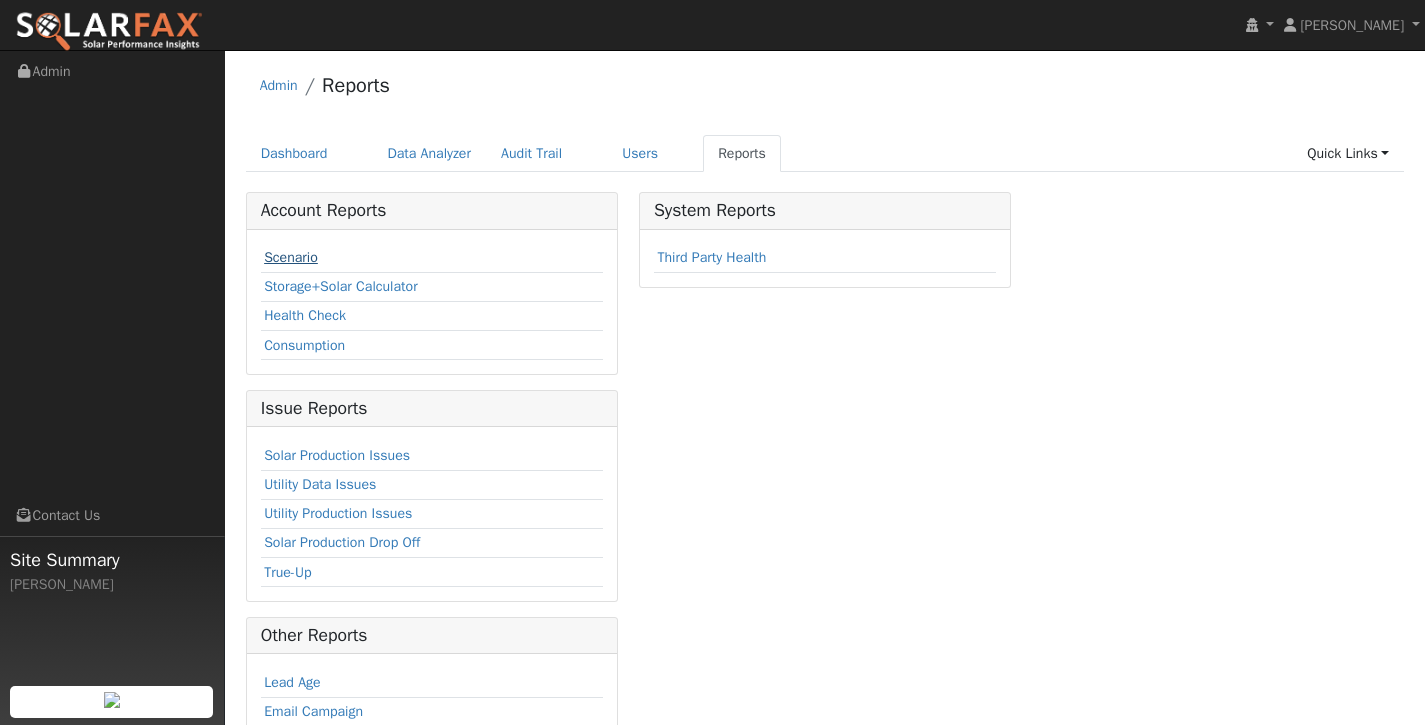 click on "Scenario" at bounding box center [291, 257] 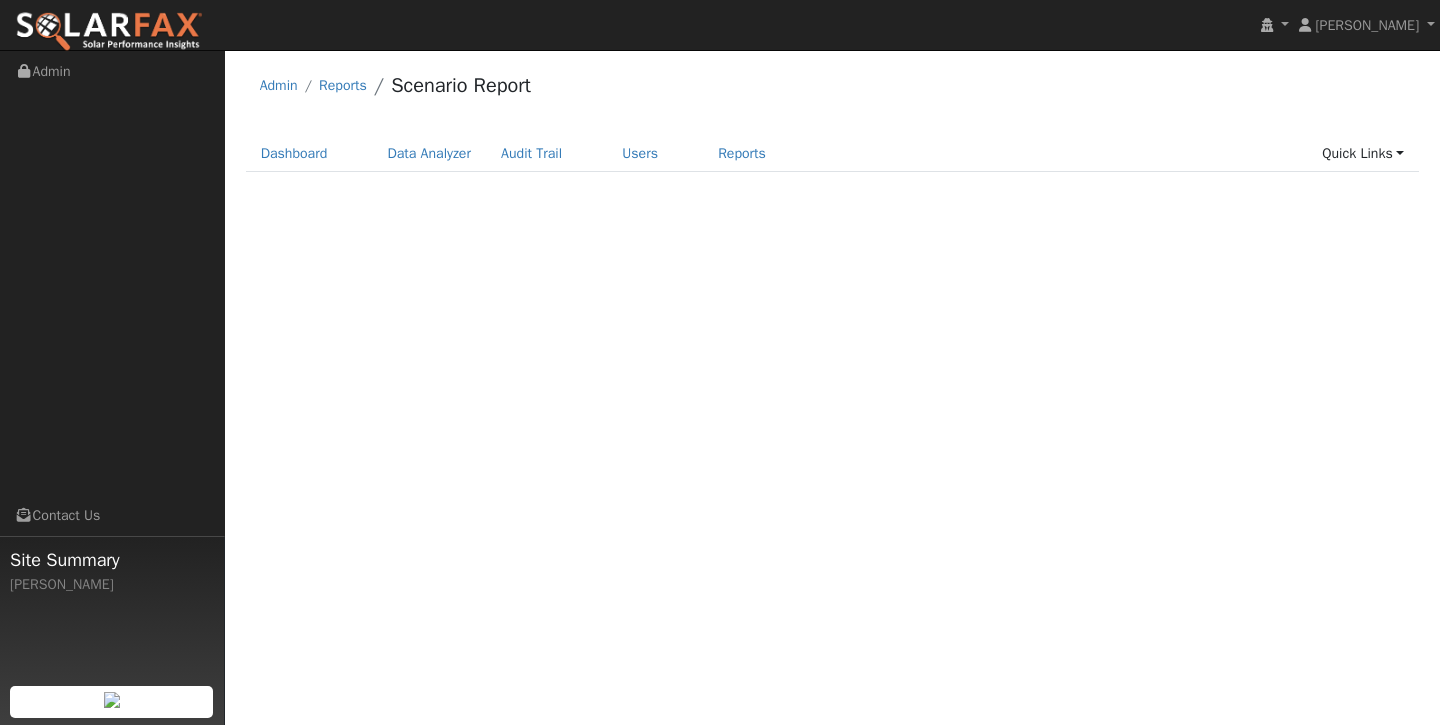 scroll, scrollTop: 0, scrollLeft: 0, axis: both 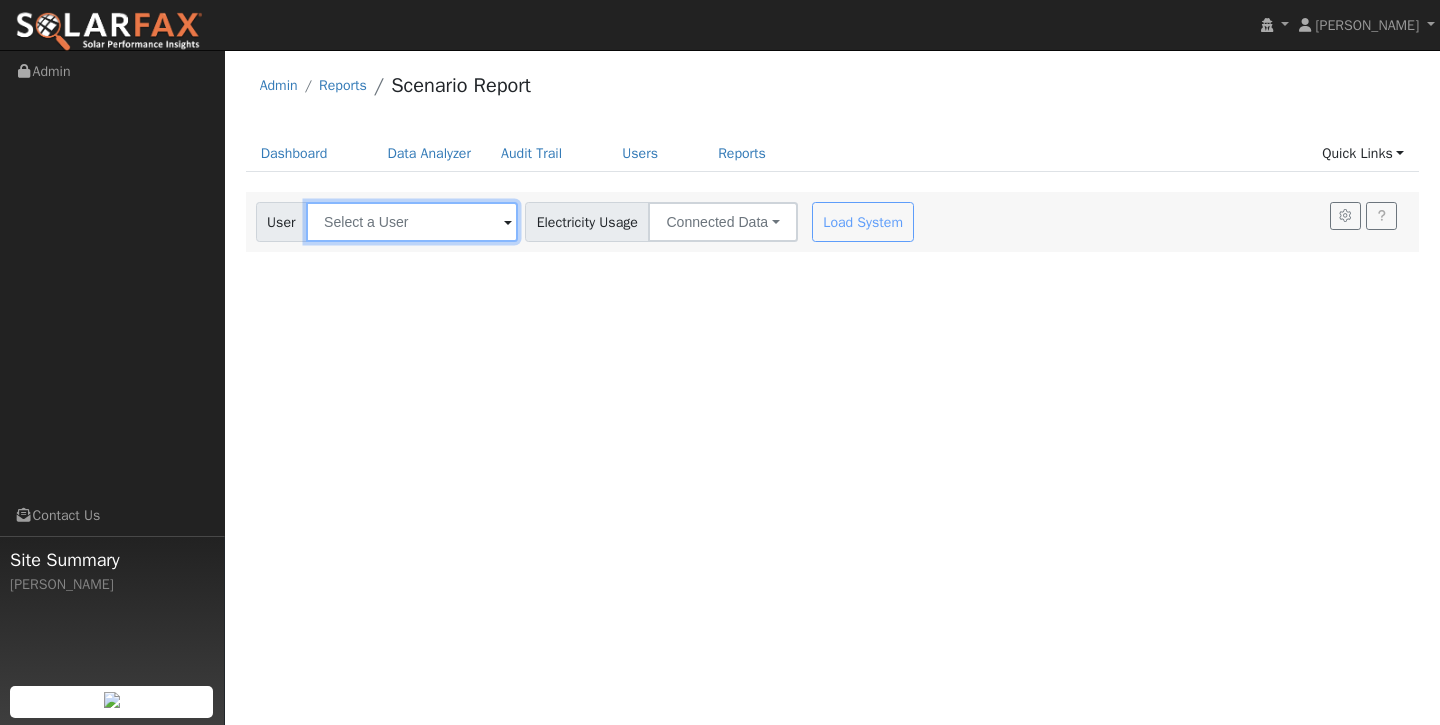 click at bounding box center [412, 222] 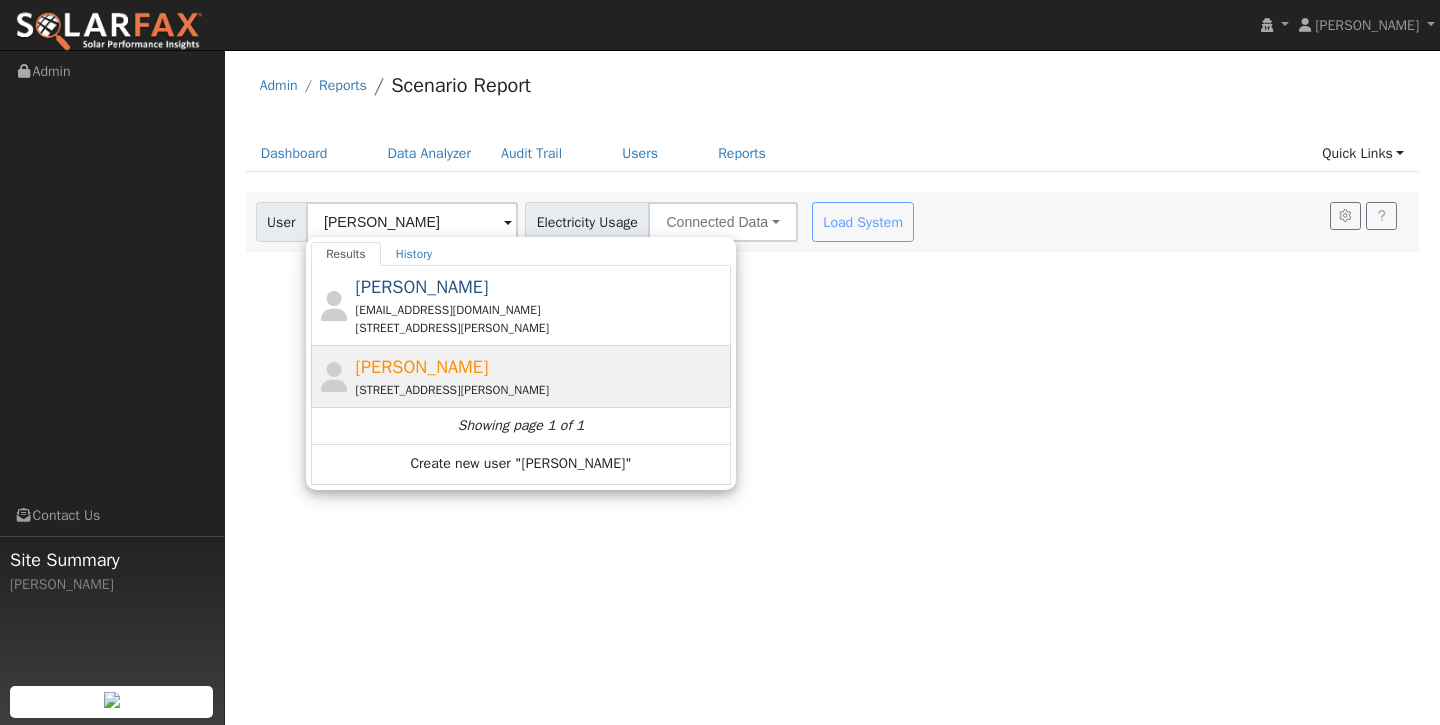 click on "[PERSON_NAME] [STREET_ADDRESS][PERSON_NAME]" at bounding box center (541, 376) 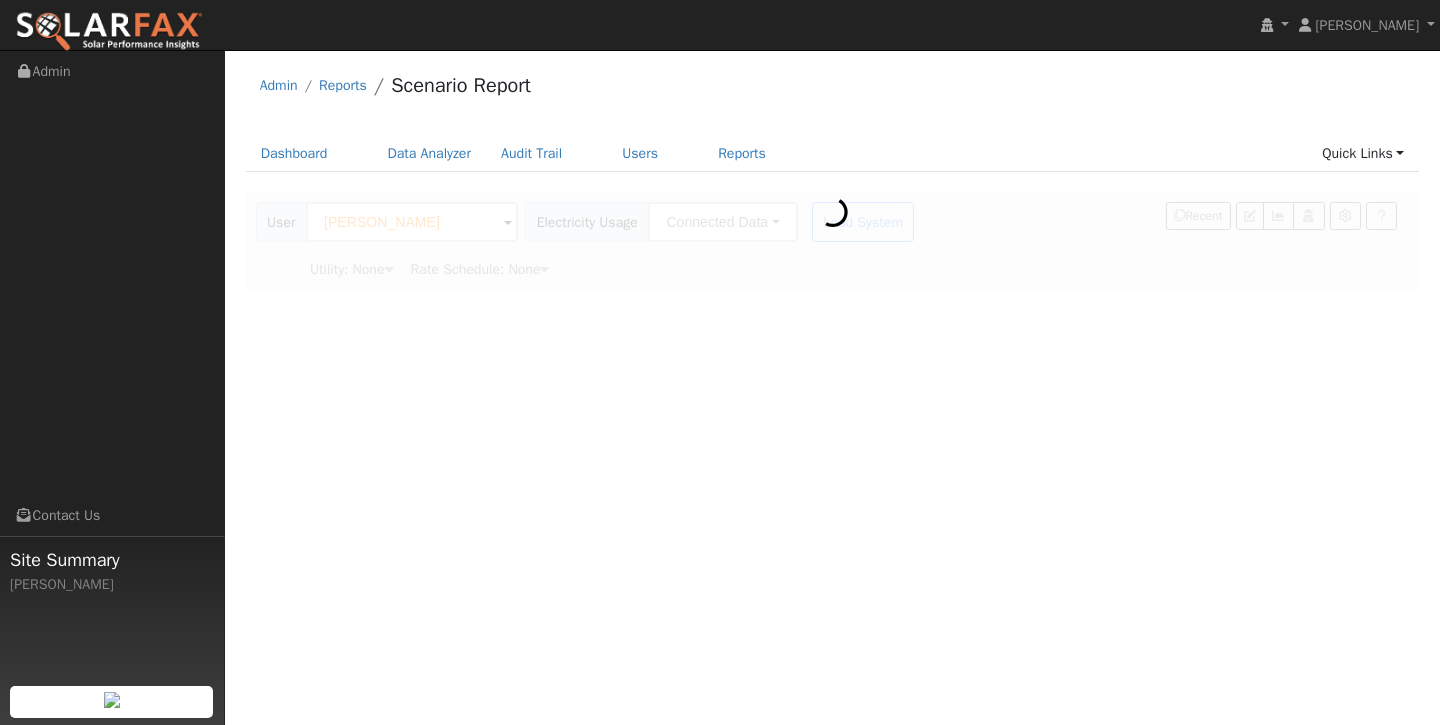 type on "Pacific Gas & Electric" 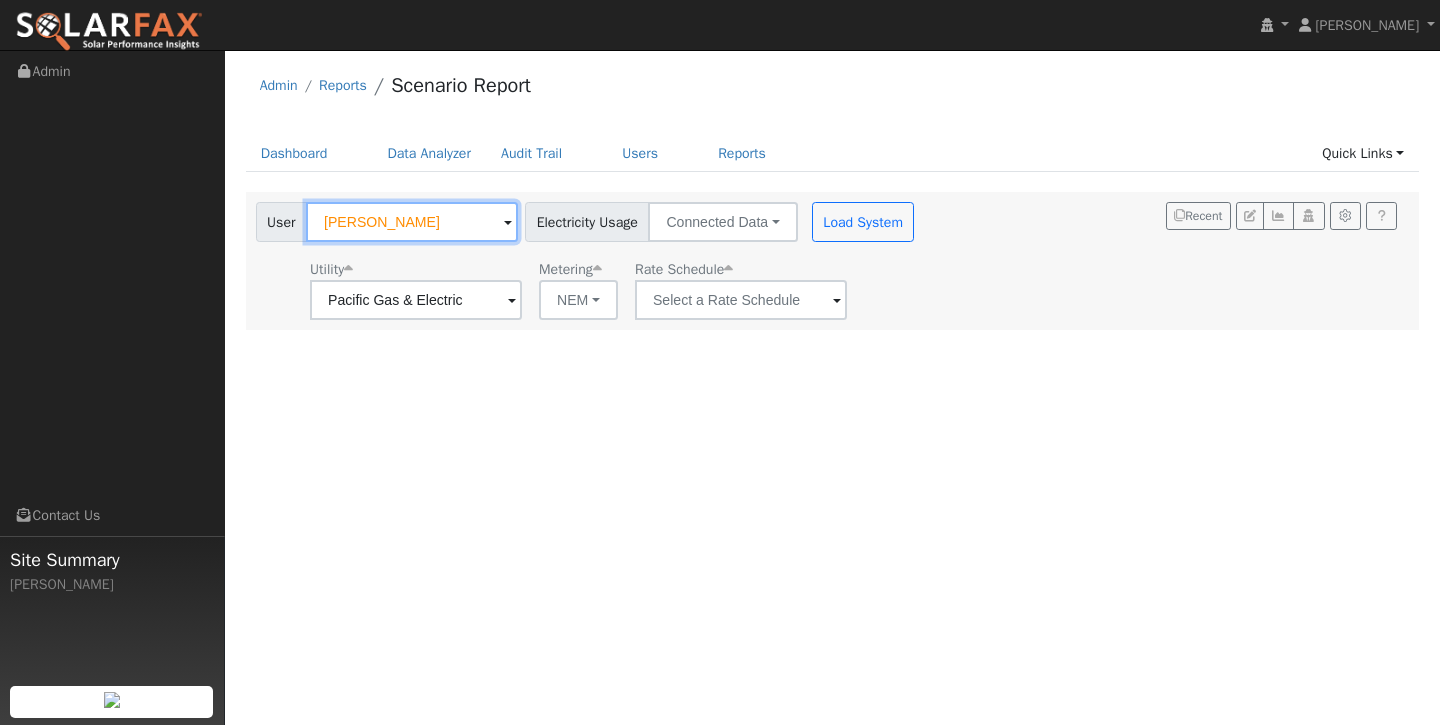 click on "[PERSON_NAME]" at bounding box center [412, 222] 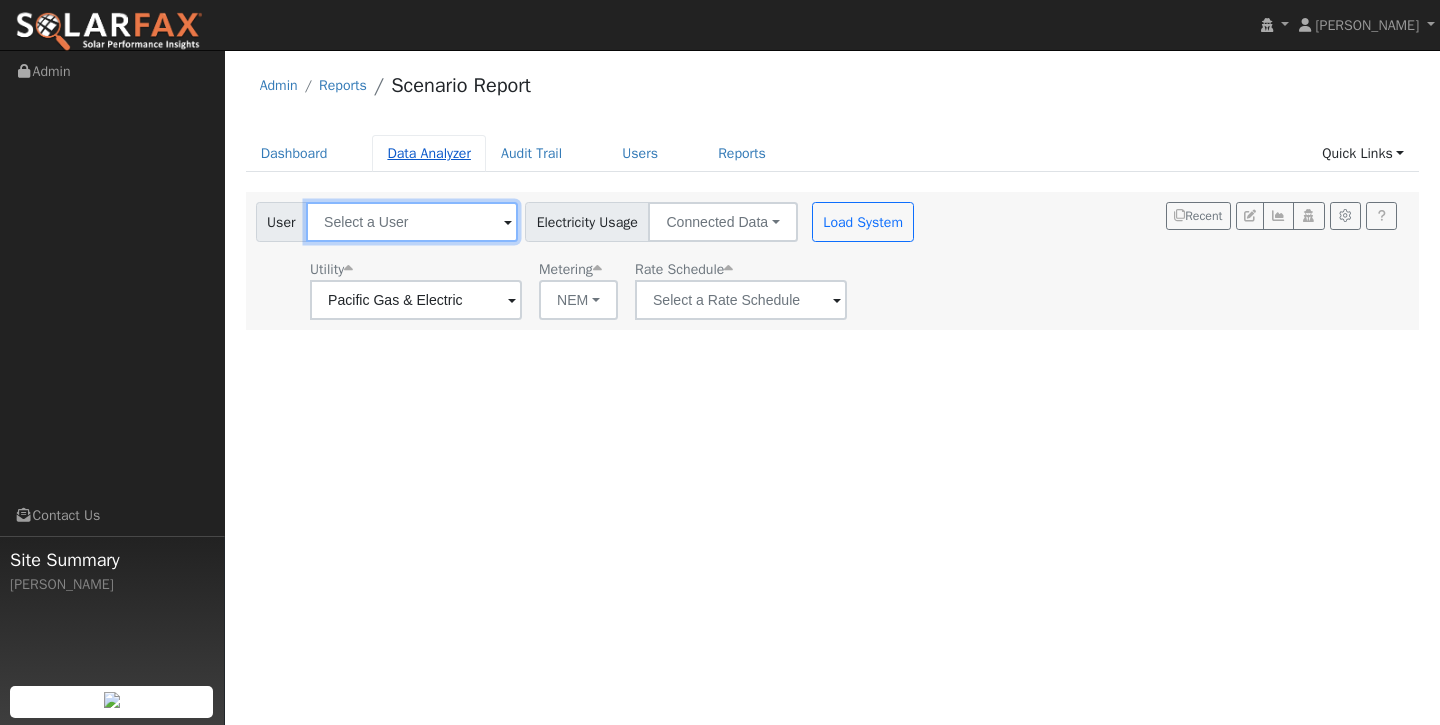 type 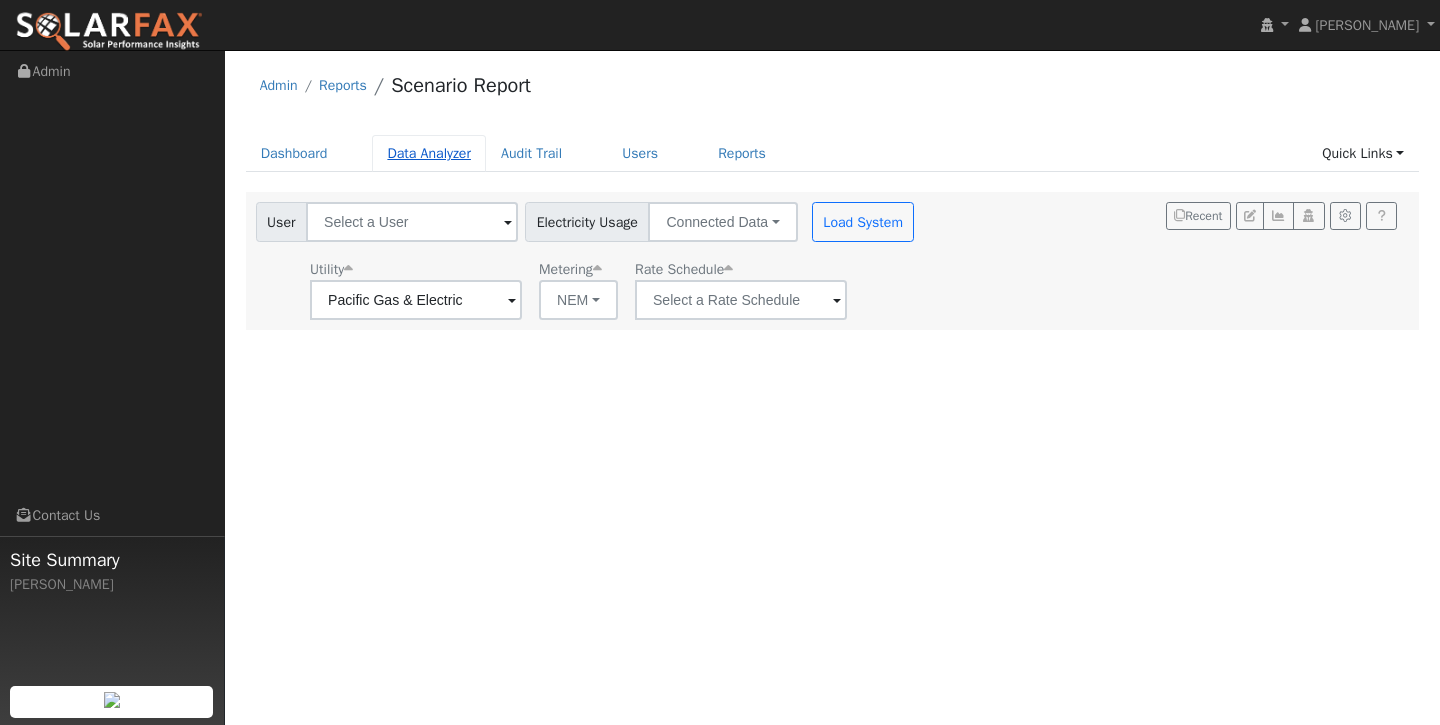 click on "Data Analyzer" at bounding box center [429, 153] 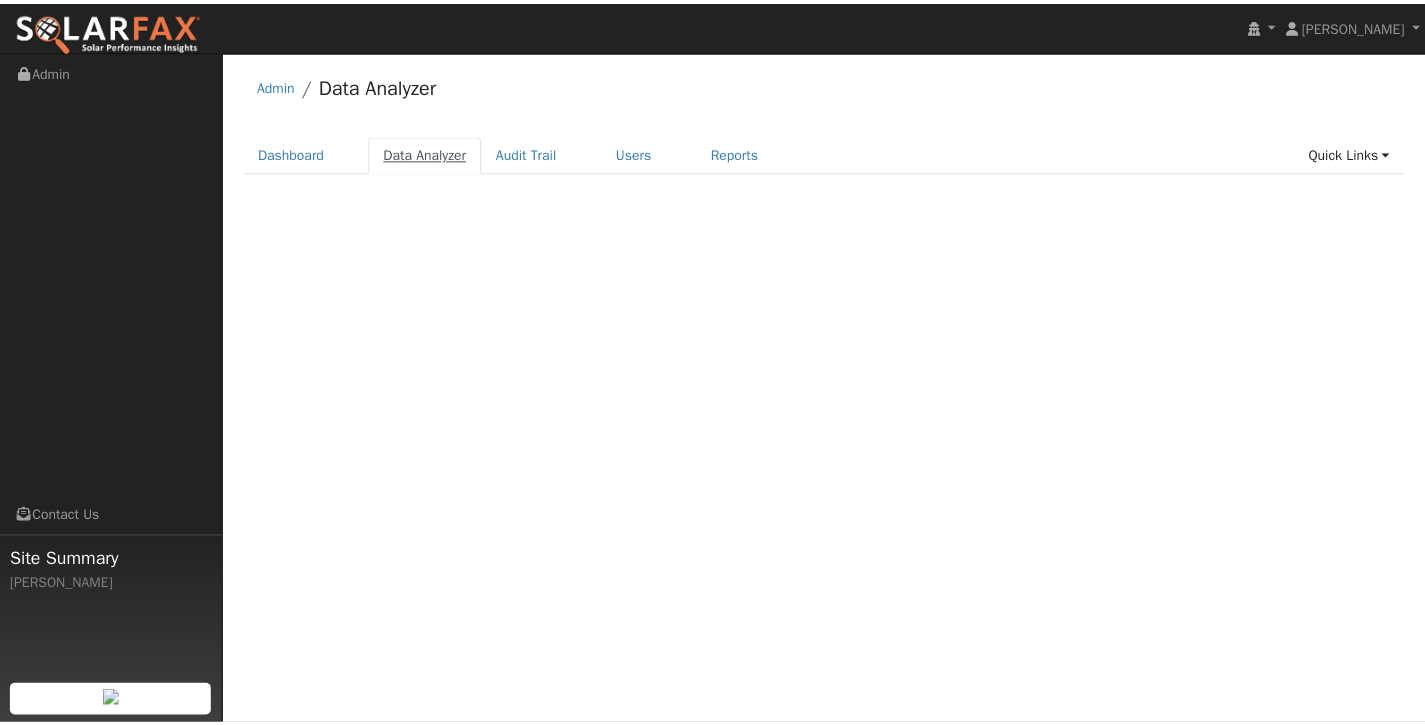 scroll, scrollTop: 0, scrollLeft: 0, axis: both 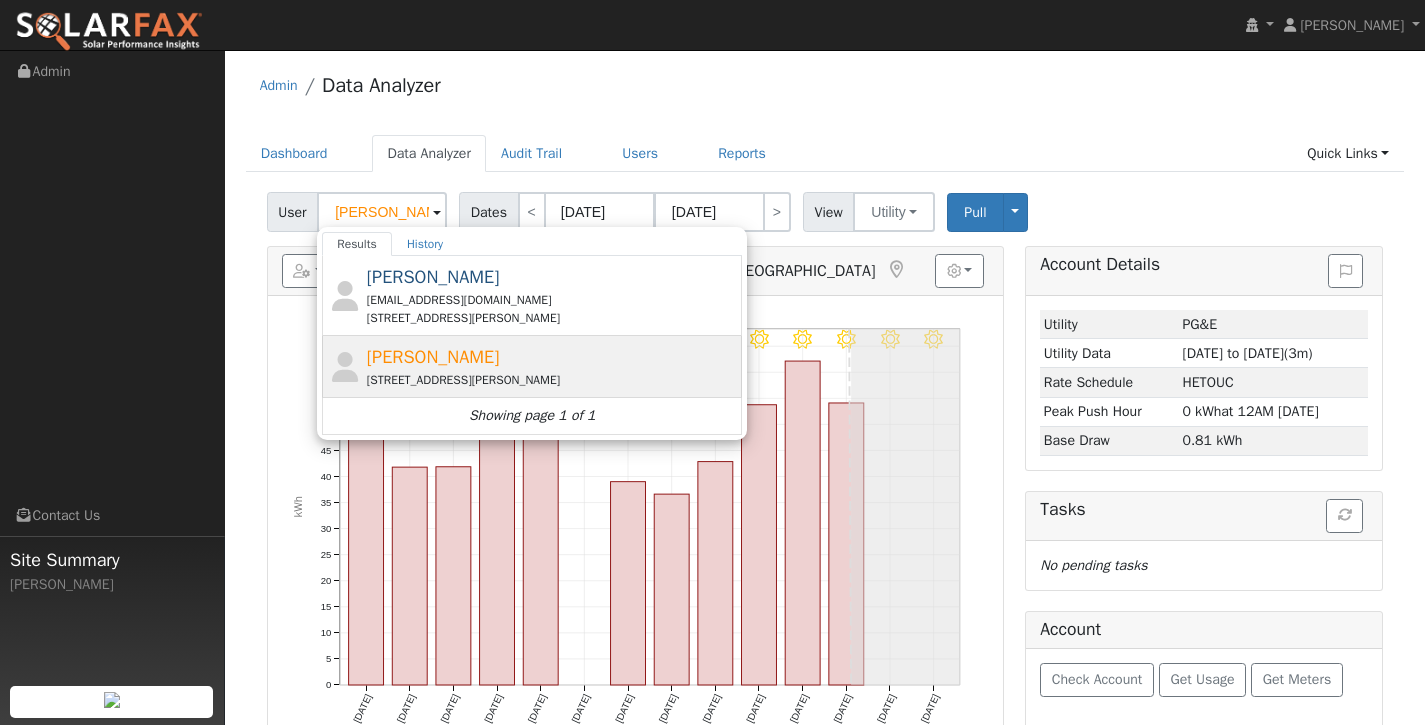 click on "[PERSON_NAME]" at bounding box center (433, 357) 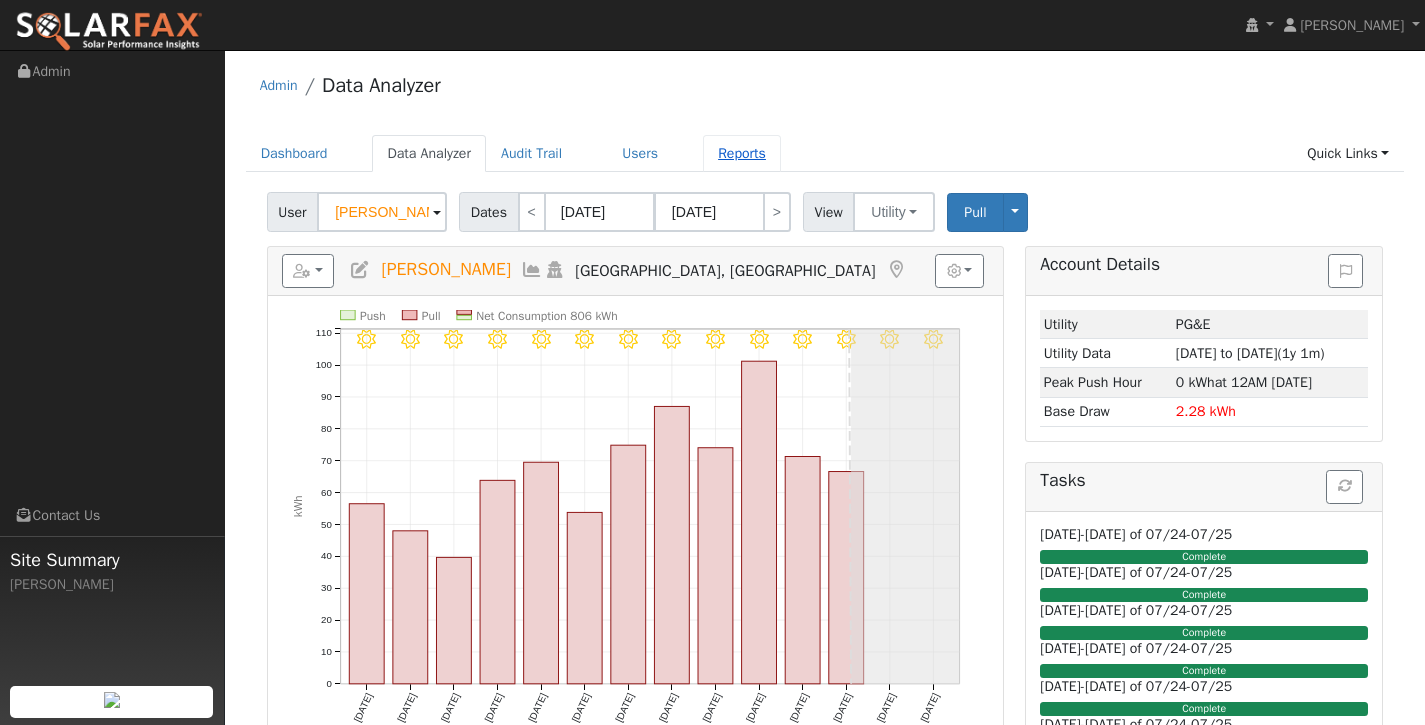 click on "Reports" at bounding box center (742, 153) 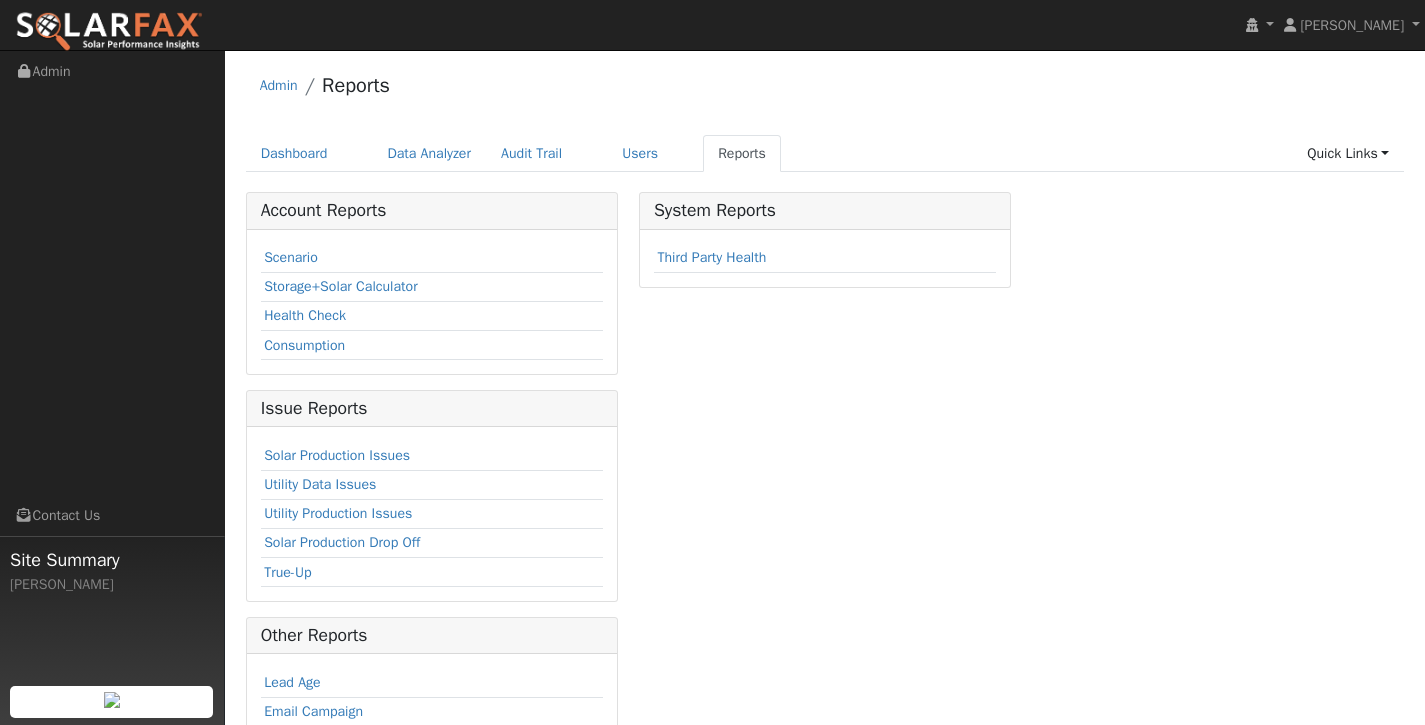 scroll, scrollTop: 0, scrollLeft: 0, axis: both 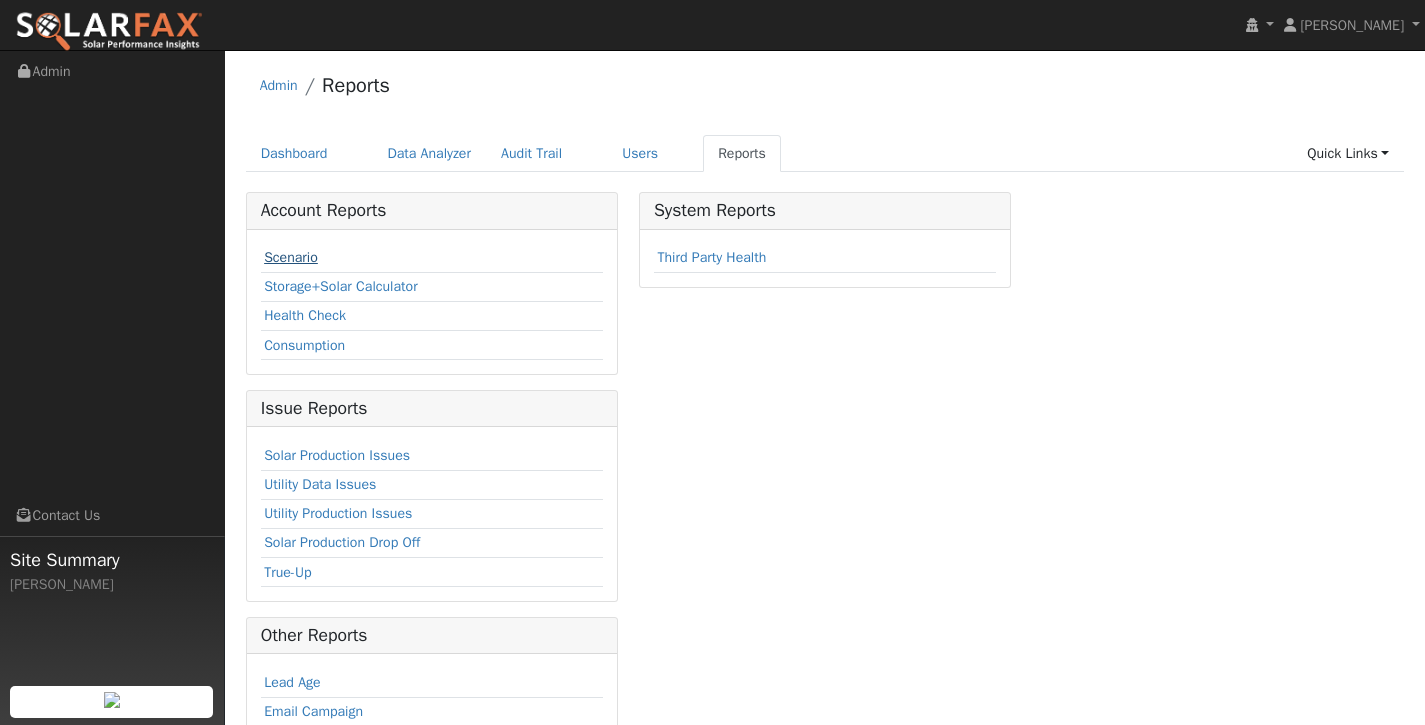 click on "Scenario" at bounding box center [291, 257] 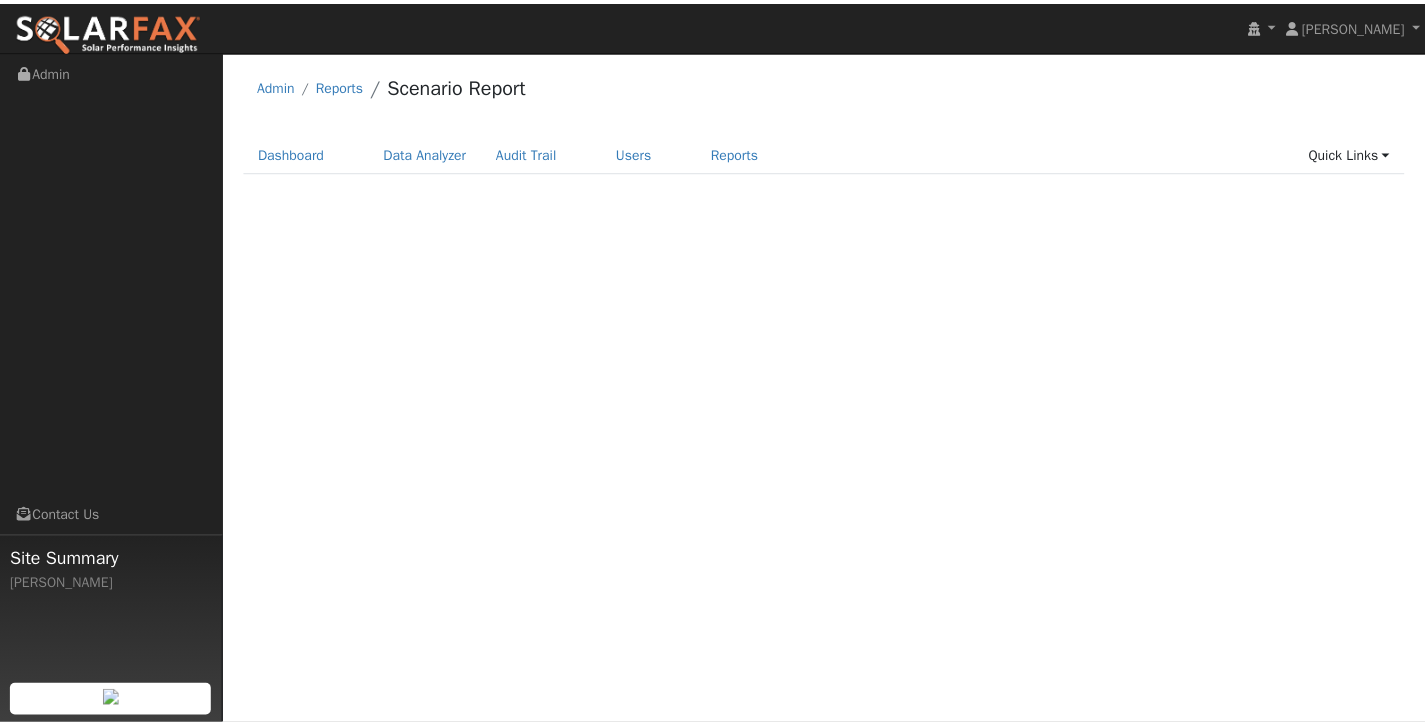 scroll, scrollTop: 0, scrollLeft: 0, axis: both 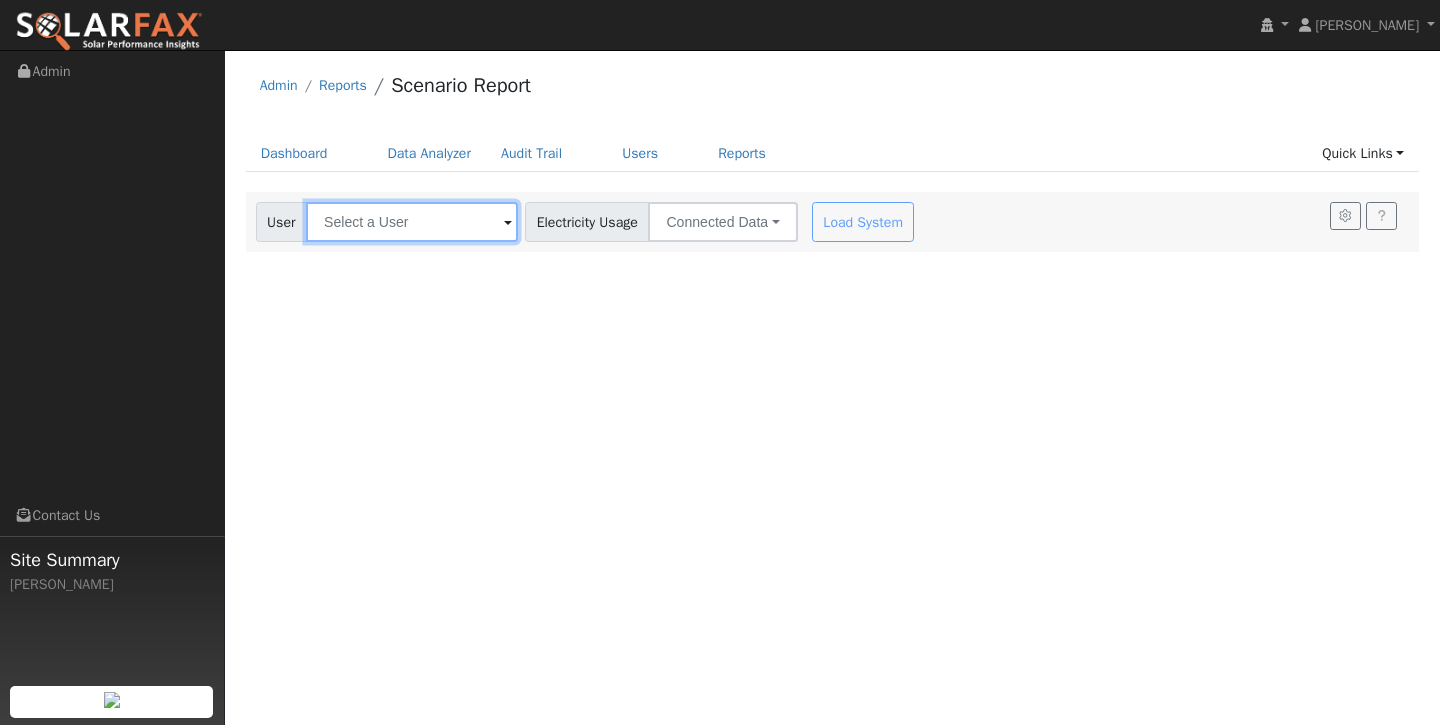 click at bounding box center [412, 222] 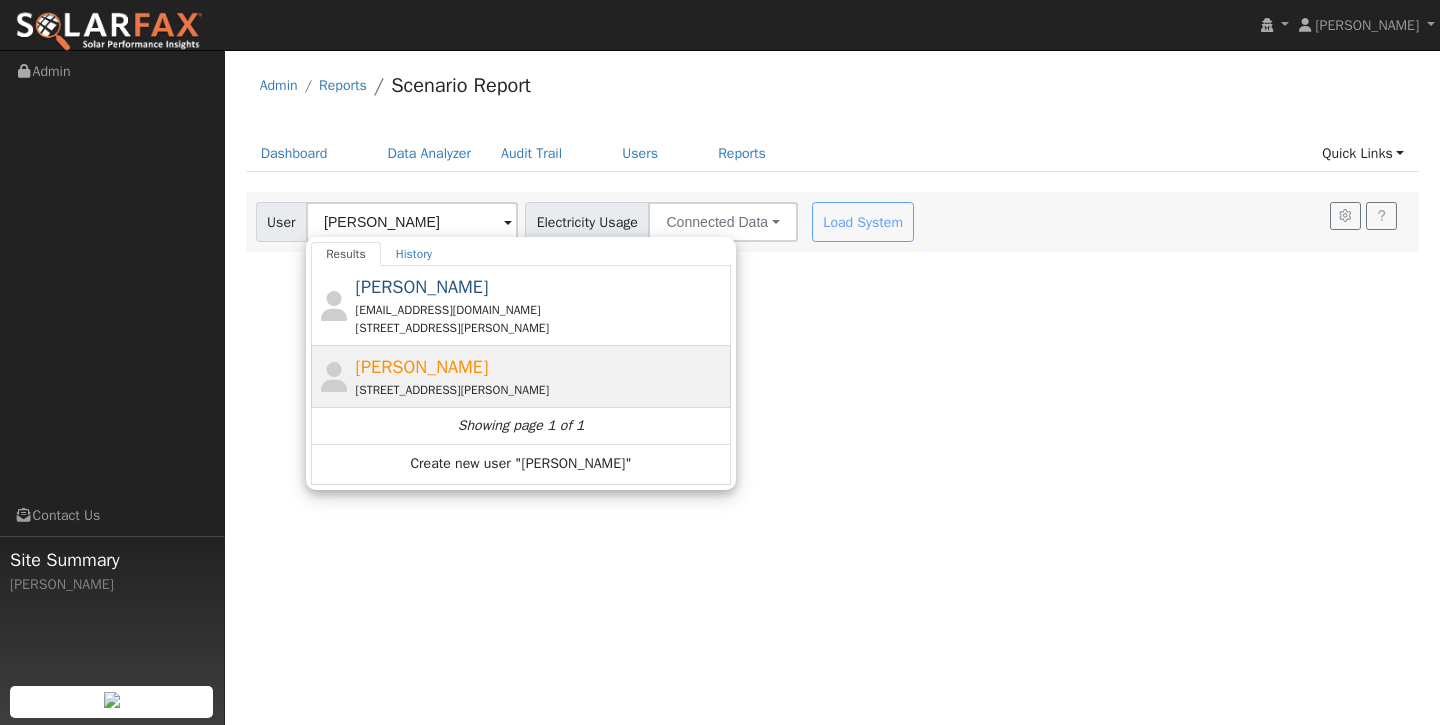 click on "[PERSON_NAME] [STREET_ADDRESS][PERSON_NAME]" 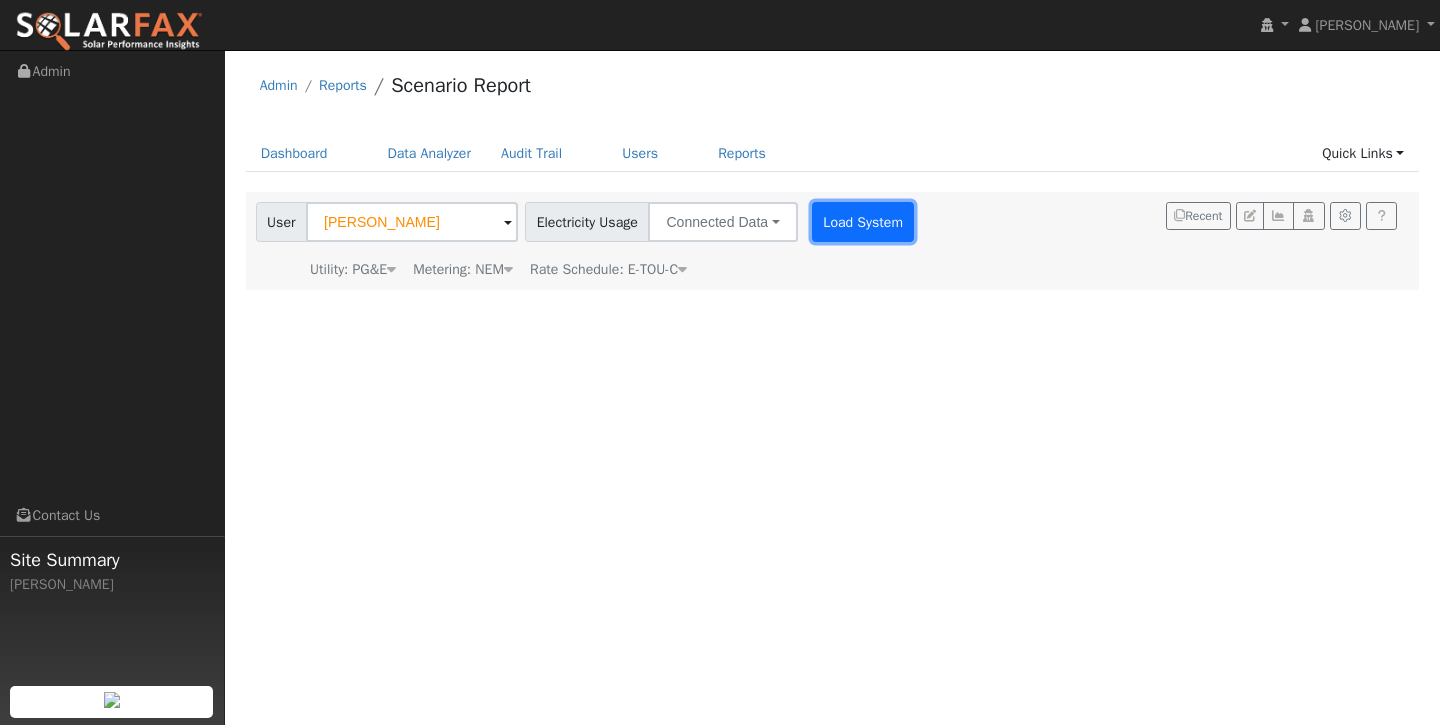 click on "Load System" at bounding box center (863, 222) 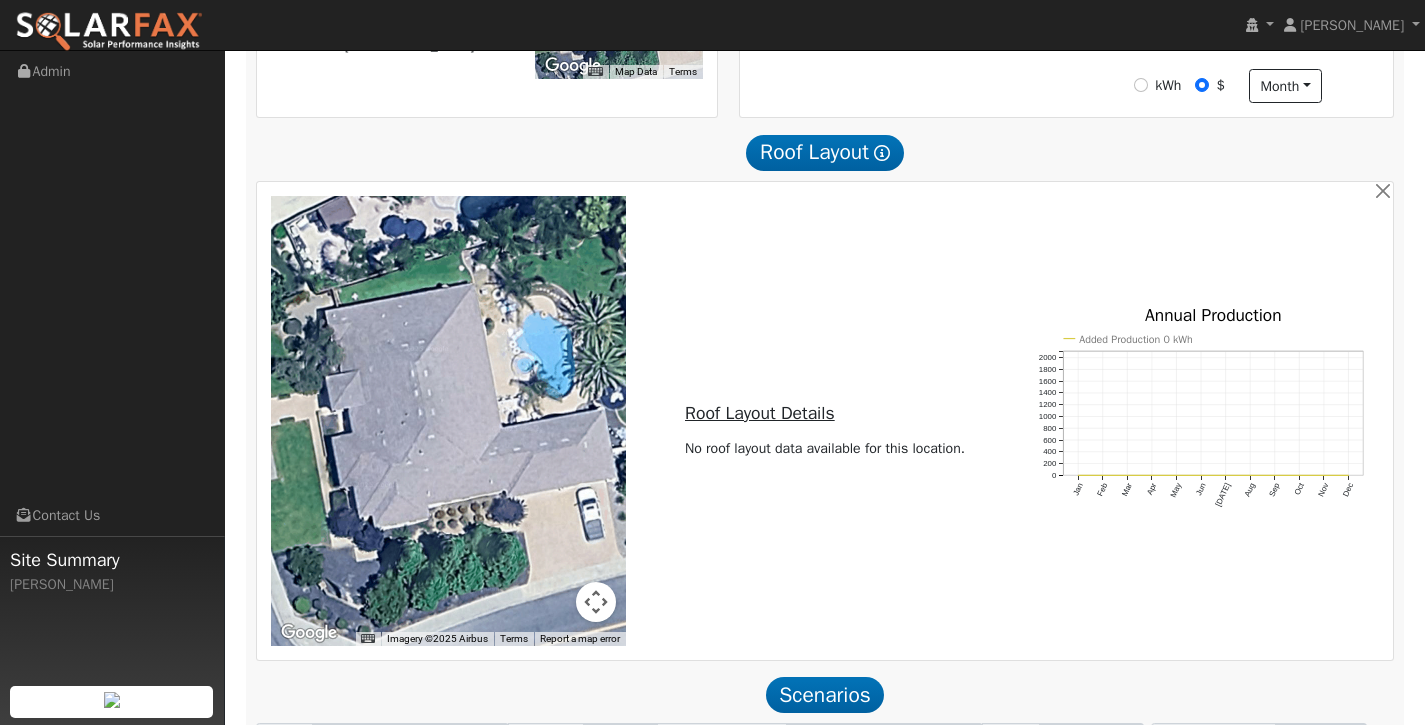 scroll, scrollTop: 782, scrollLeft: 0, axis: vertical 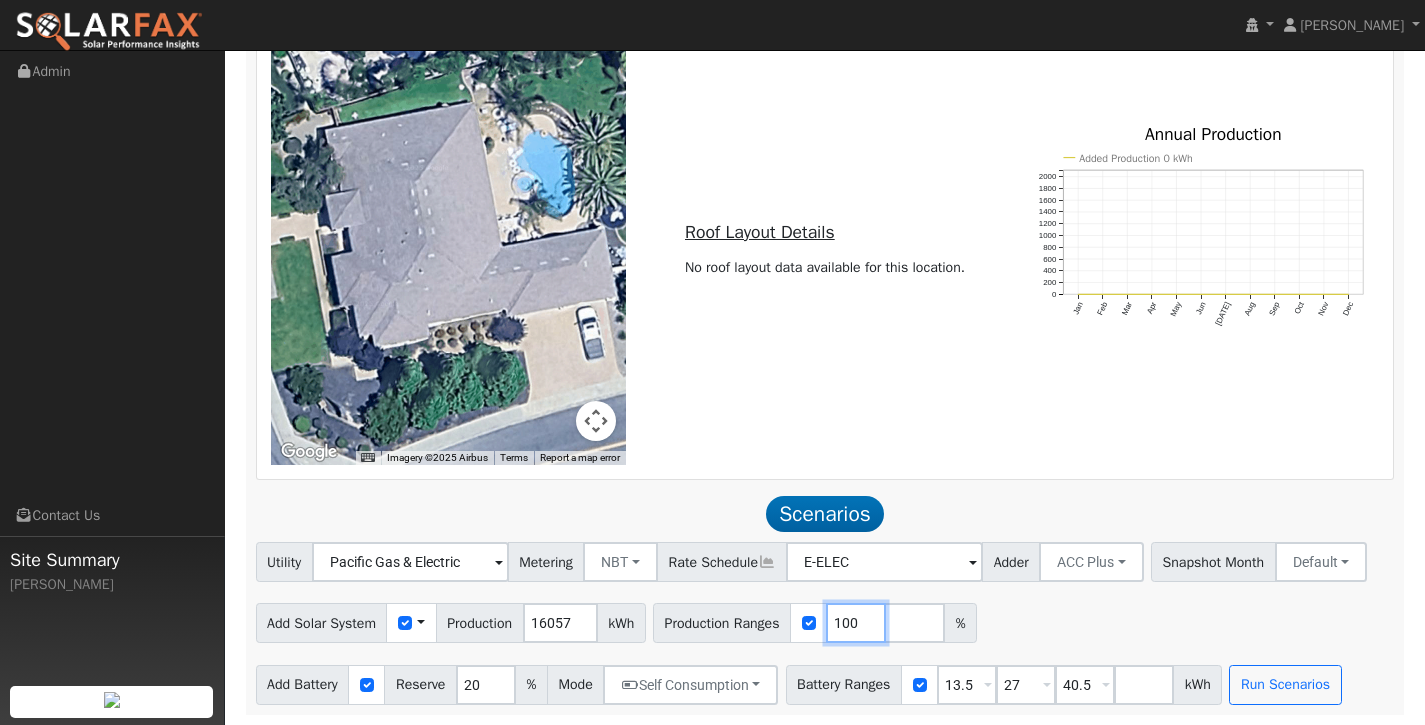 click on "100" at bounding box center [856, 623] 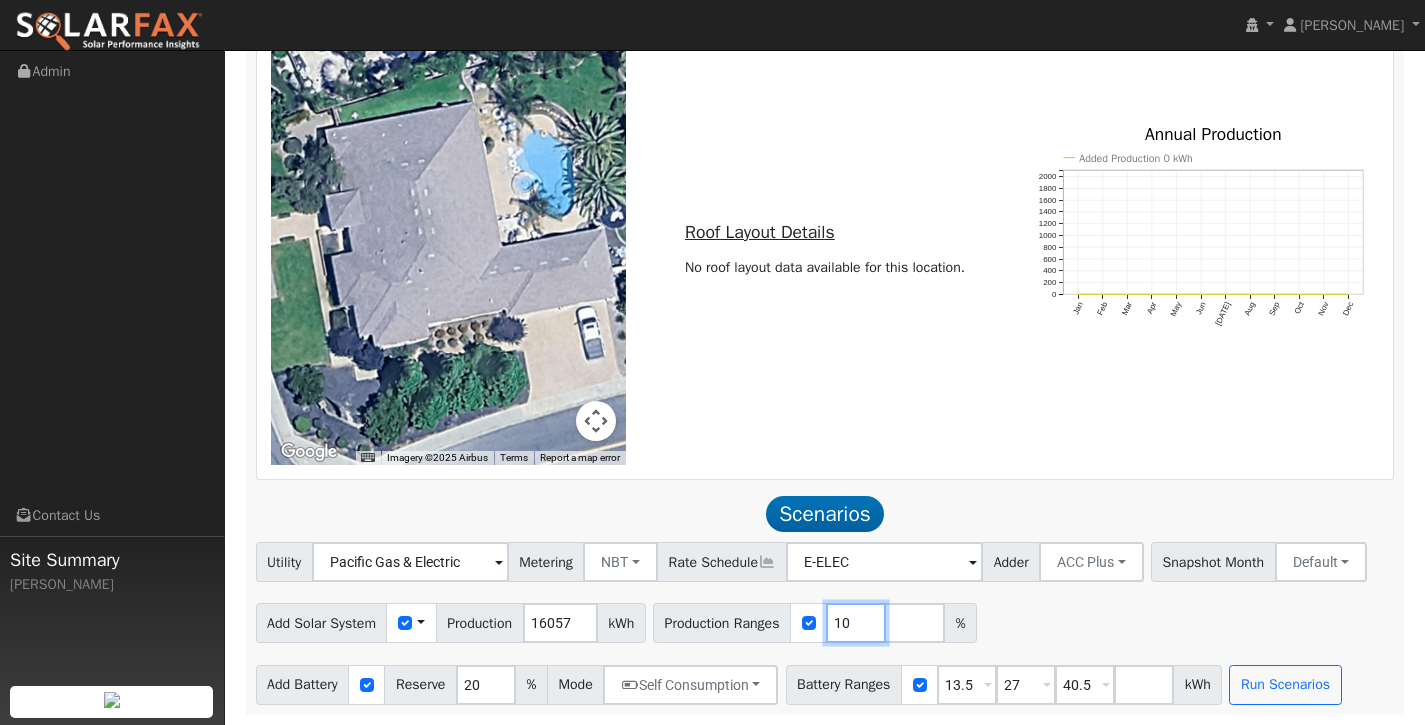 type on "1" 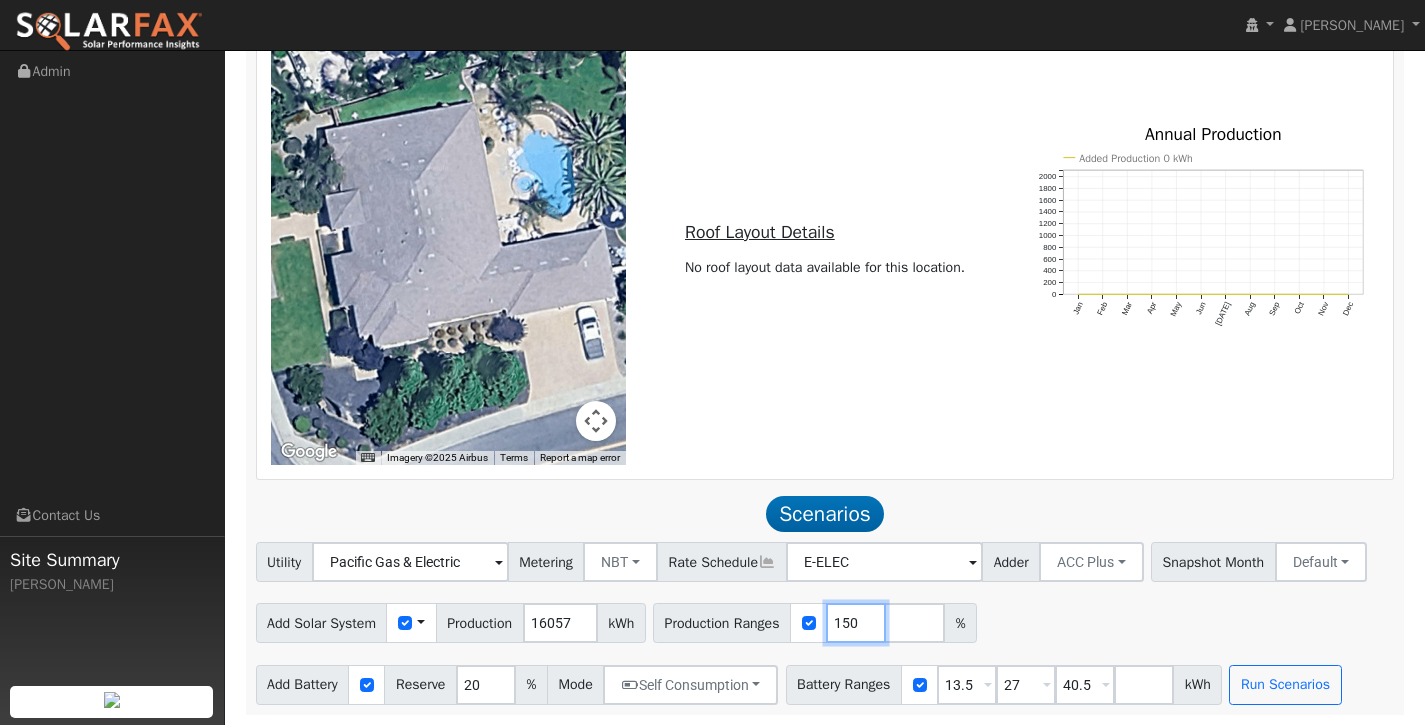 type on "150" 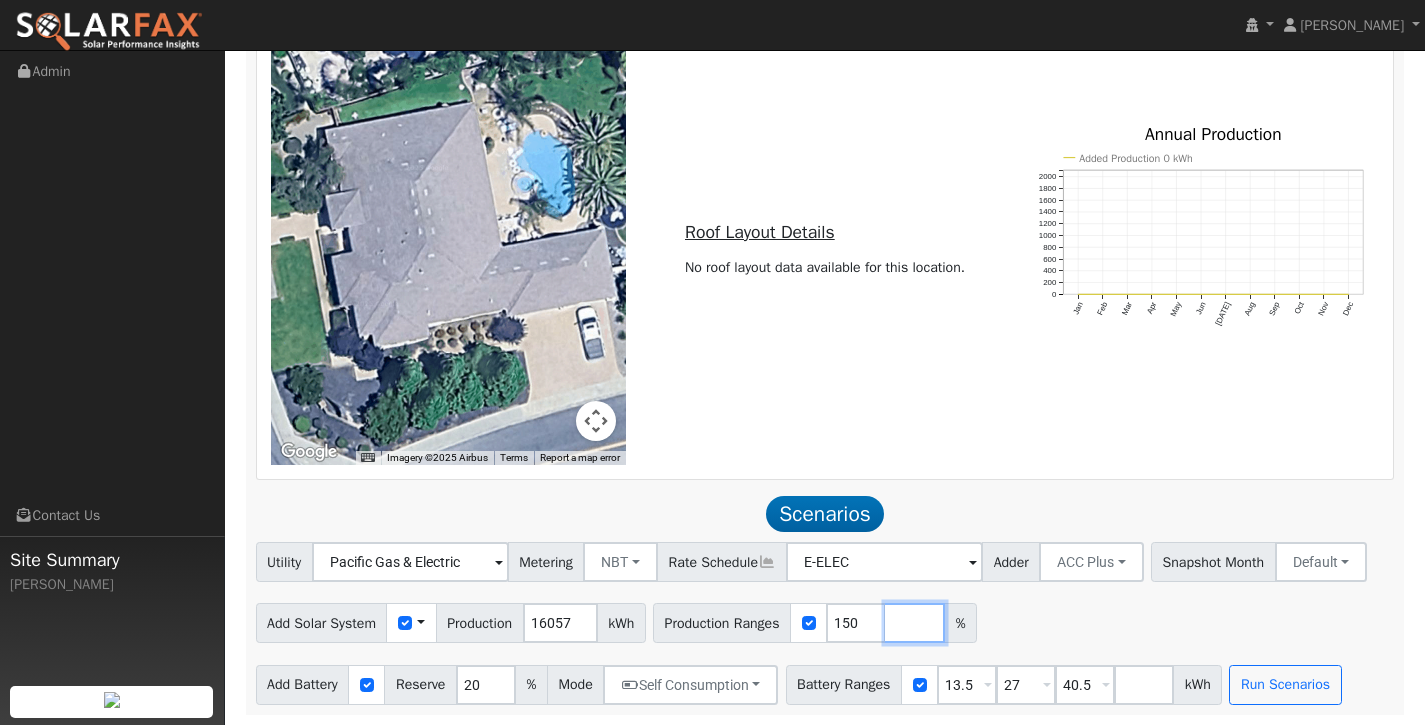 click at bounding box center (915, 623) 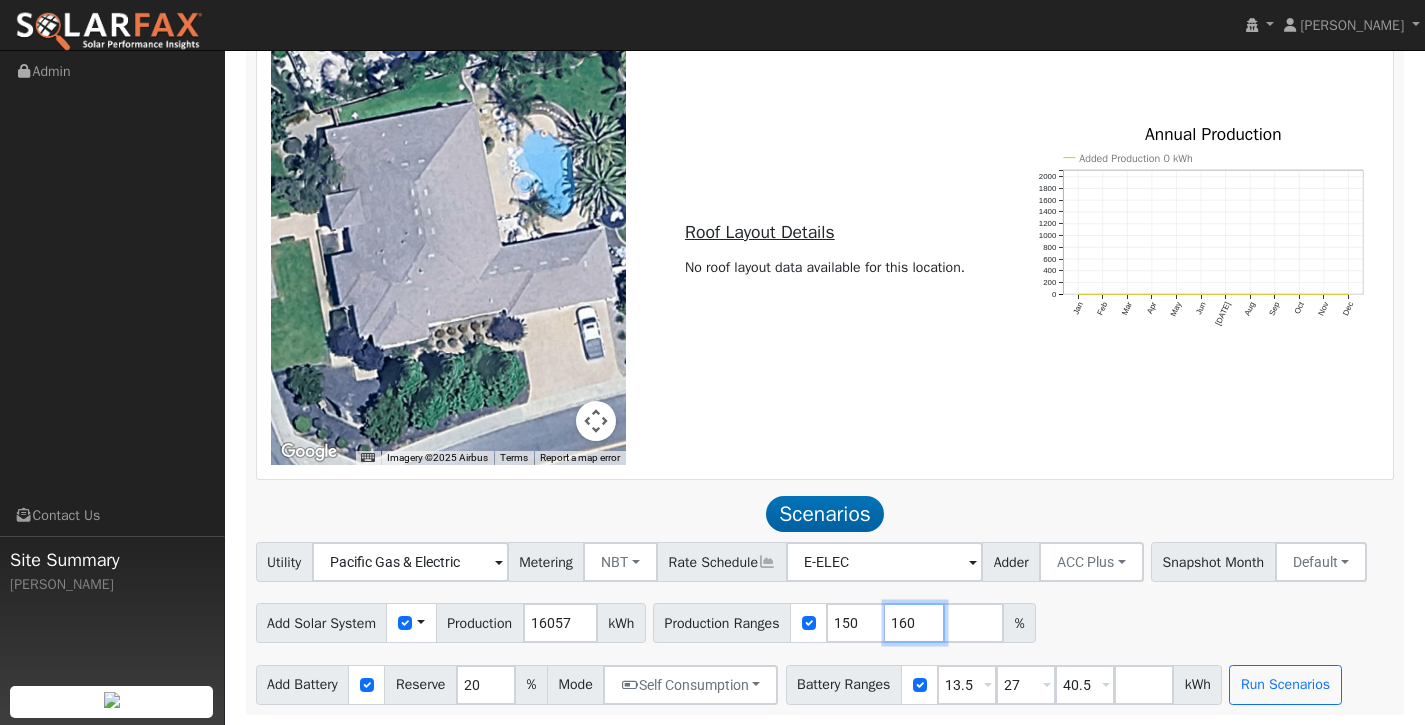 type on "160" 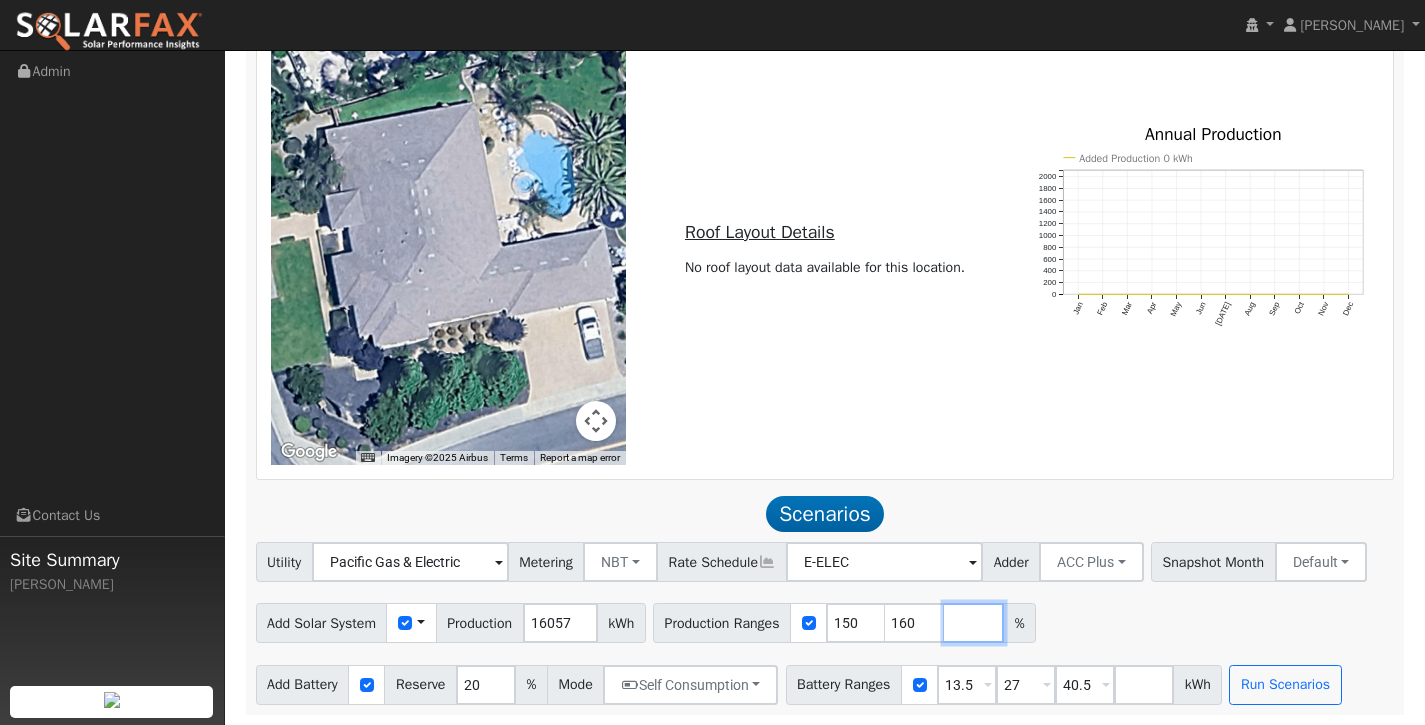click at bounding box center [974, 623] 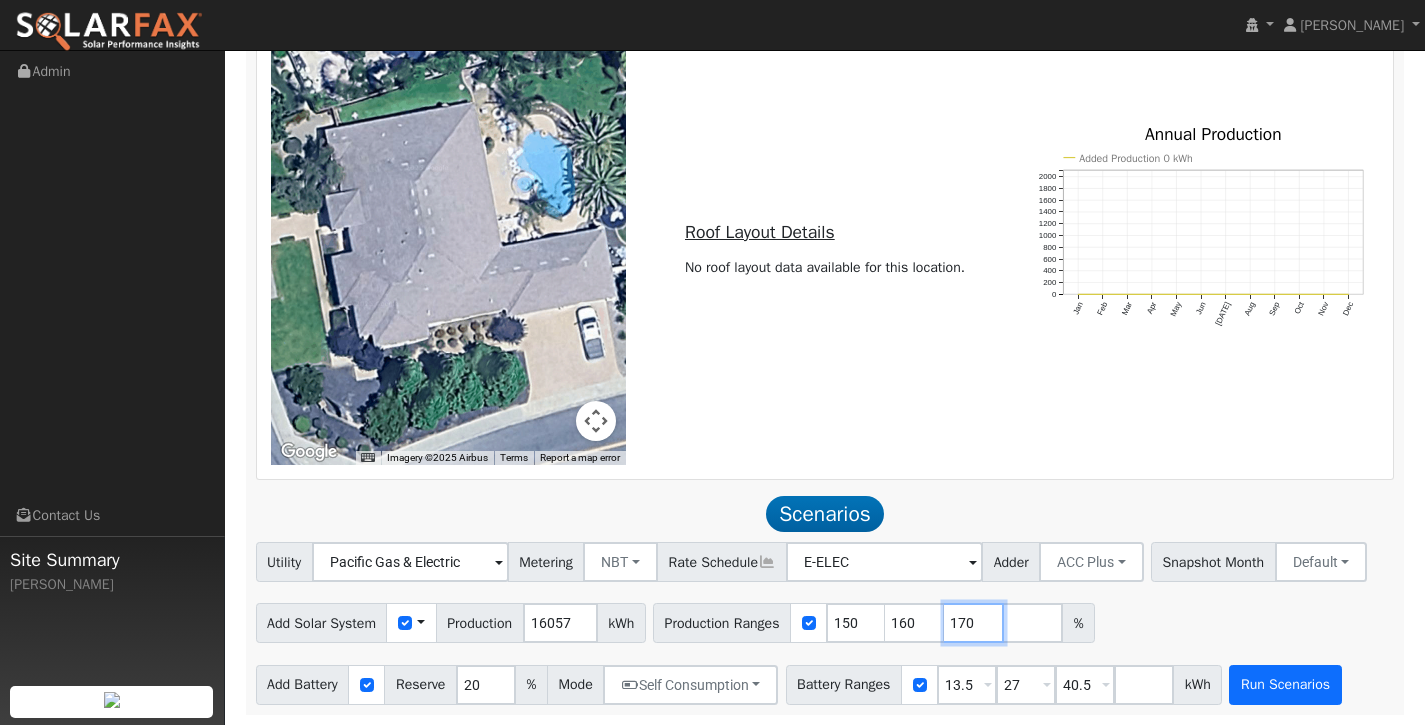 type on "170" 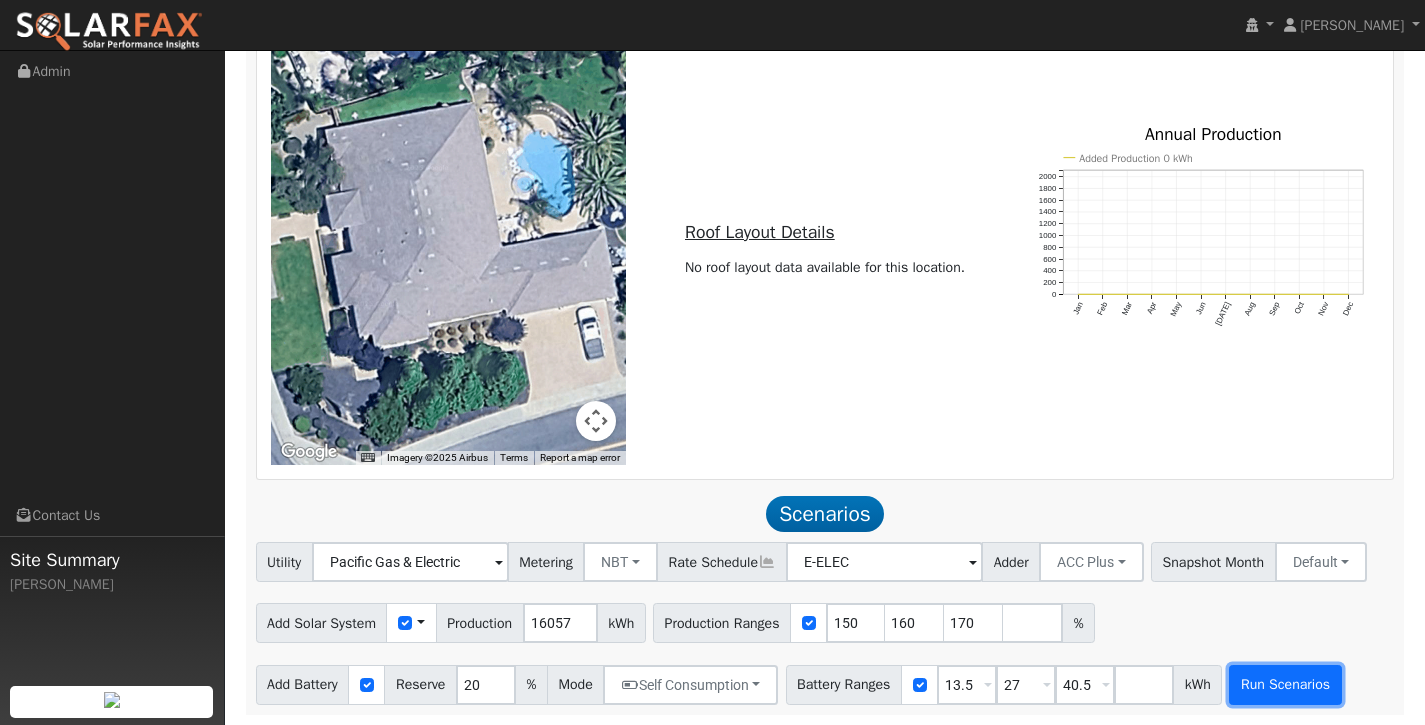click on "Run Scenarios" at bounding box center [1285, 685] 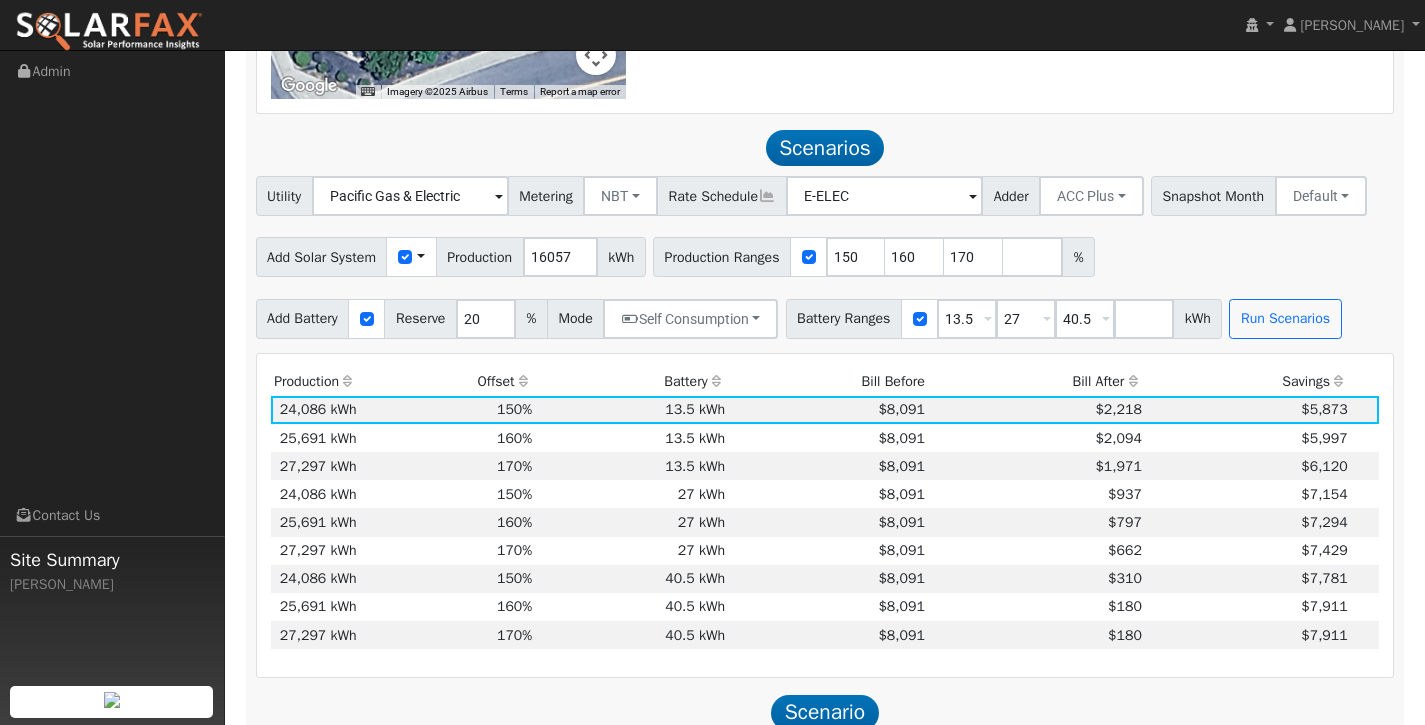 scroll, scrollTop: 1218, scrollLeft: 0, axis: vertical 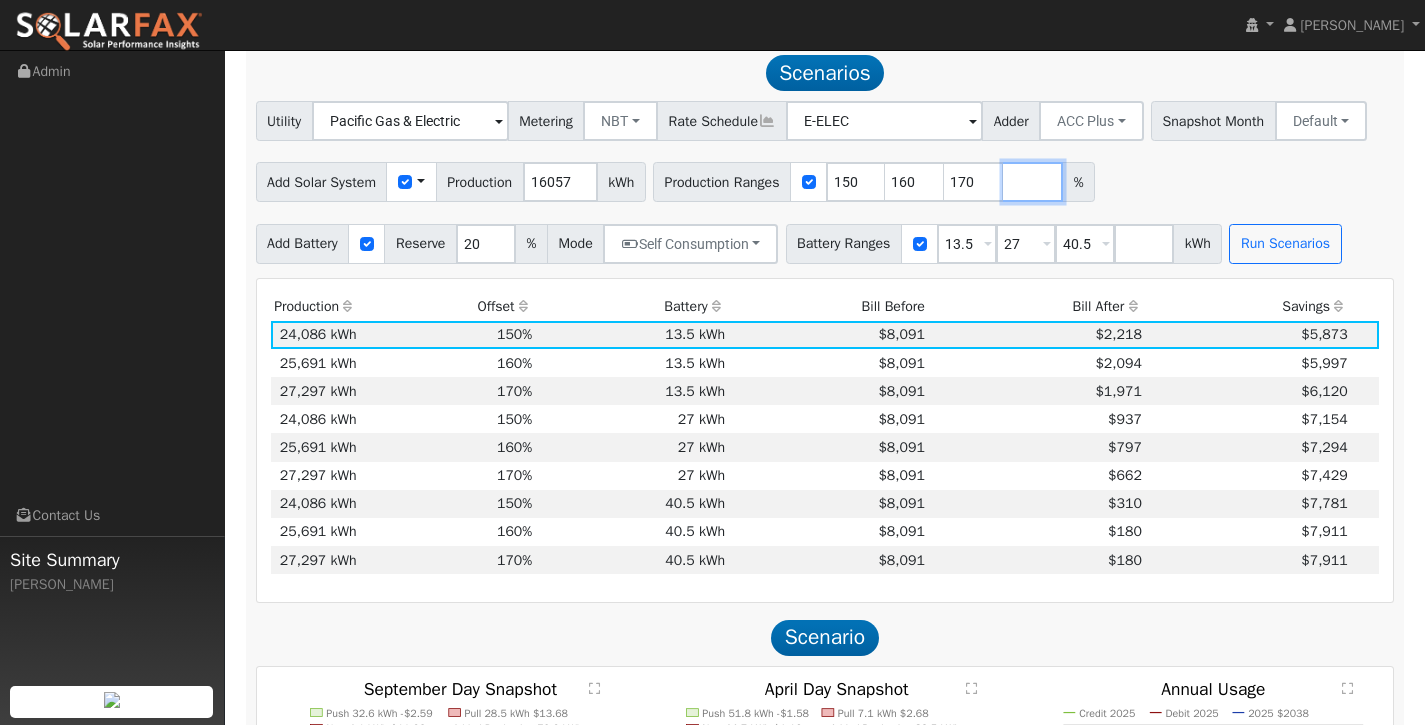 click at bounding box center [1033, 182] 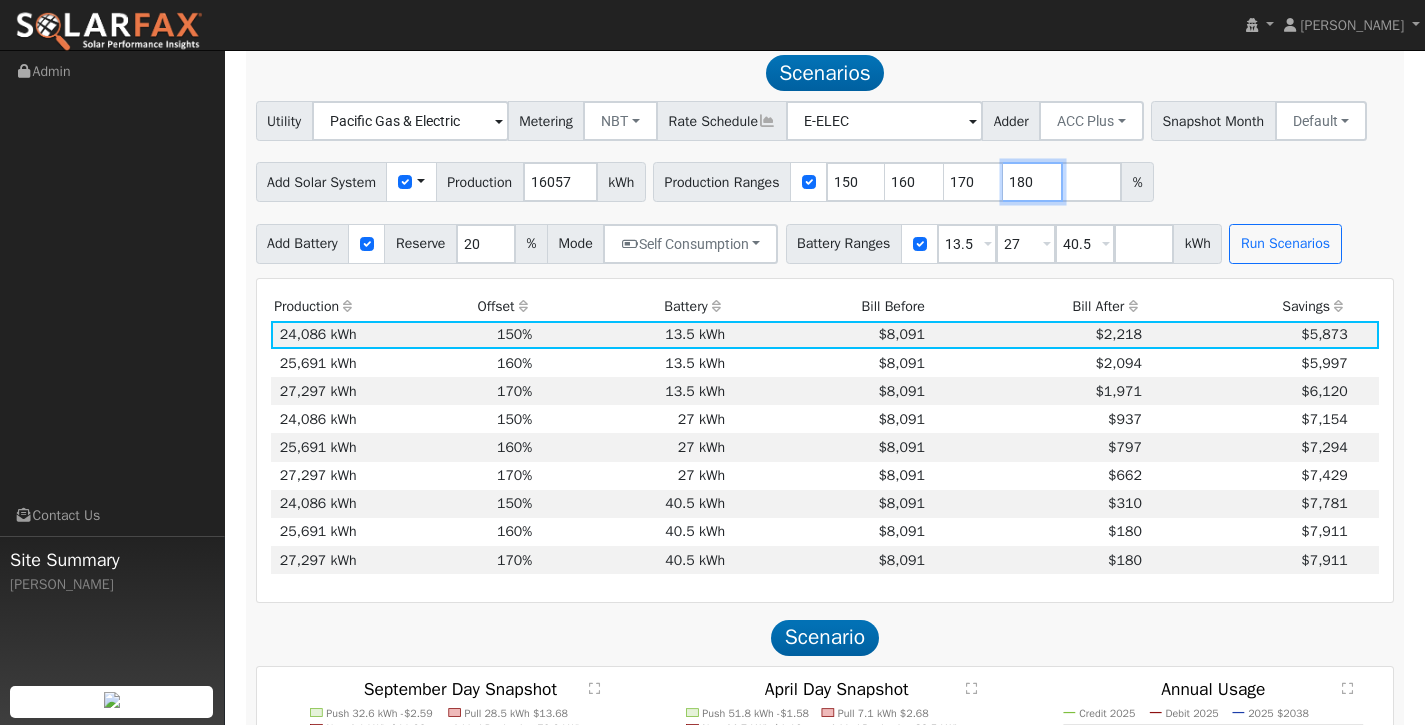 type on "180" 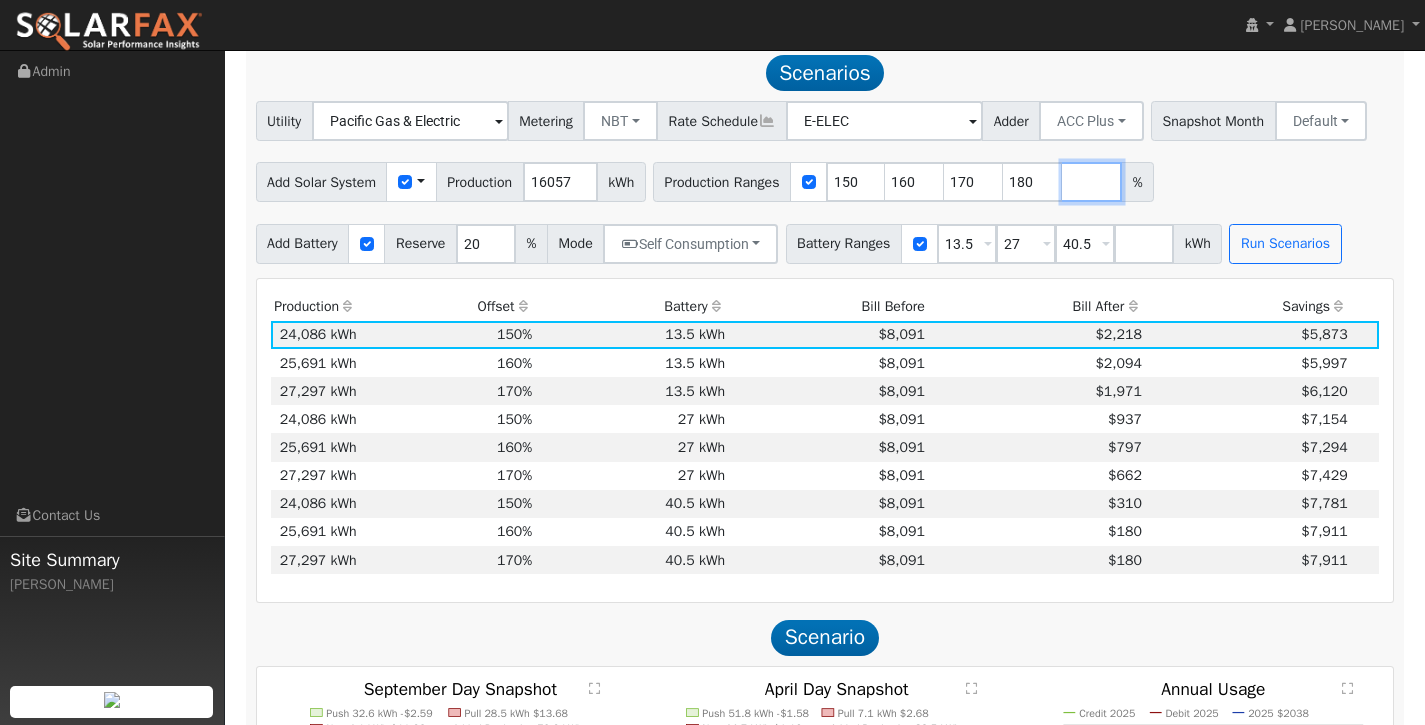 click at bounding box center [1092, 182] 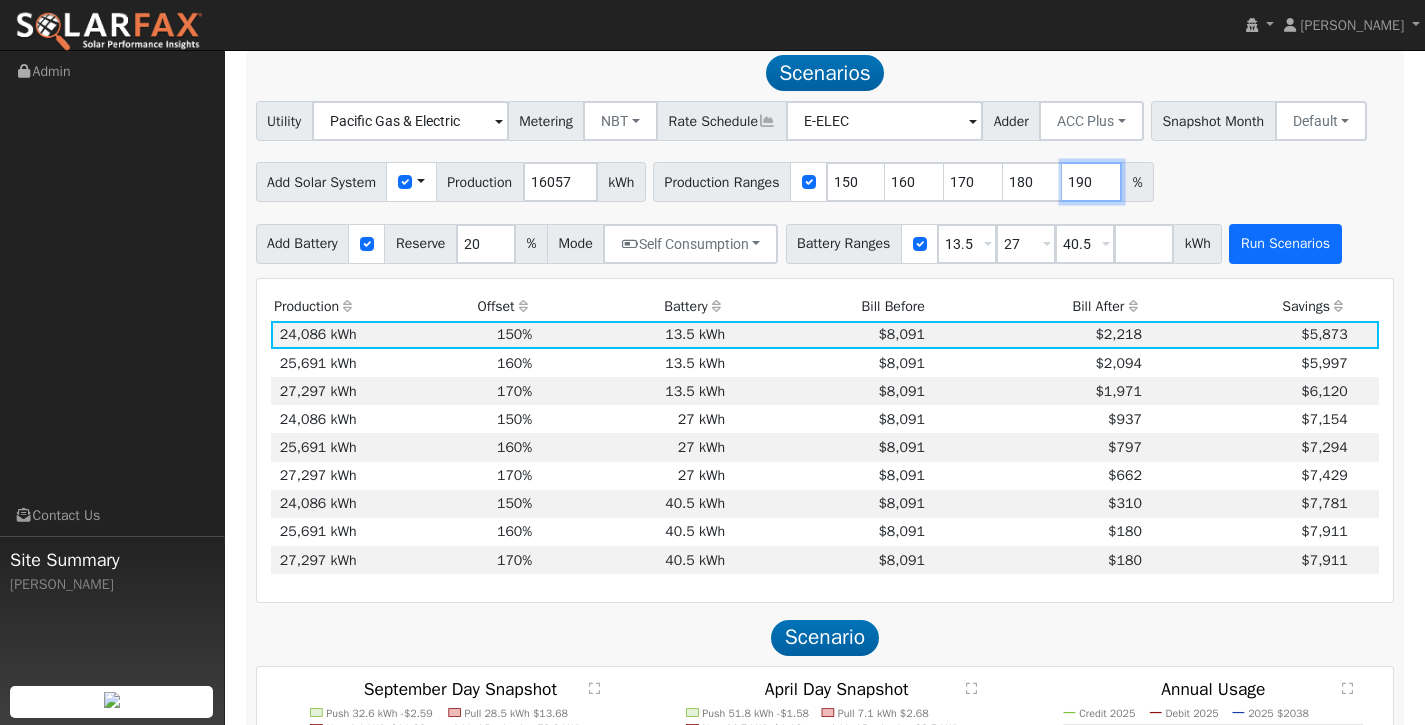 type on "190" 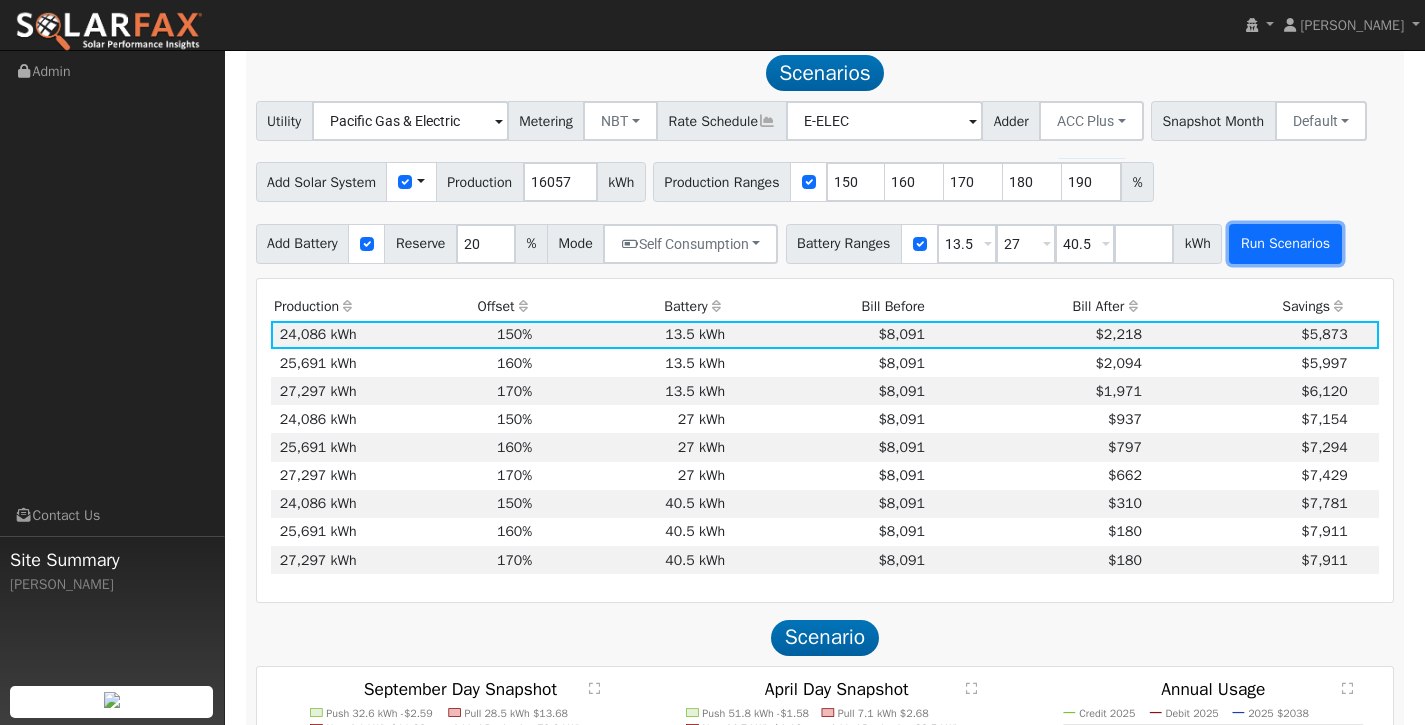 click on "Run Scenarios" at bounding box center [1285, 244] 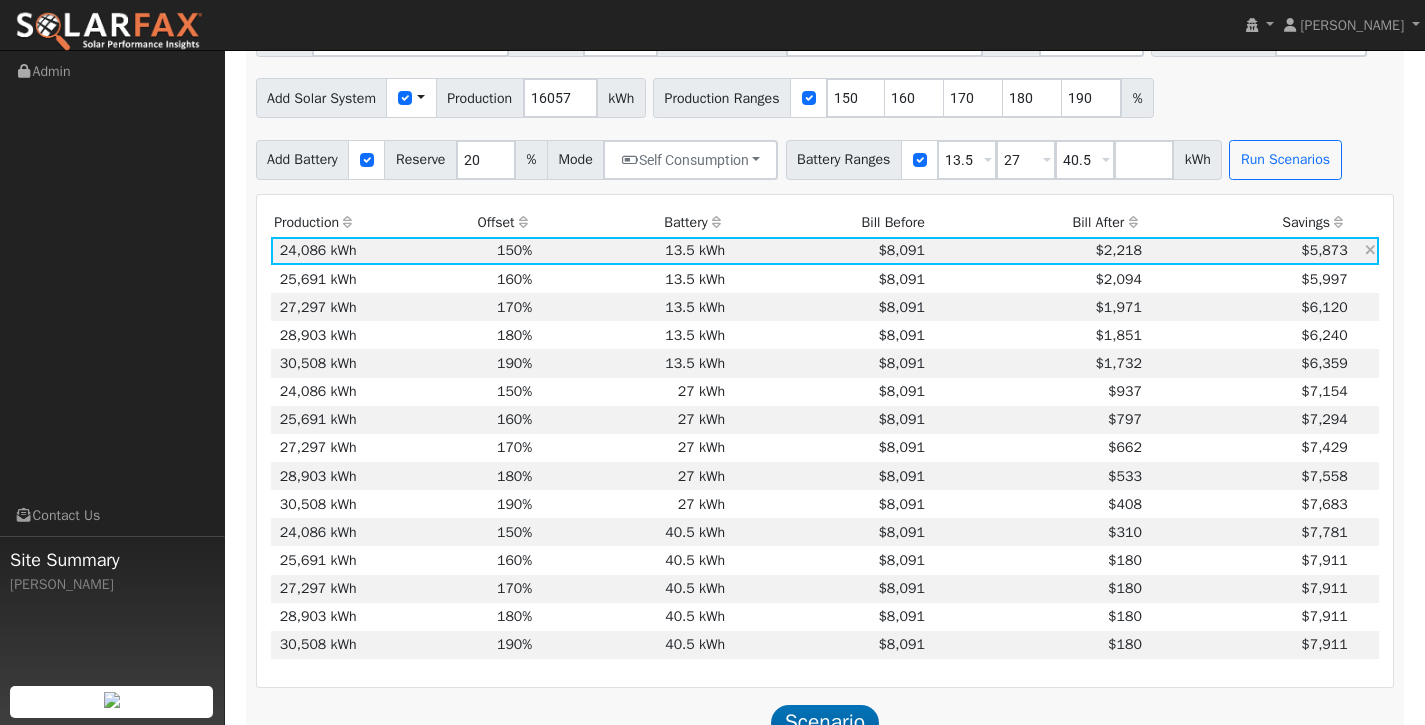 scroll, scrollTop: 1314, scrollLeft: 0, axis: vertical 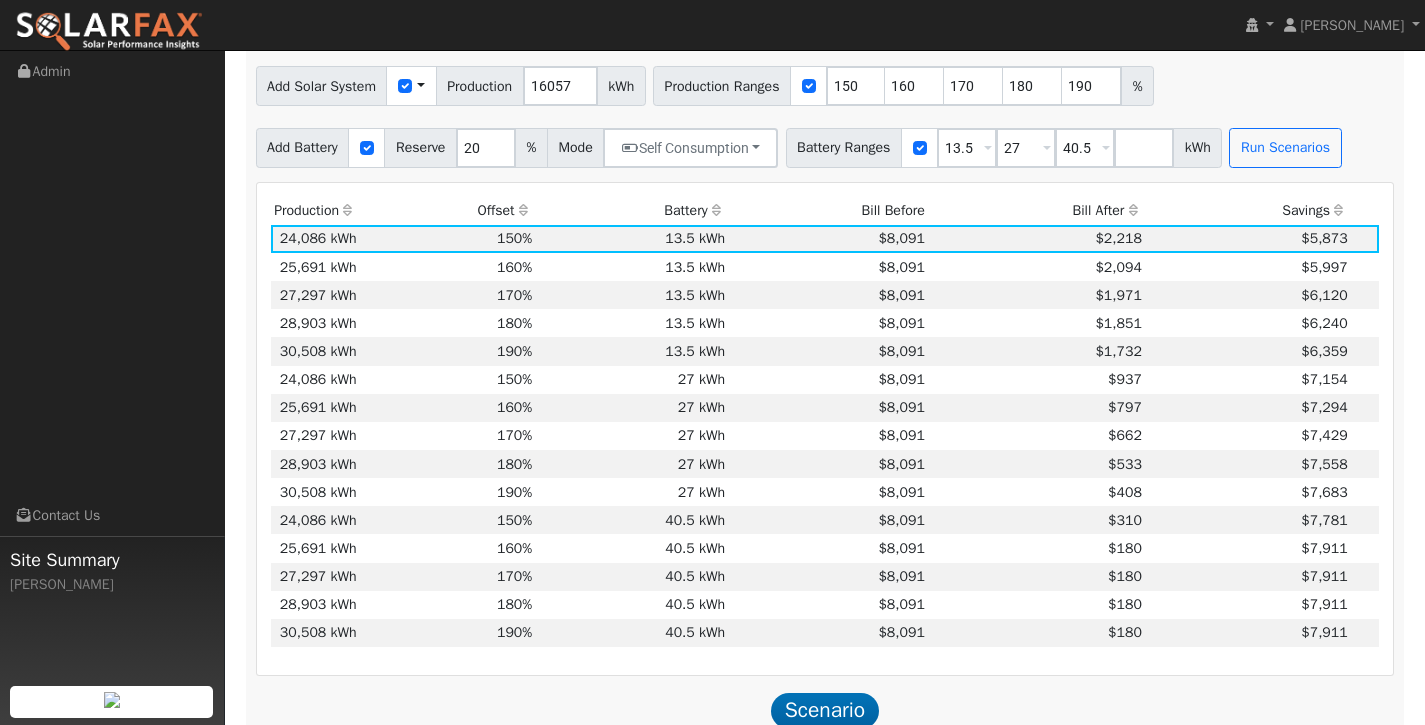 click at bounding box center [1133, 210] 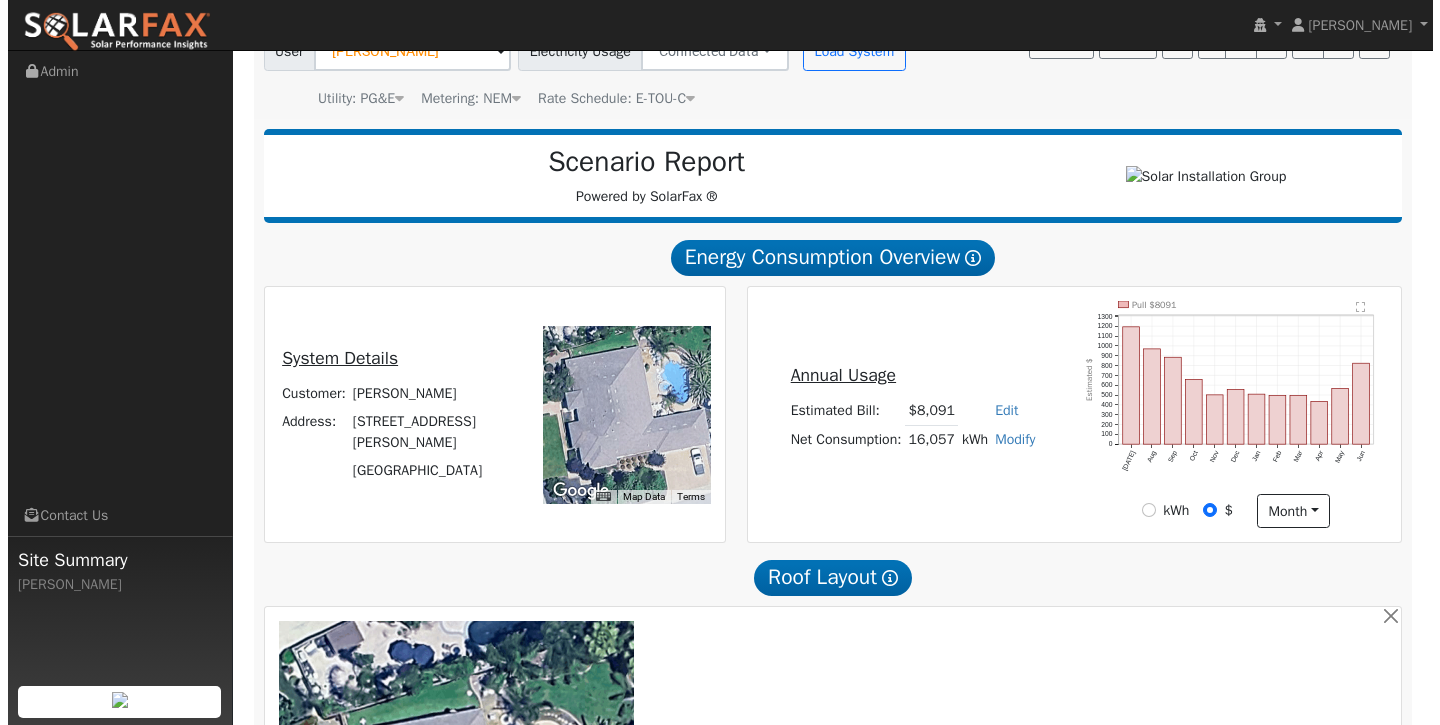 scroll, scrollTop: 0, scrollLeft: 0, axis: both 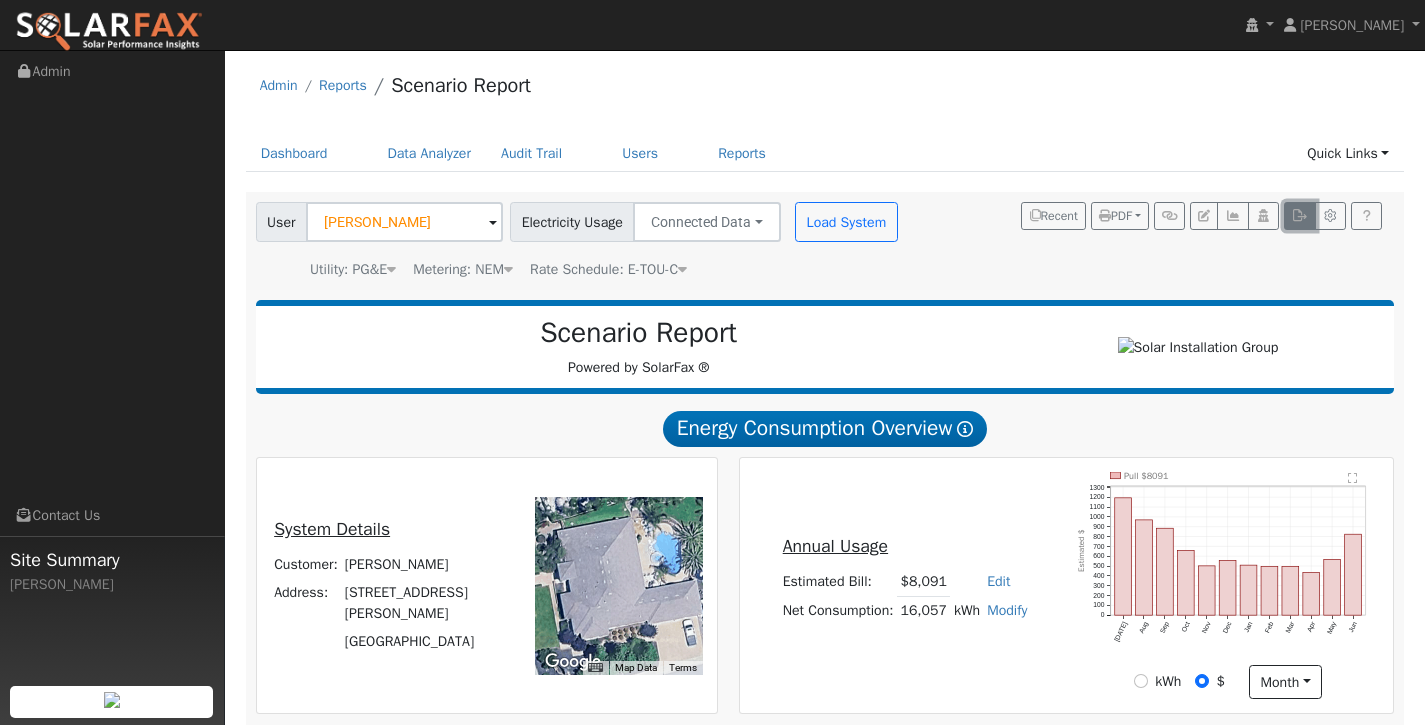 click at bounding box center (1299, 216) 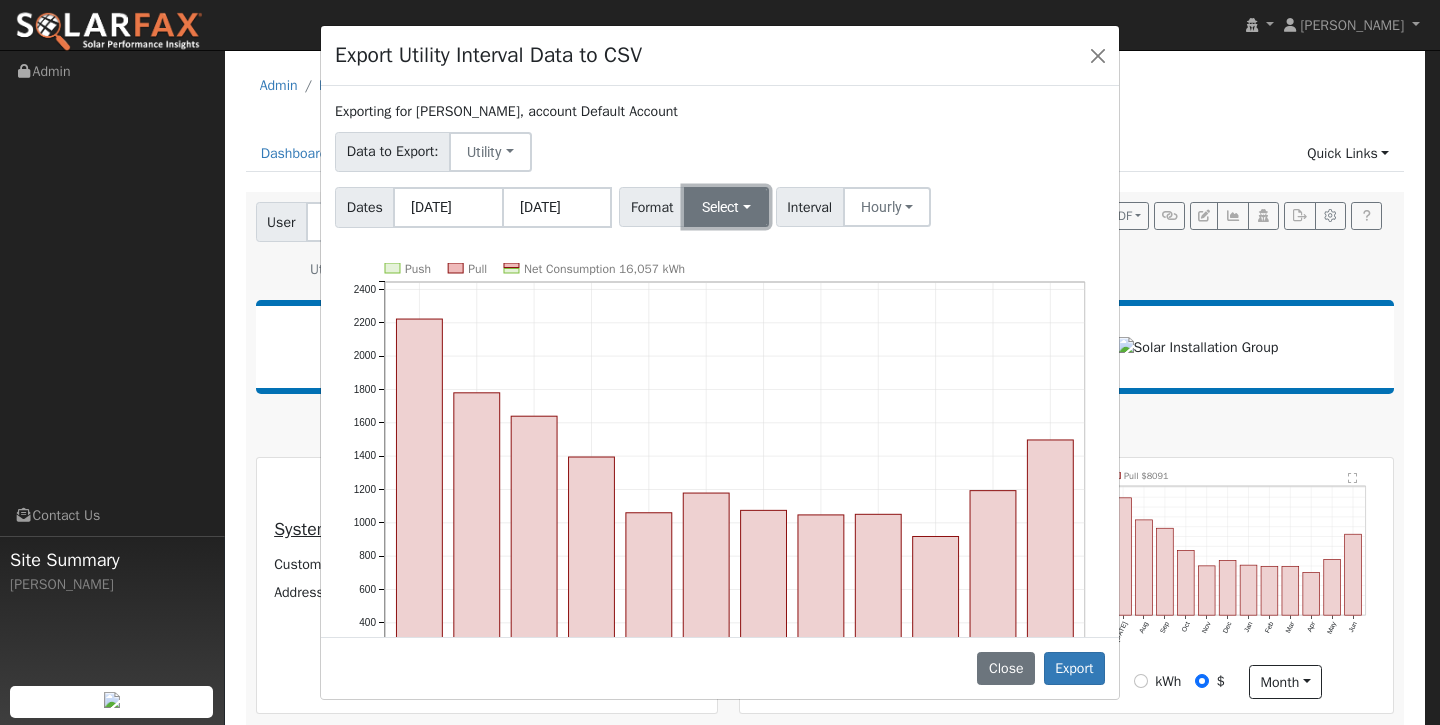 click on "Select" at bounding box center (726, 207) 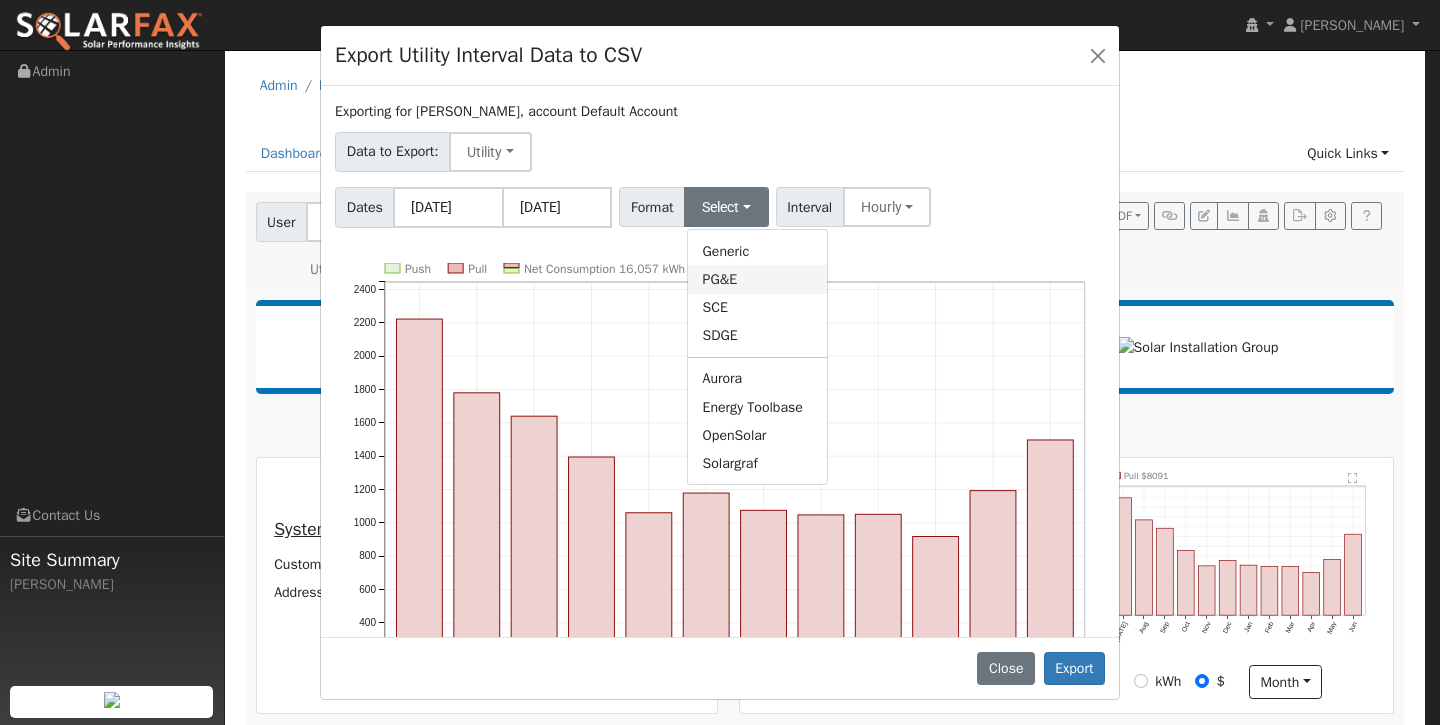 click on "PG&E" at bounding box center [757, 279] 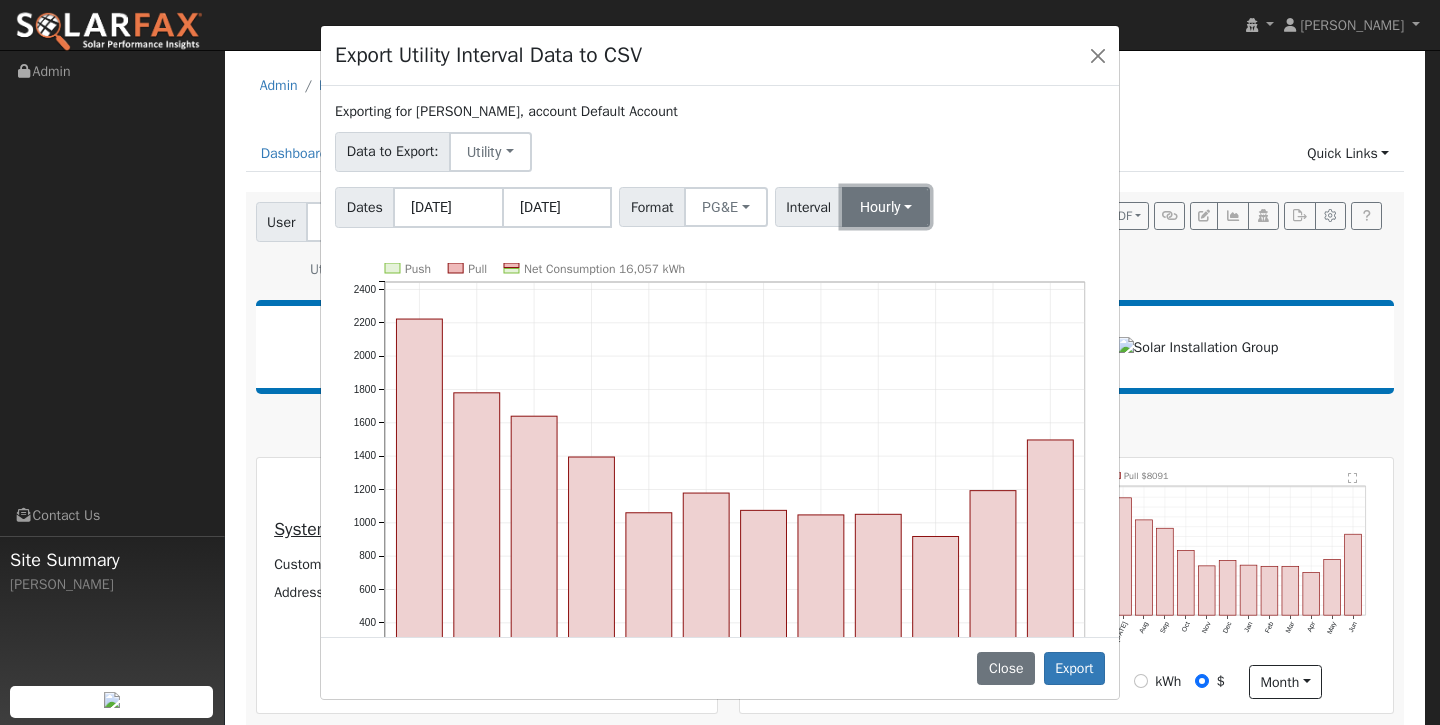 click on "Hourly" at bounding box center [886, 207] 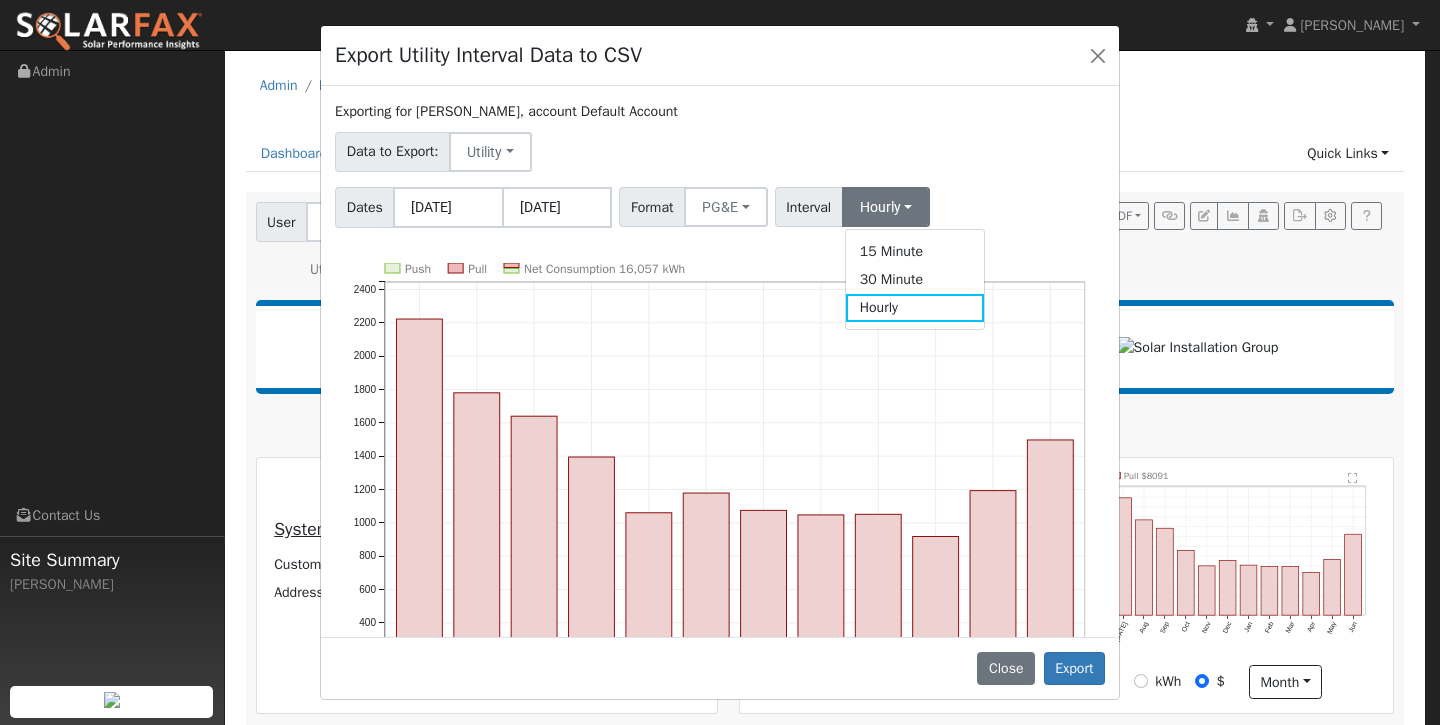 click on "Dates 07/01/2024 06/30/2025 Format PG&E Generic PG&E SCE SDGE Aurora Energy Toolbase OpenSolar Solargraf Interval Hourly 15 Minute 30 Minute Hourly" at bounding box center (720, 204) 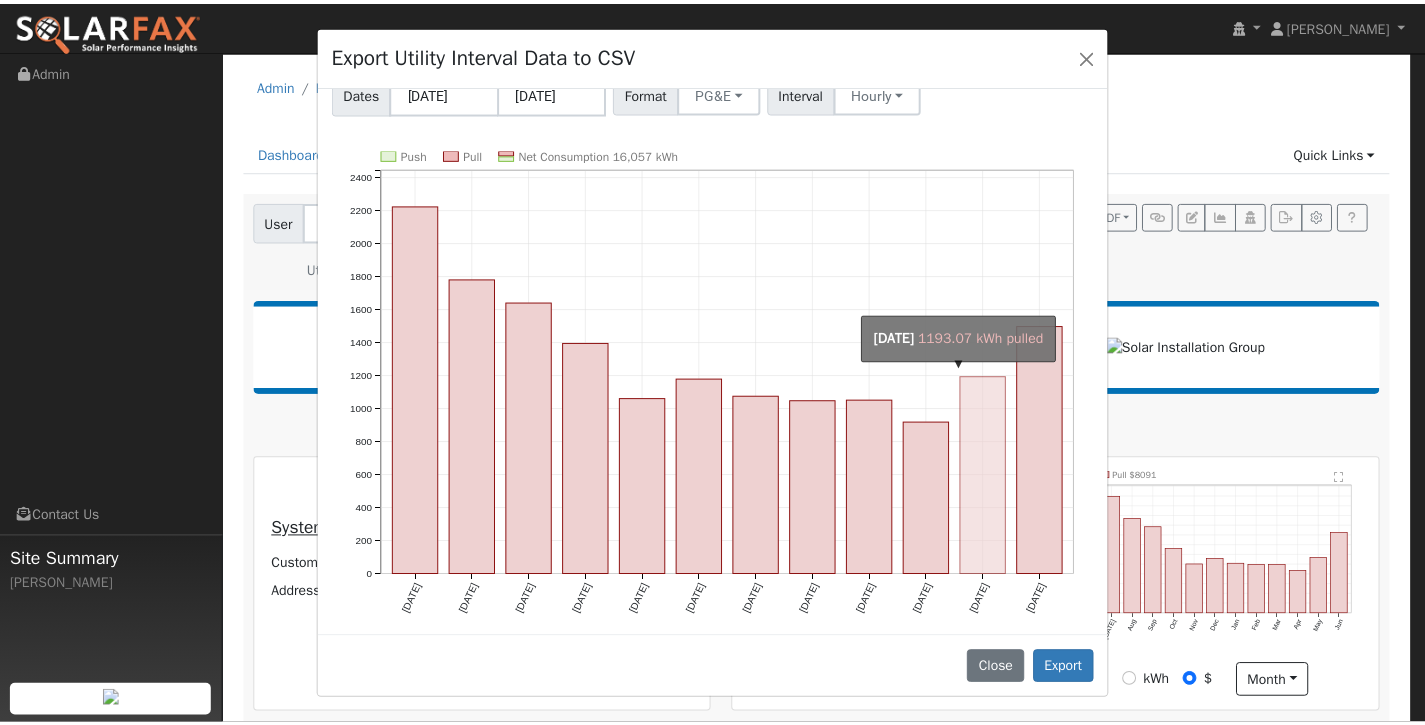 scroll, scrollTop: 0, scrollLeft: 0, axis: both 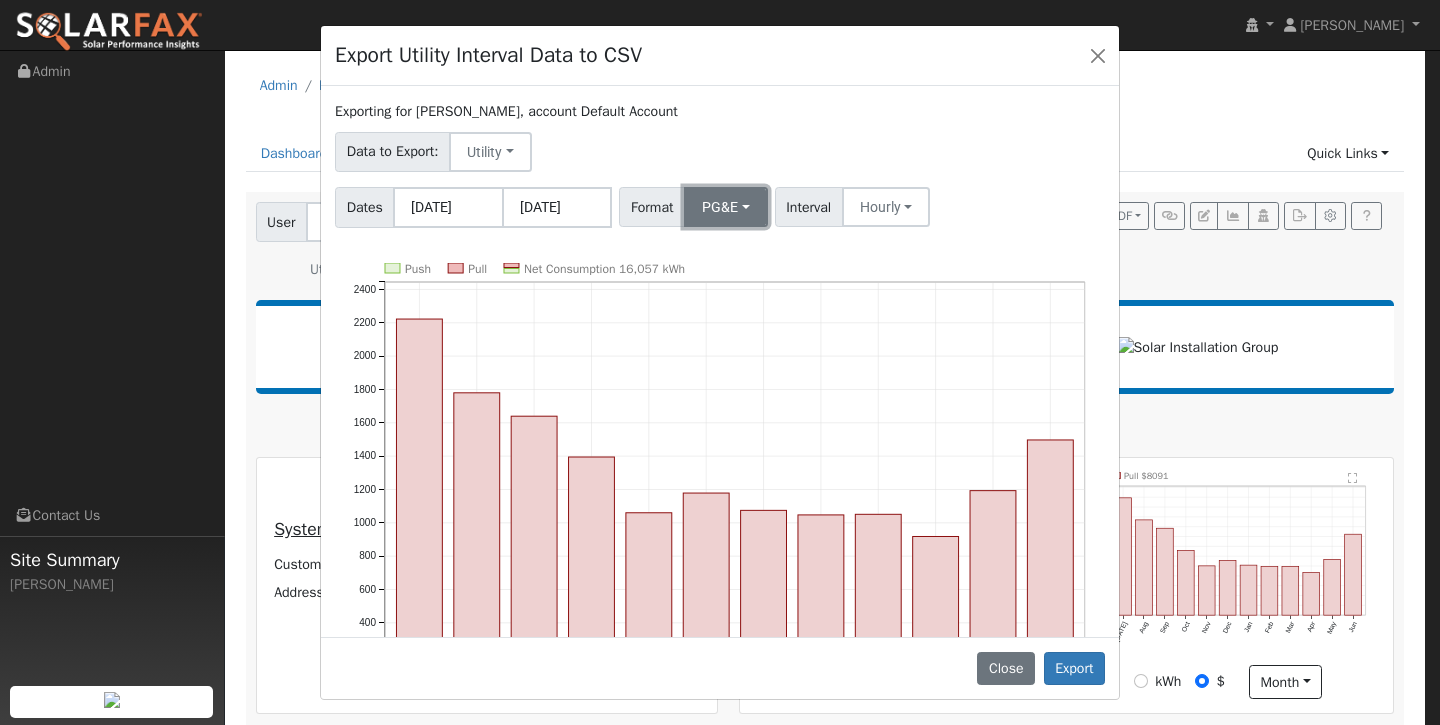 click on "PG&E" at bounding box center (726, 207) 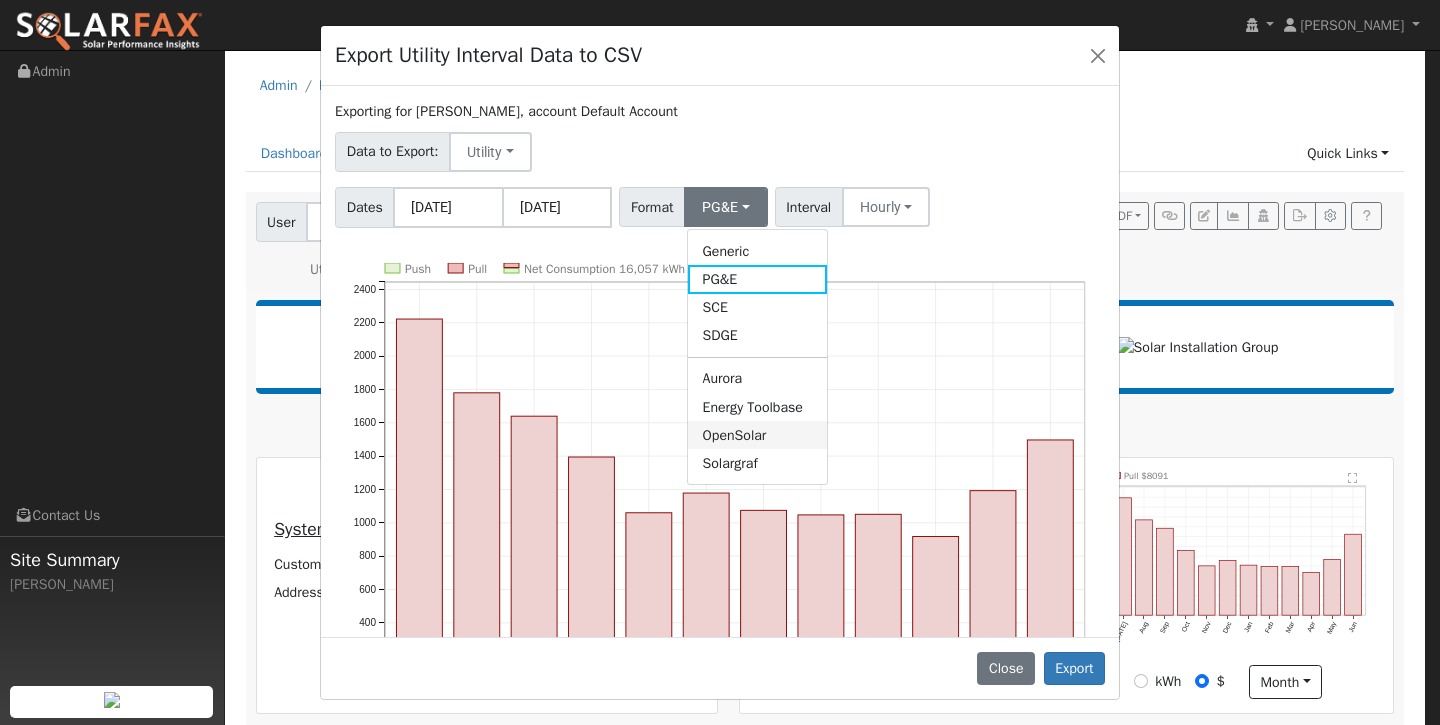 click on "OpenSolar" at bounding box center [757, 435] 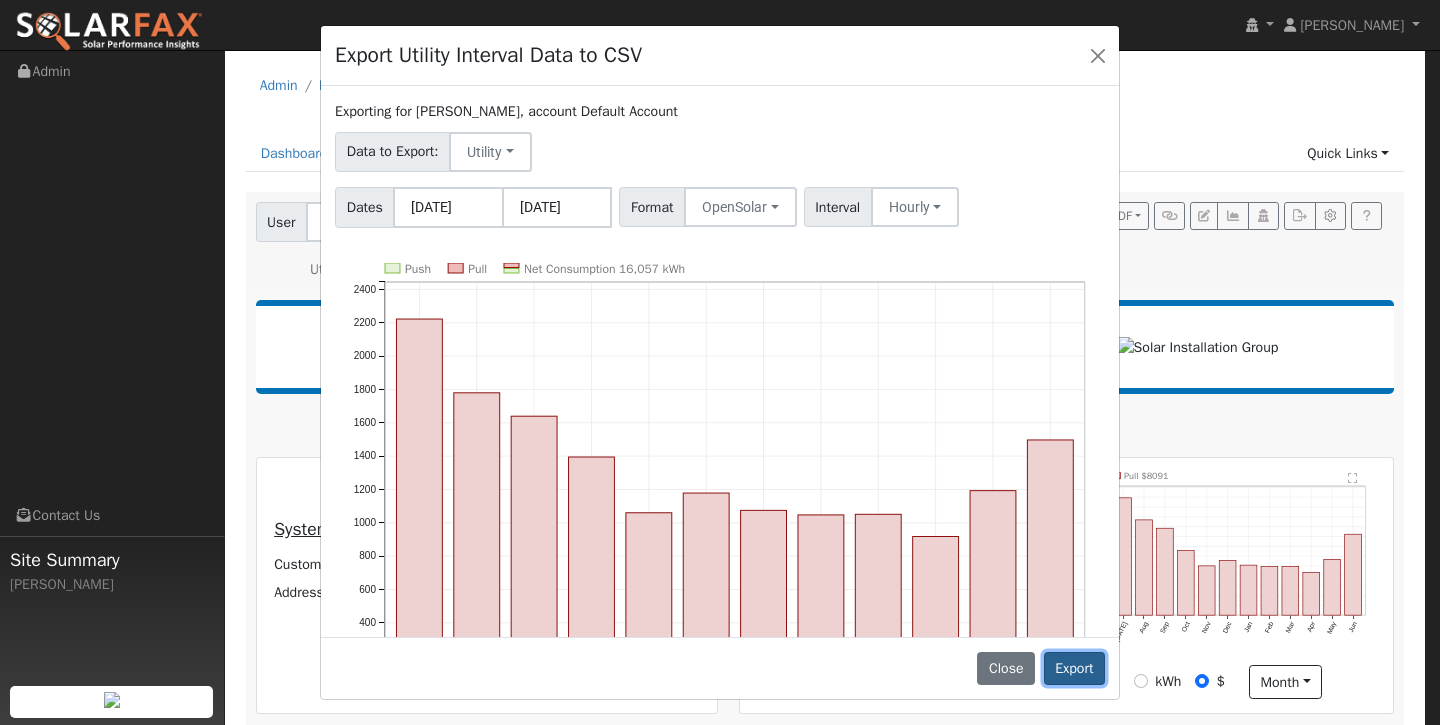 click on "Export" at bounding box center (1074, 669) 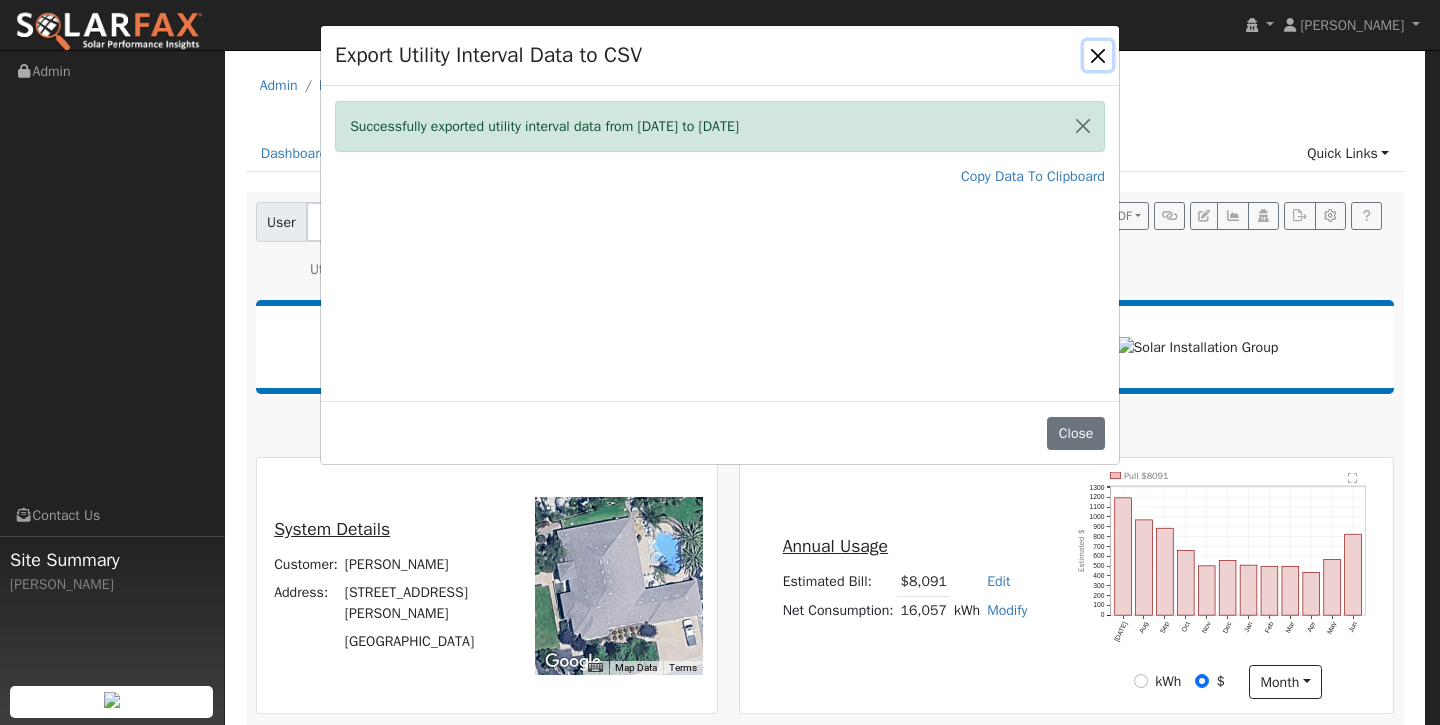 click at bounding box center [1098, 55] 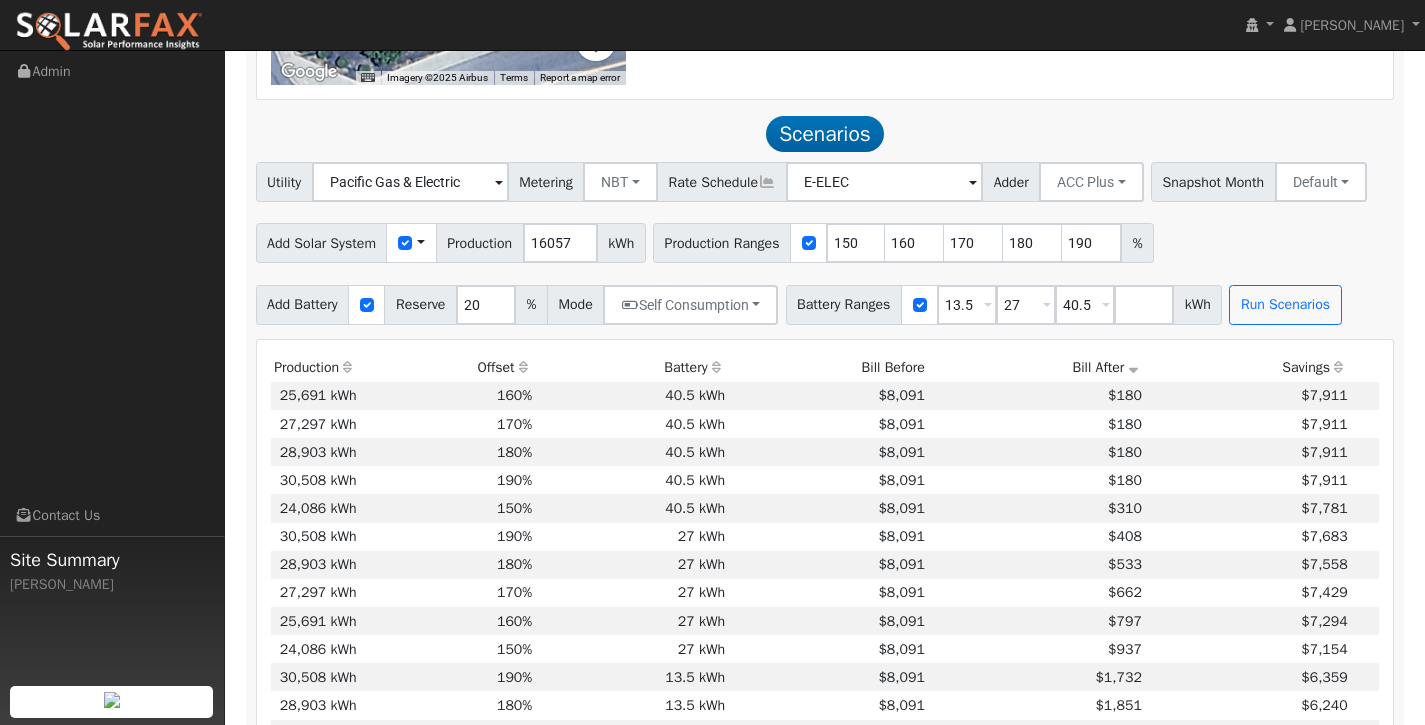 scroll, scrollTop: 1137, scrollLeft: 0, axis: vertical 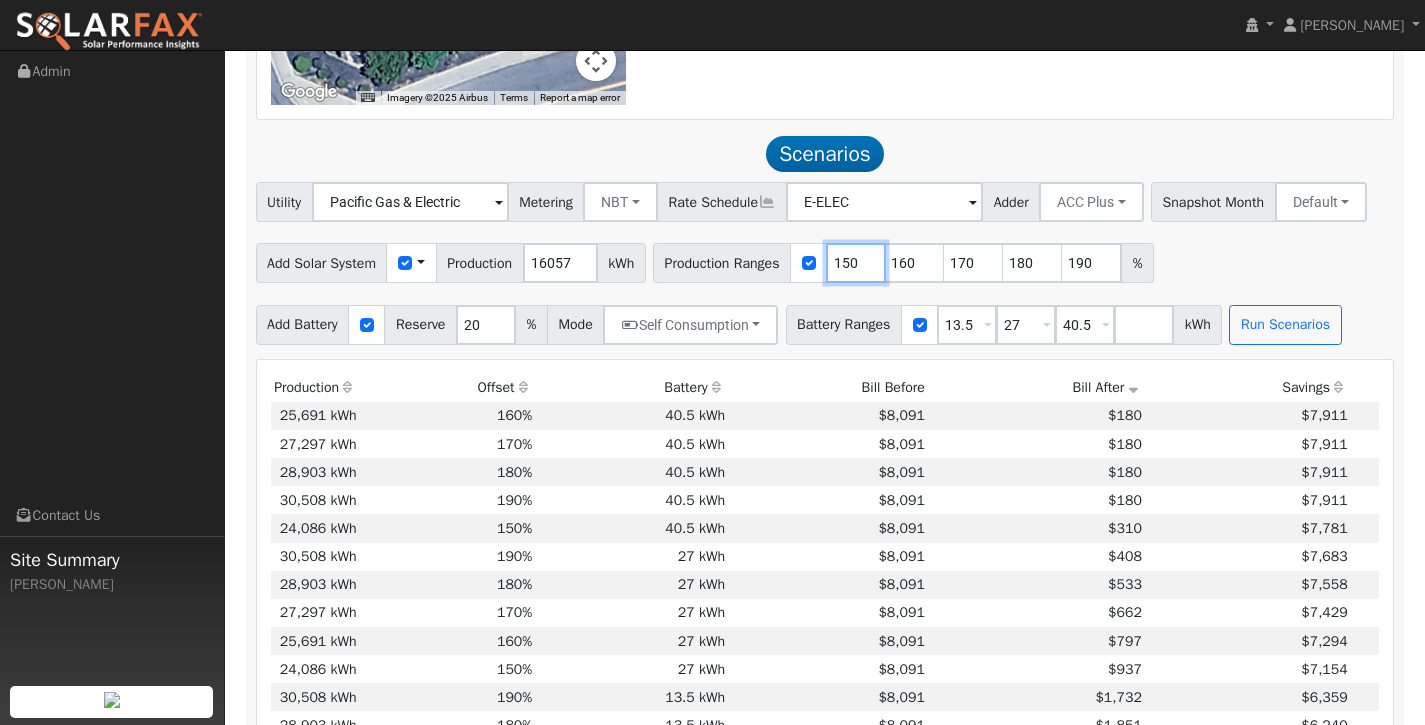click on "150" at bounding box center (856, 263) 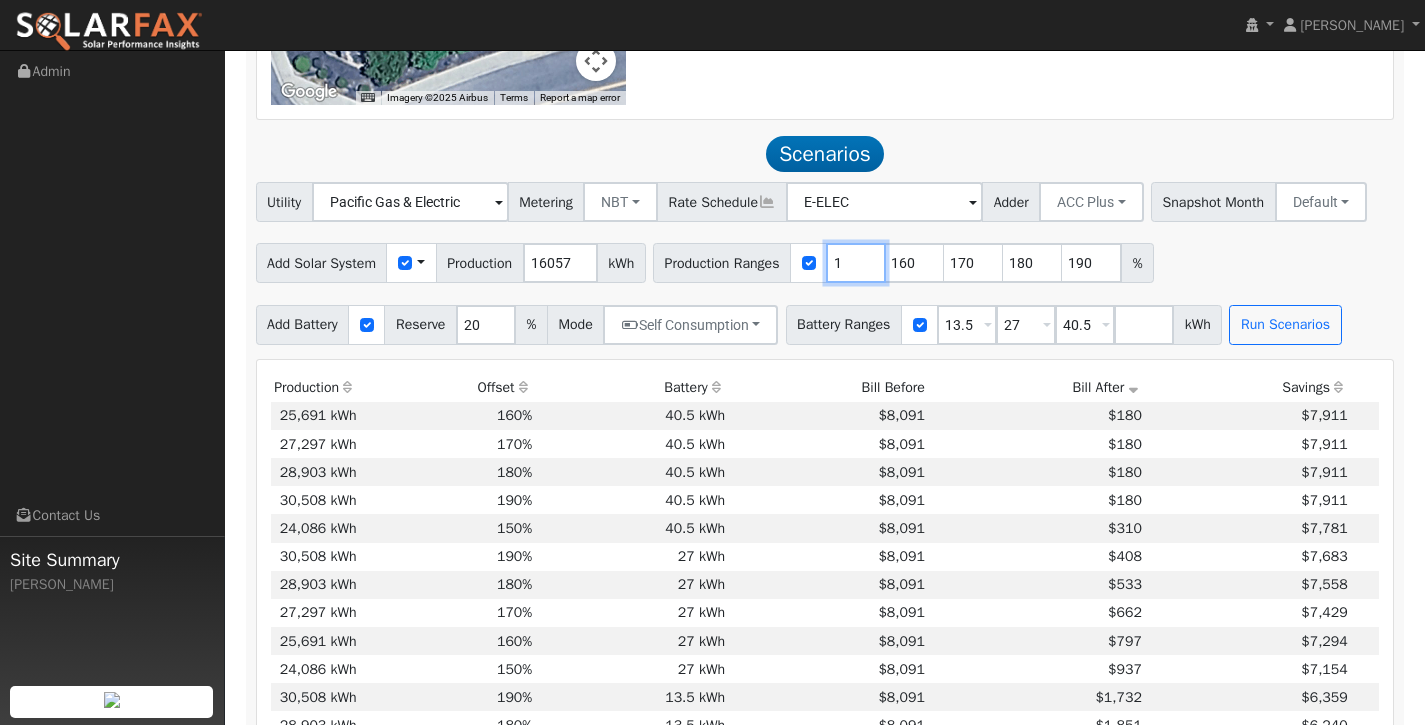 type on "160" 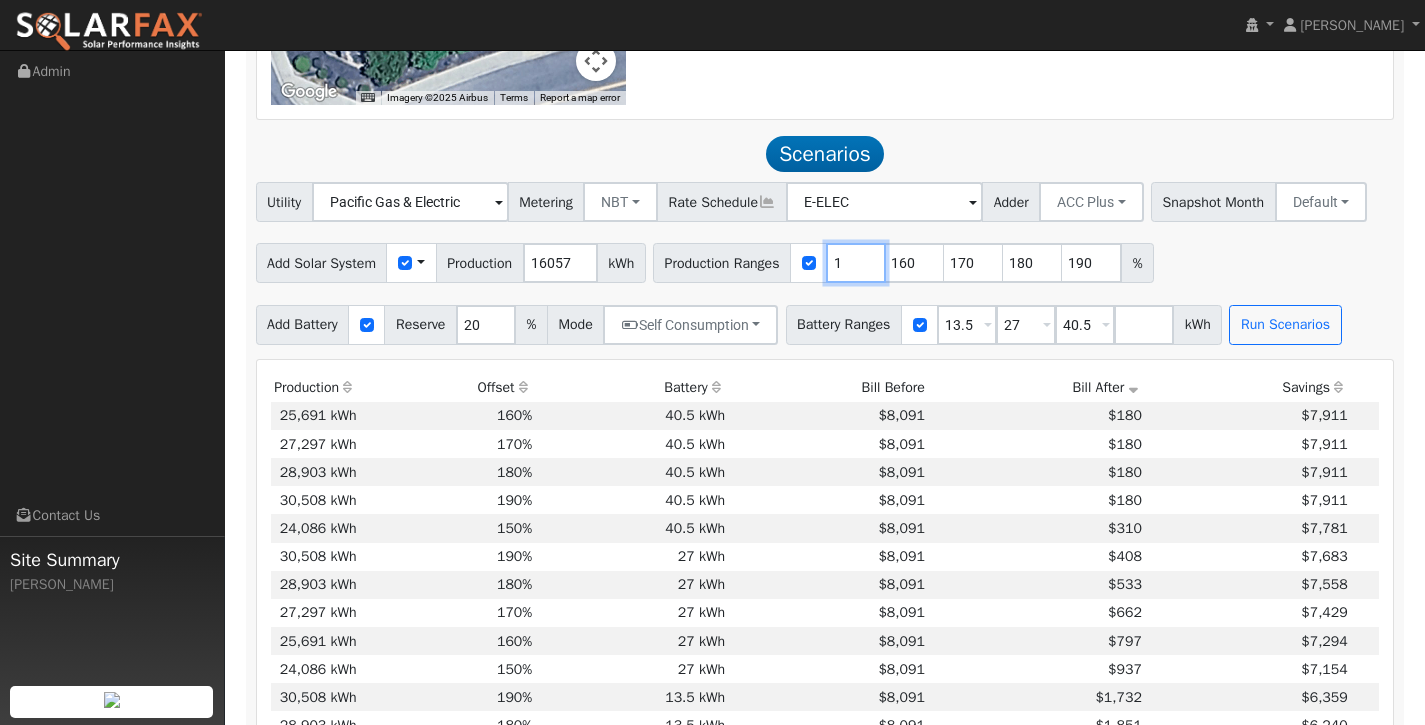 type on "170" 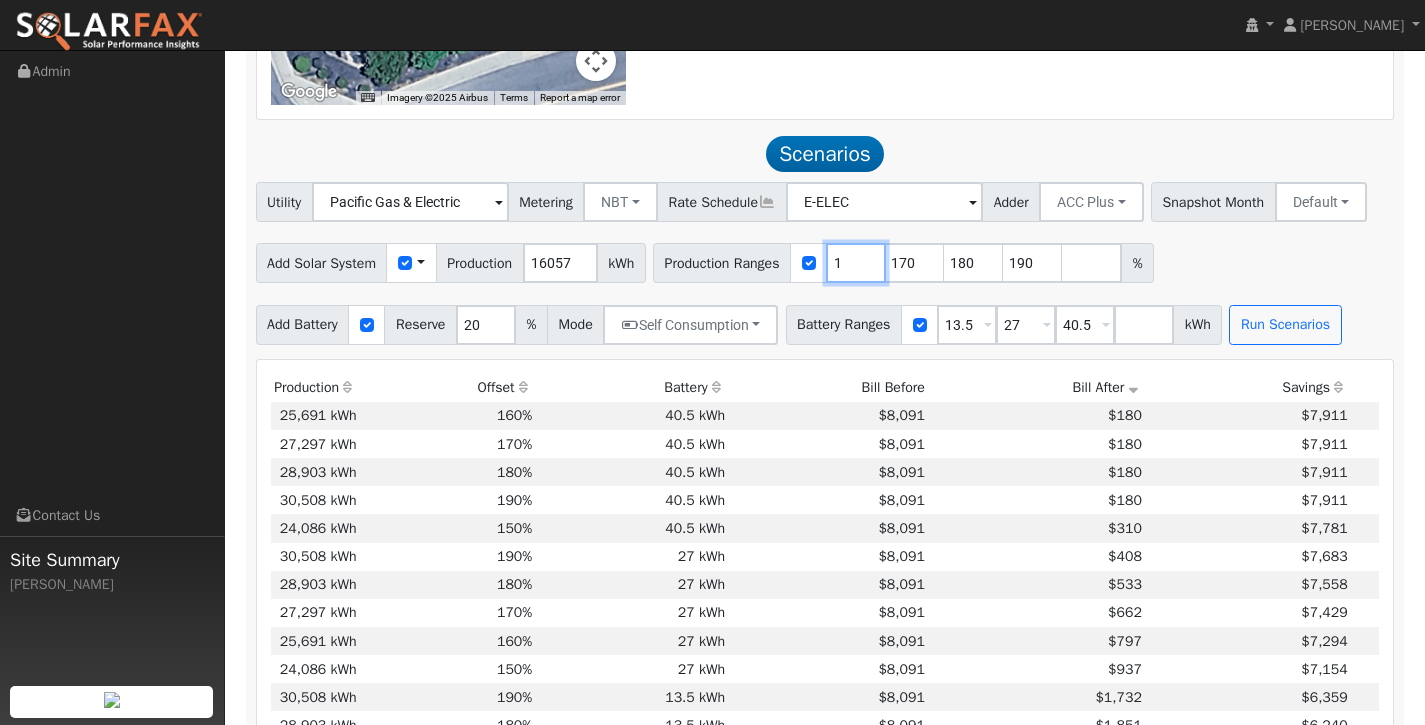 type on "170" 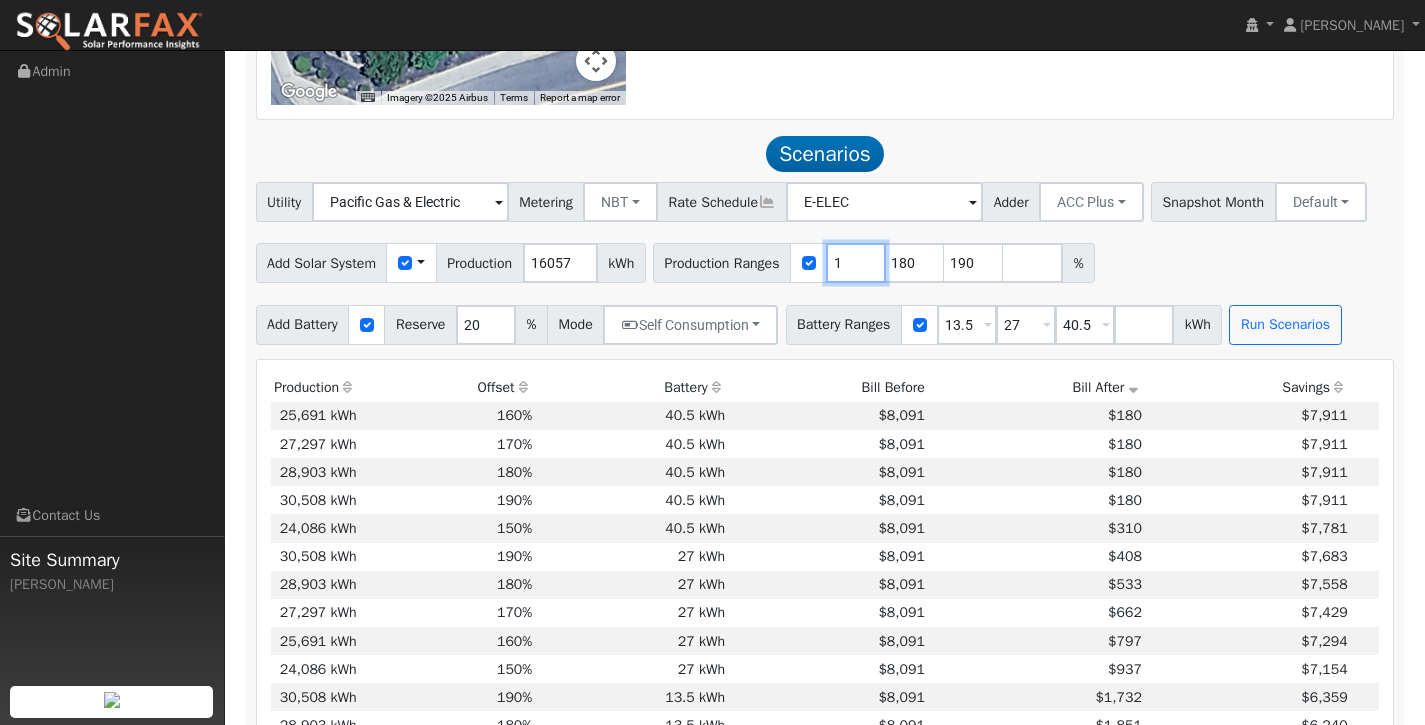 type on "180" 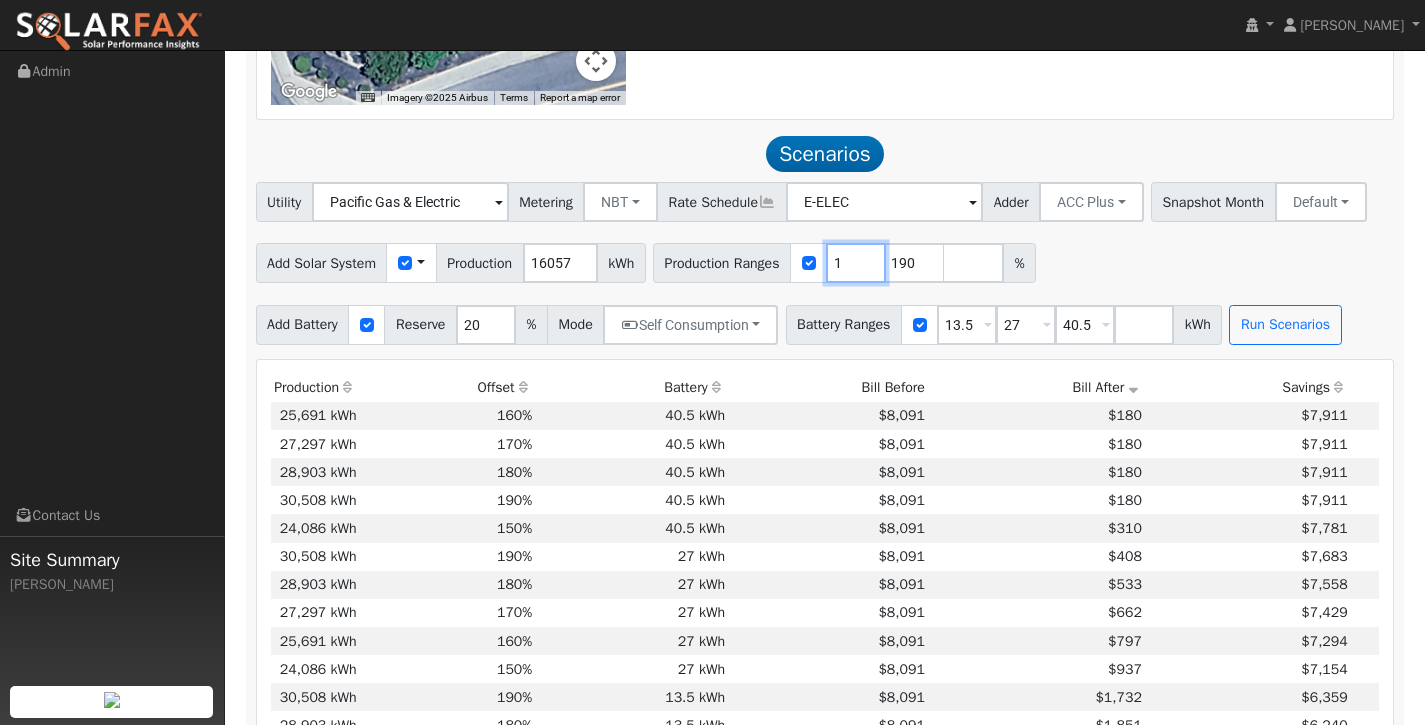 type on "190" 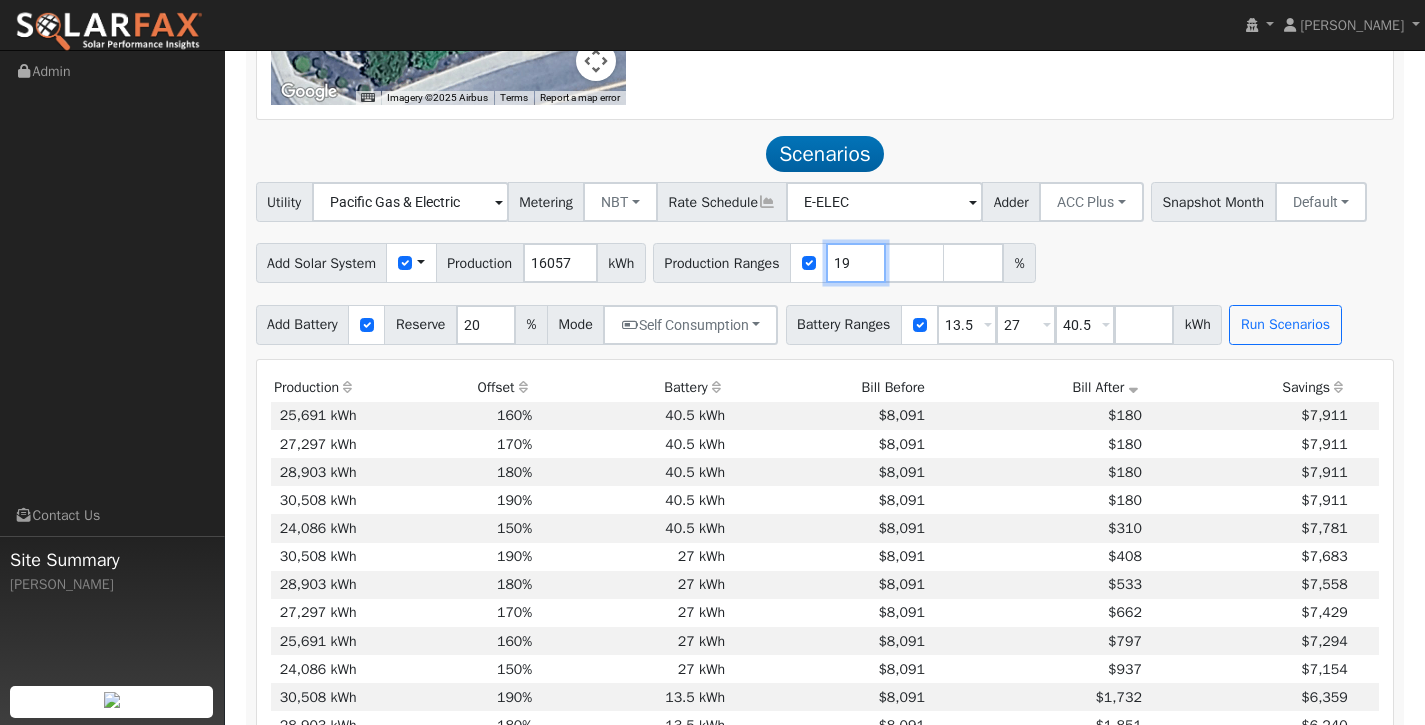 type on "1" 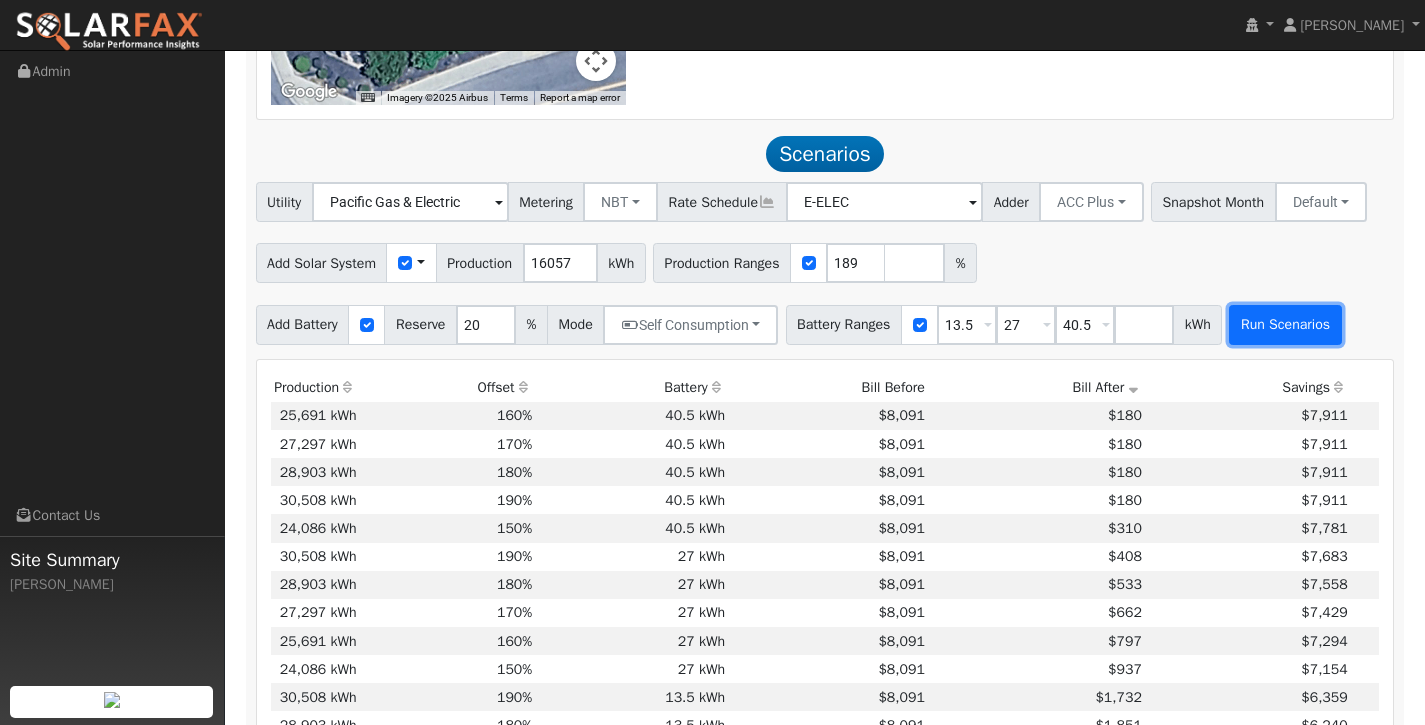 click on "Run Scenarios" at bounding box center [1285, 325] 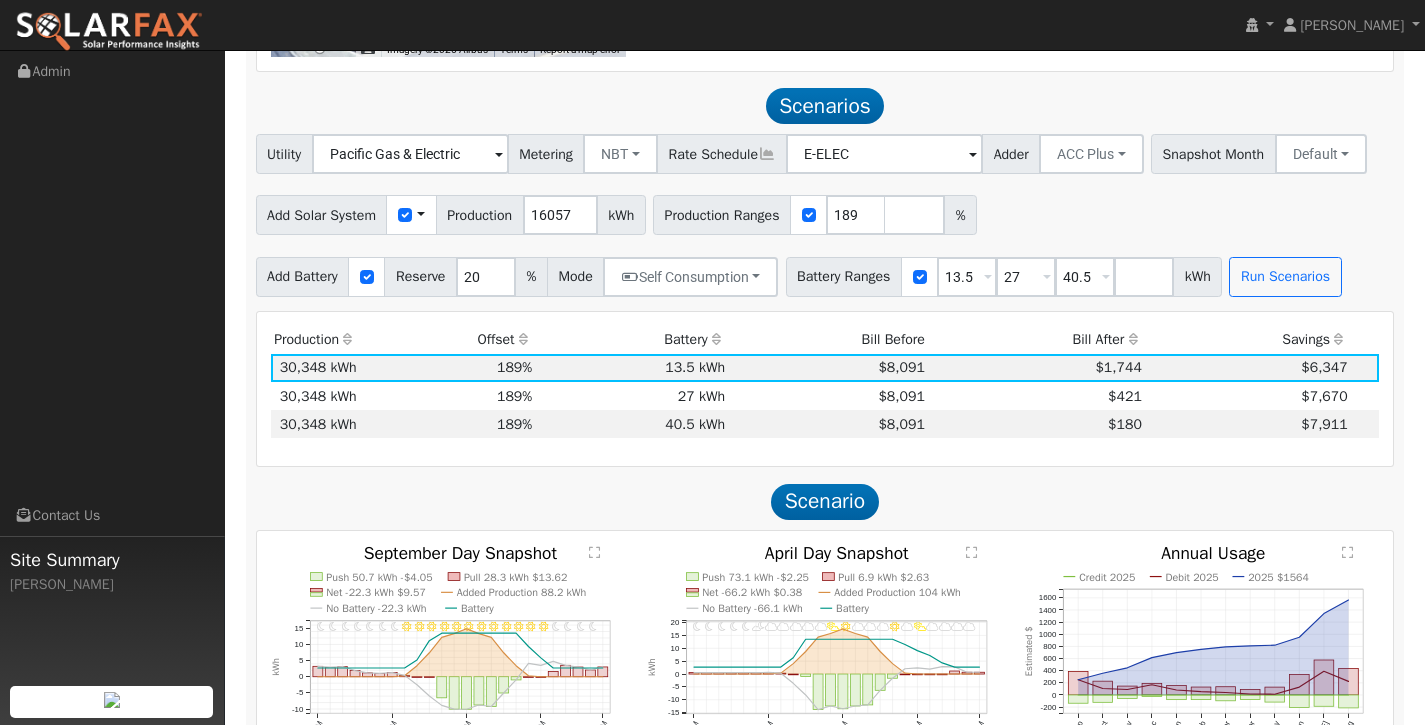 scroll, scrollTop: 1218, scrollLeft: 0, axis: vertical 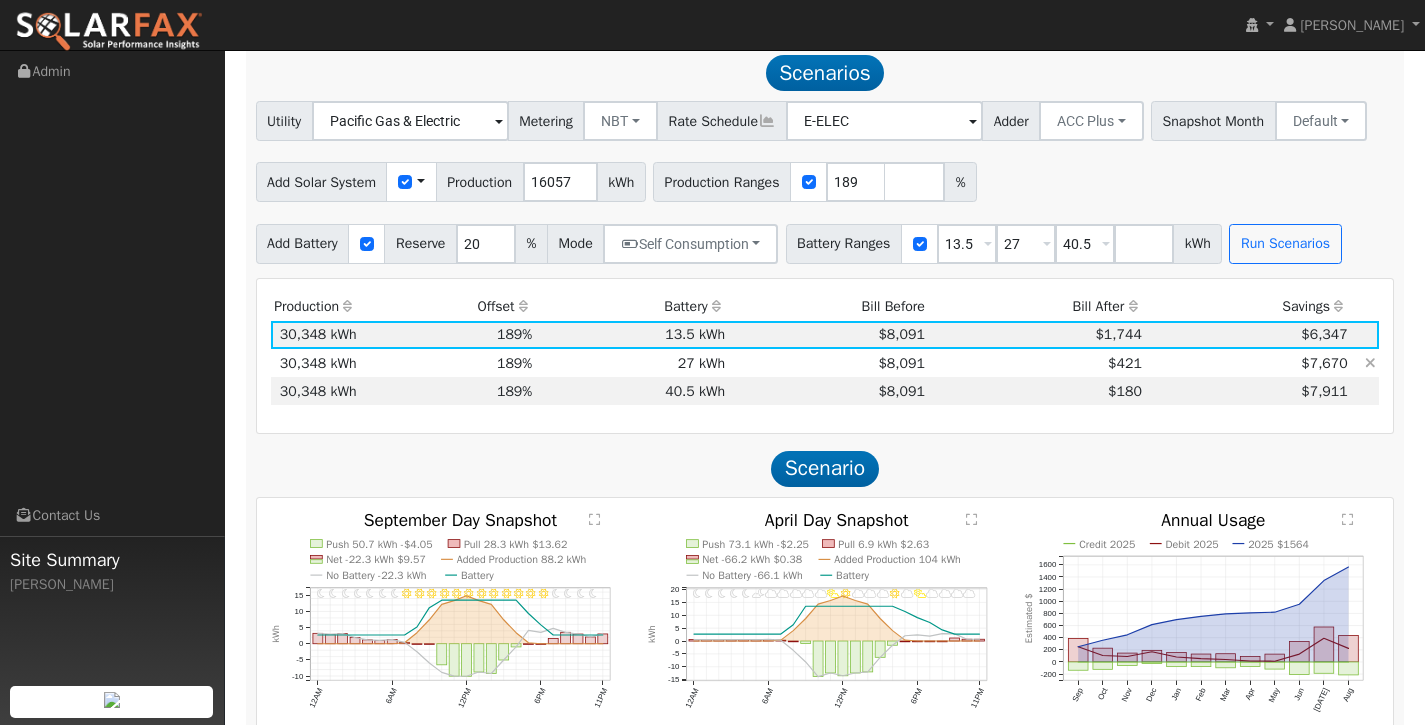 click on "$421" at bounding box center [1036, 363] 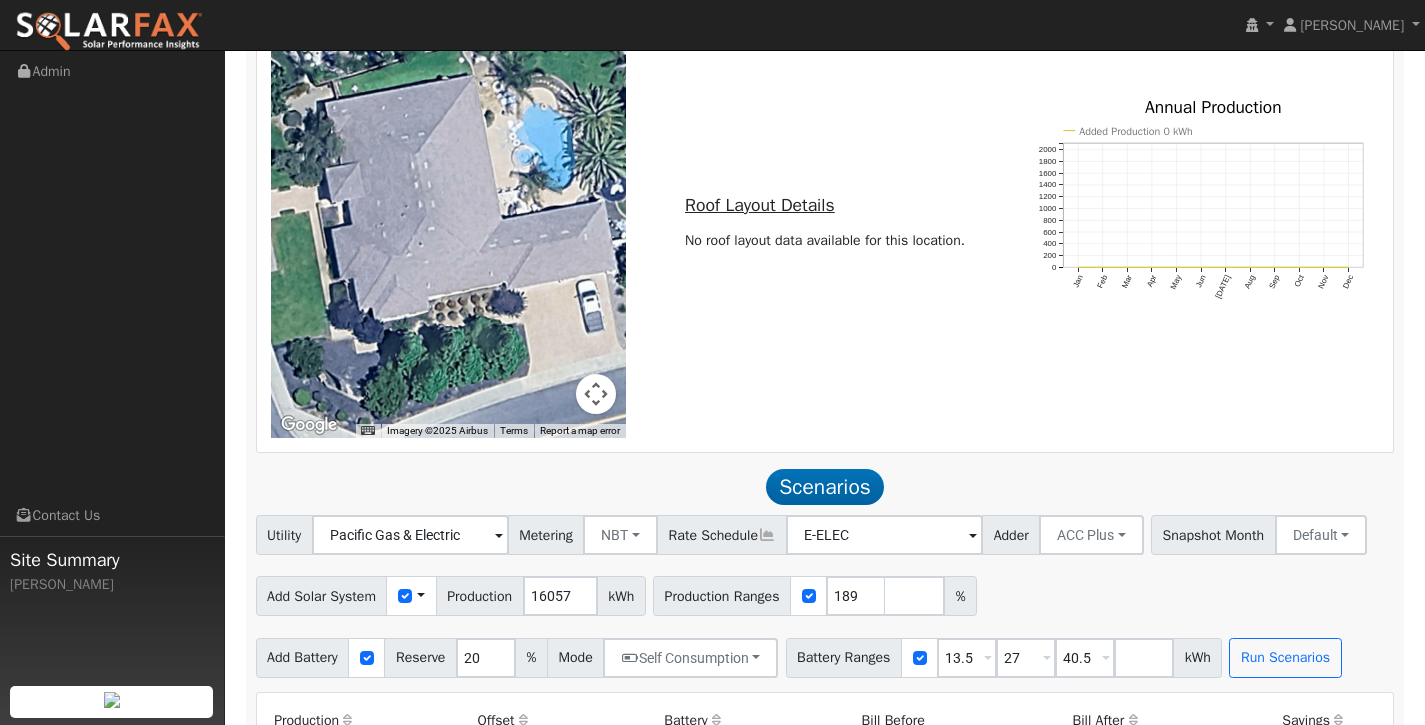 scroll, scrollTop: 347, scrollLeft: 0, axis: vertical 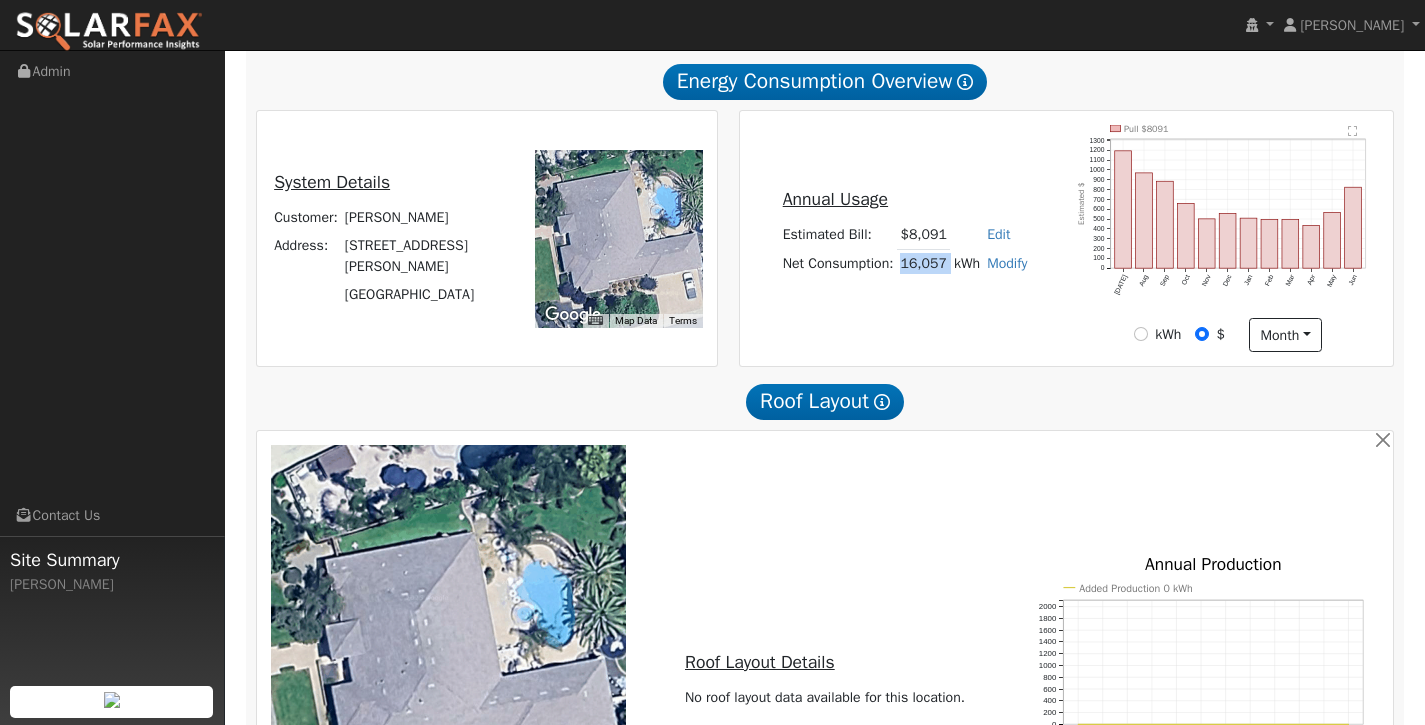 drag, startPoint x: 898, startPoint y: 269, endPoint x: 950, endPoint y: 268, distance: 52.009613 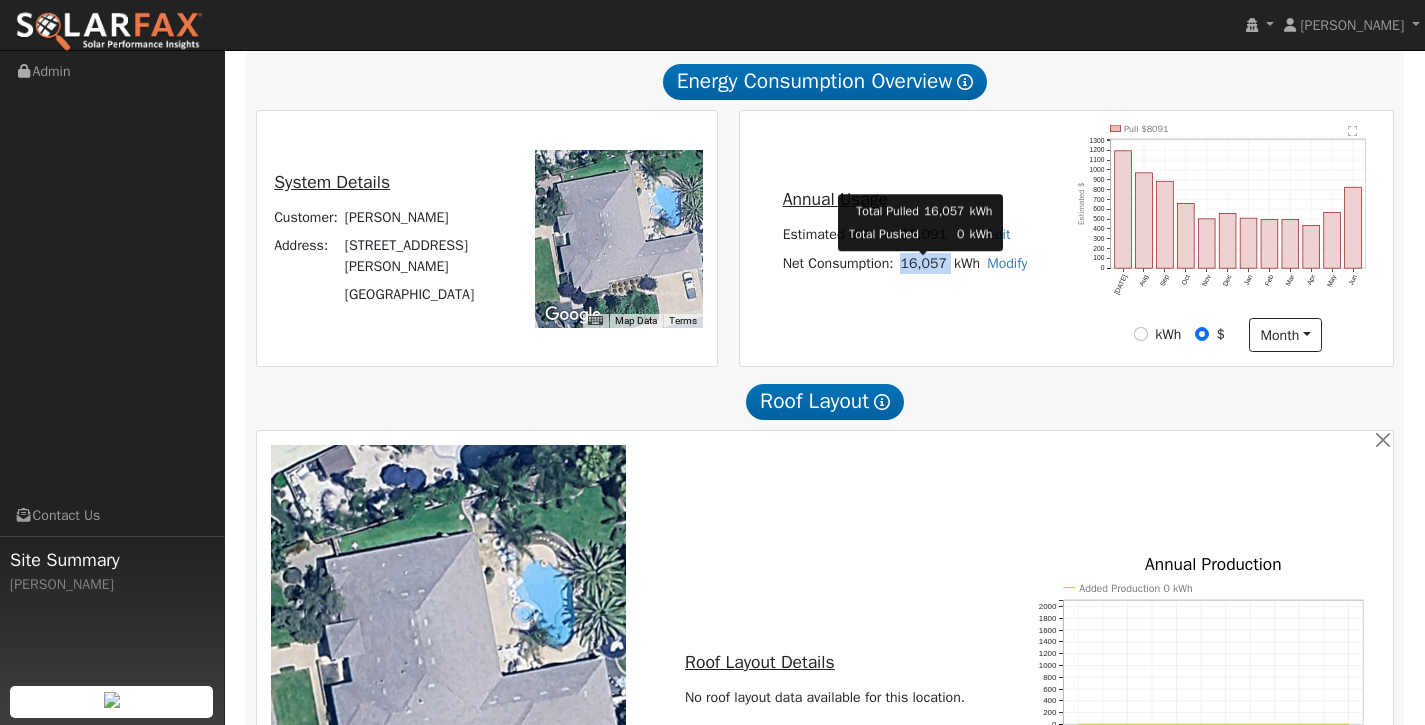 copy on "16,057" 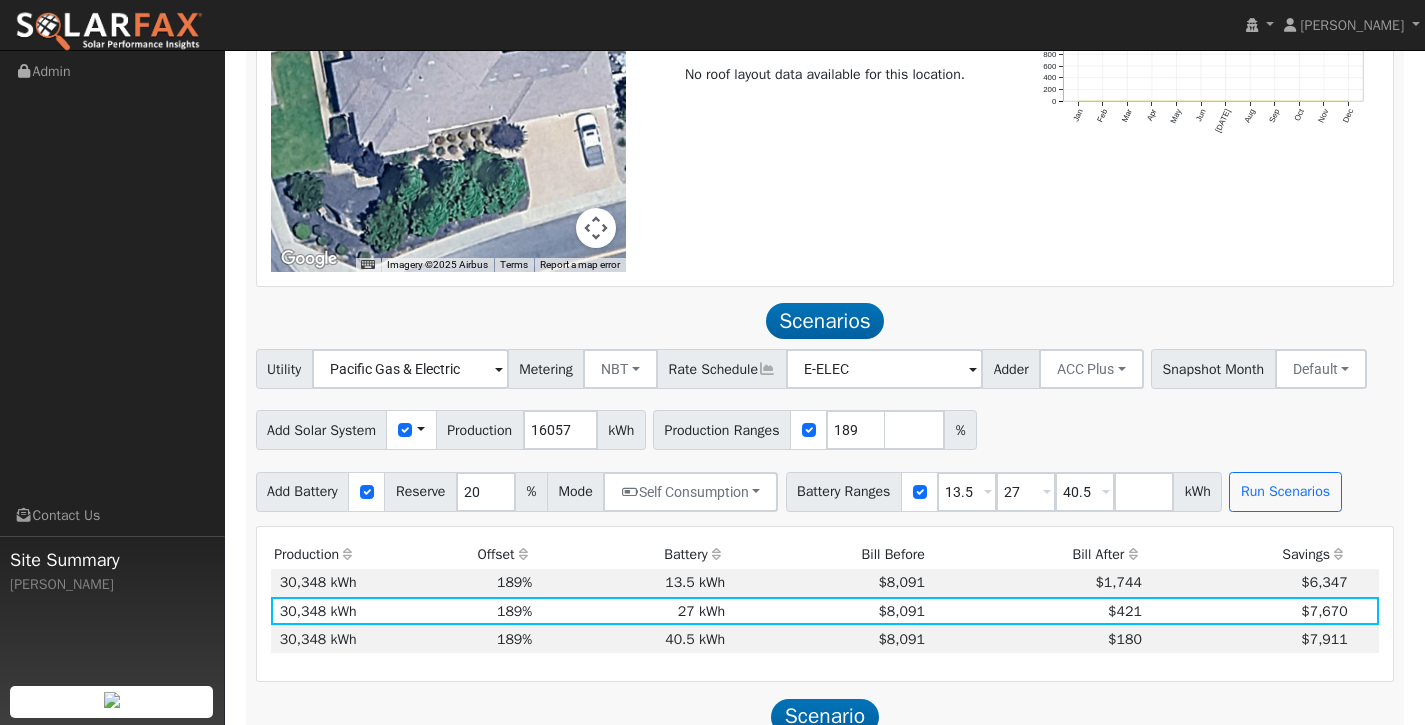 scroll, scrollTop: 1009, scrollLeft: 0, axis: vertical 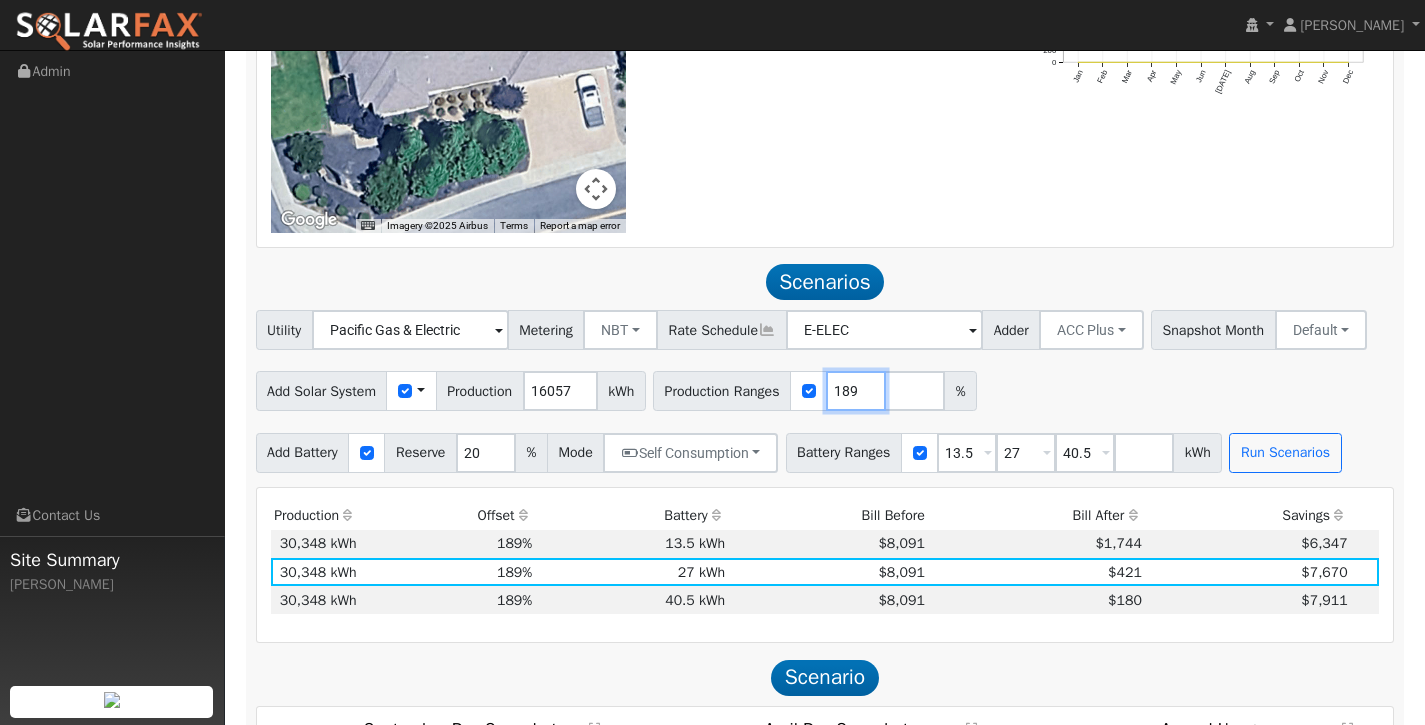 click on "189" at bounding box center (856, 391) 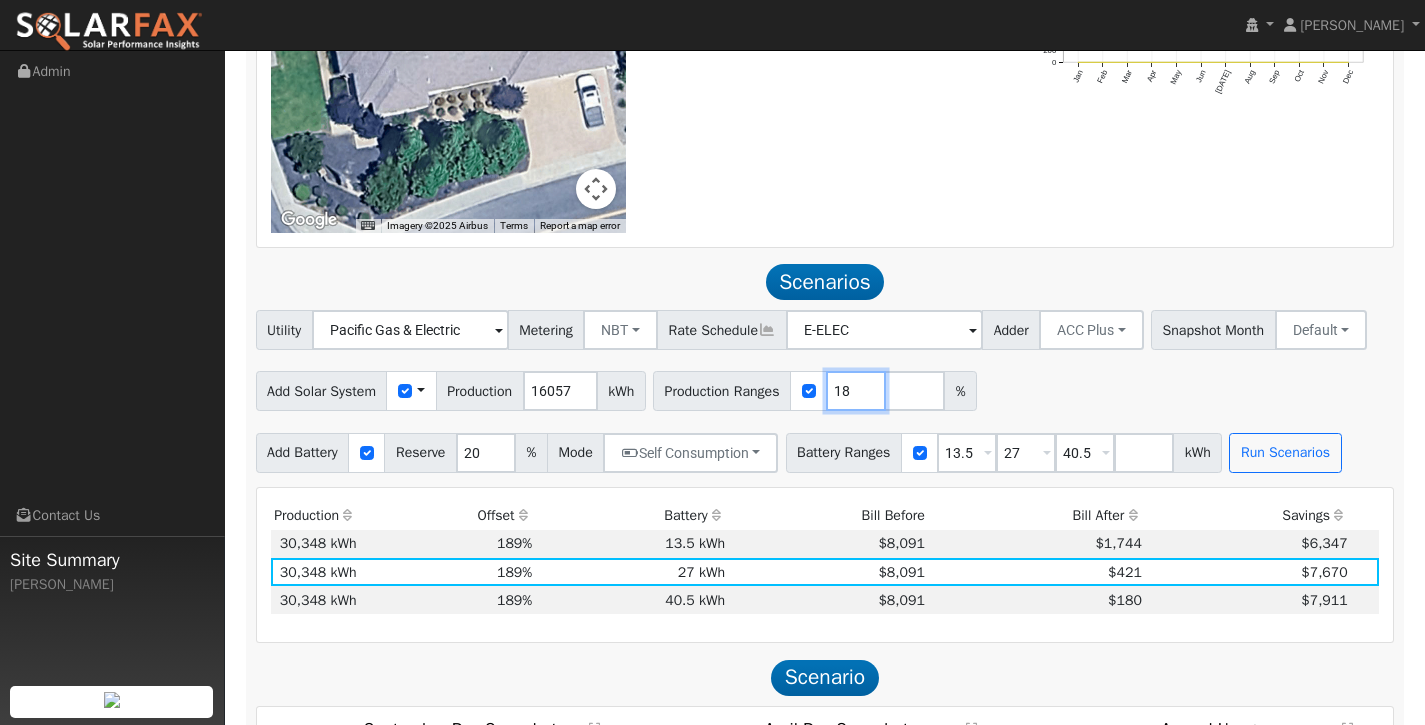 type on "1" 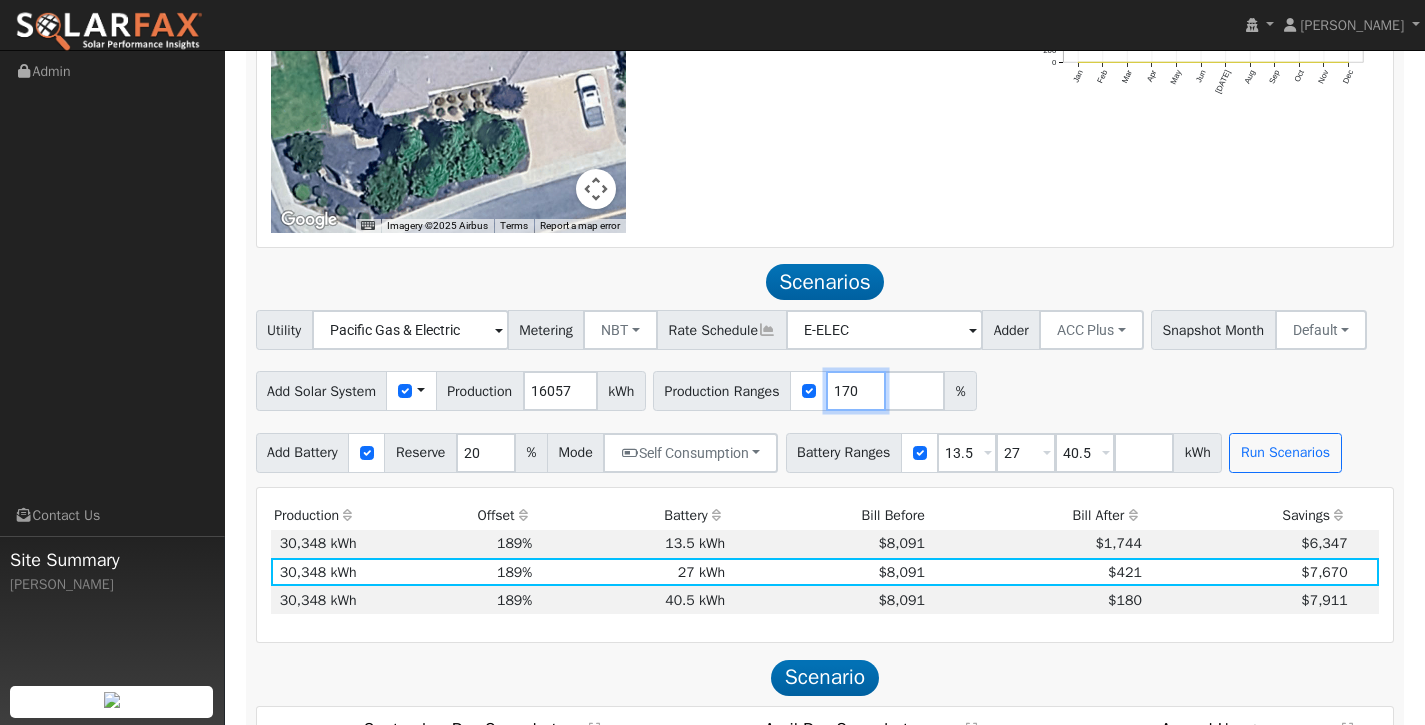 type on "170" 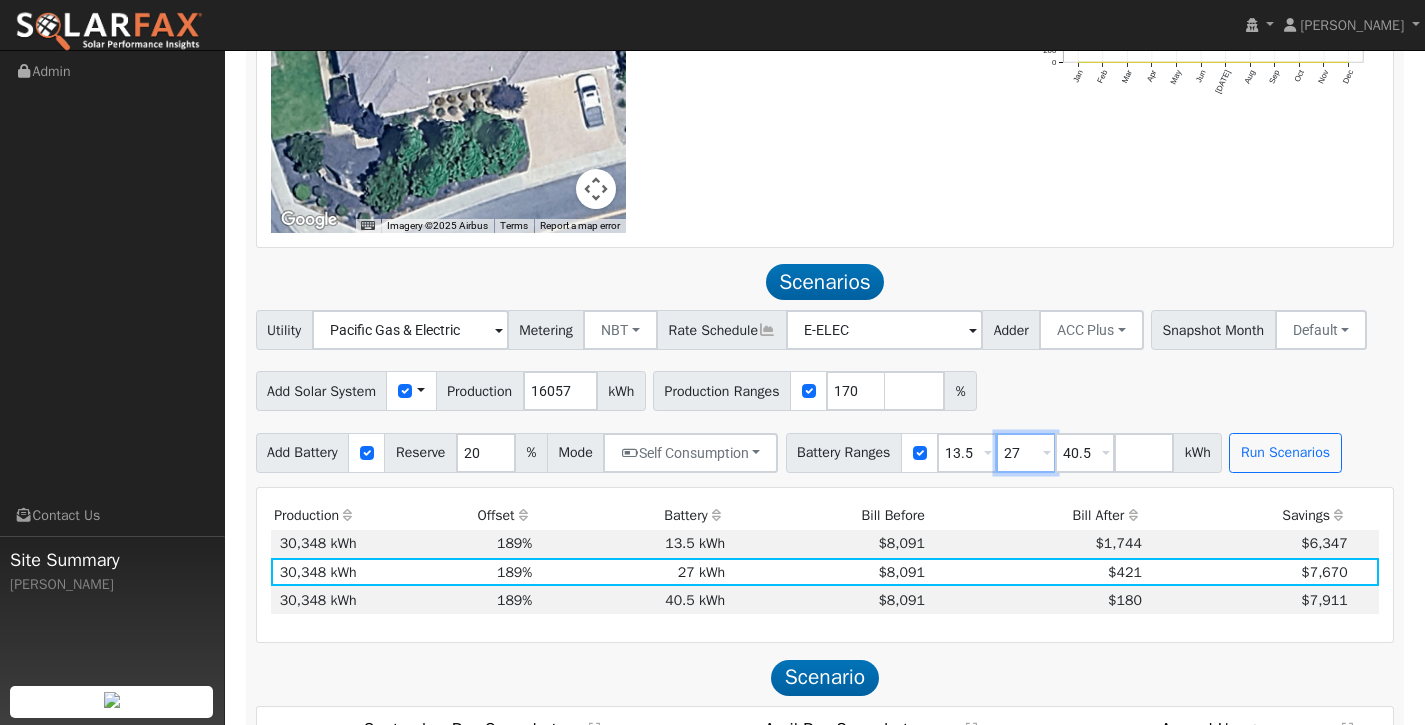 click on "27" at bounding box center (1026, 453) 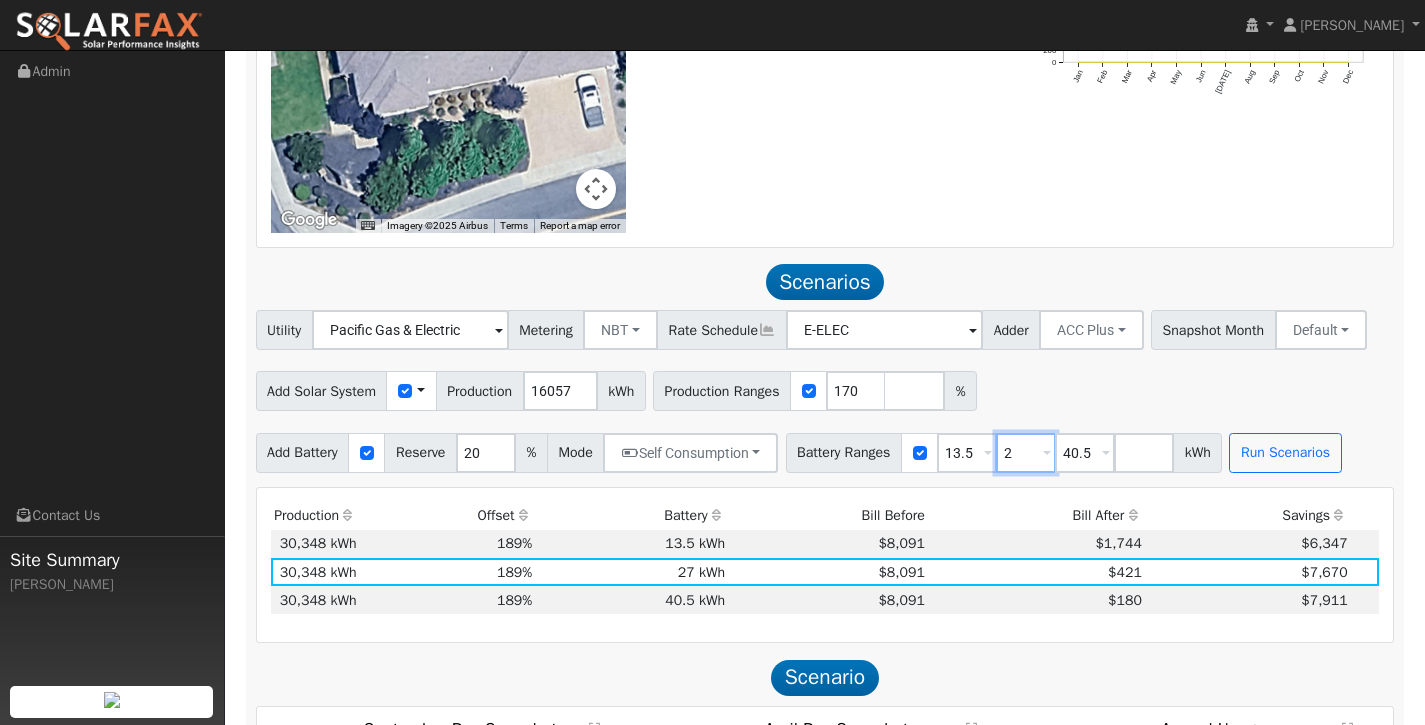 type on "40.5" 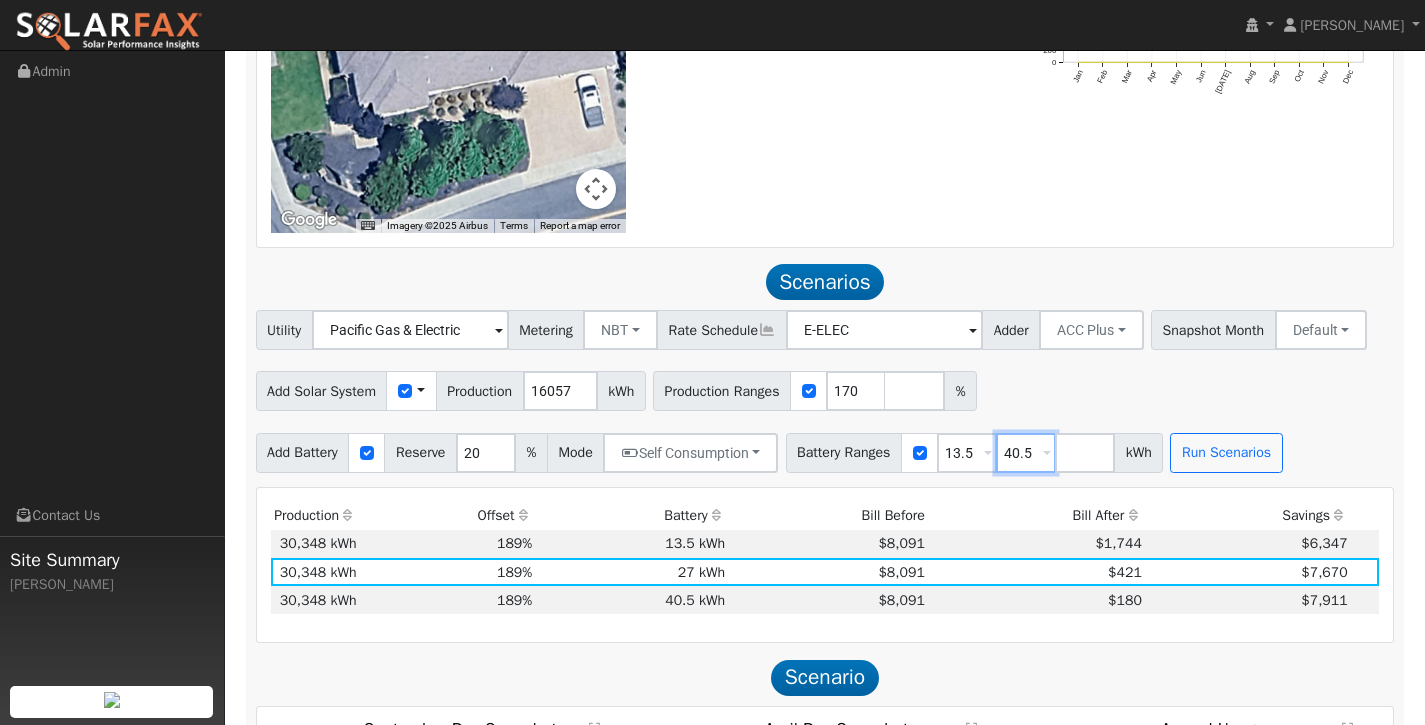 type on "40.5" 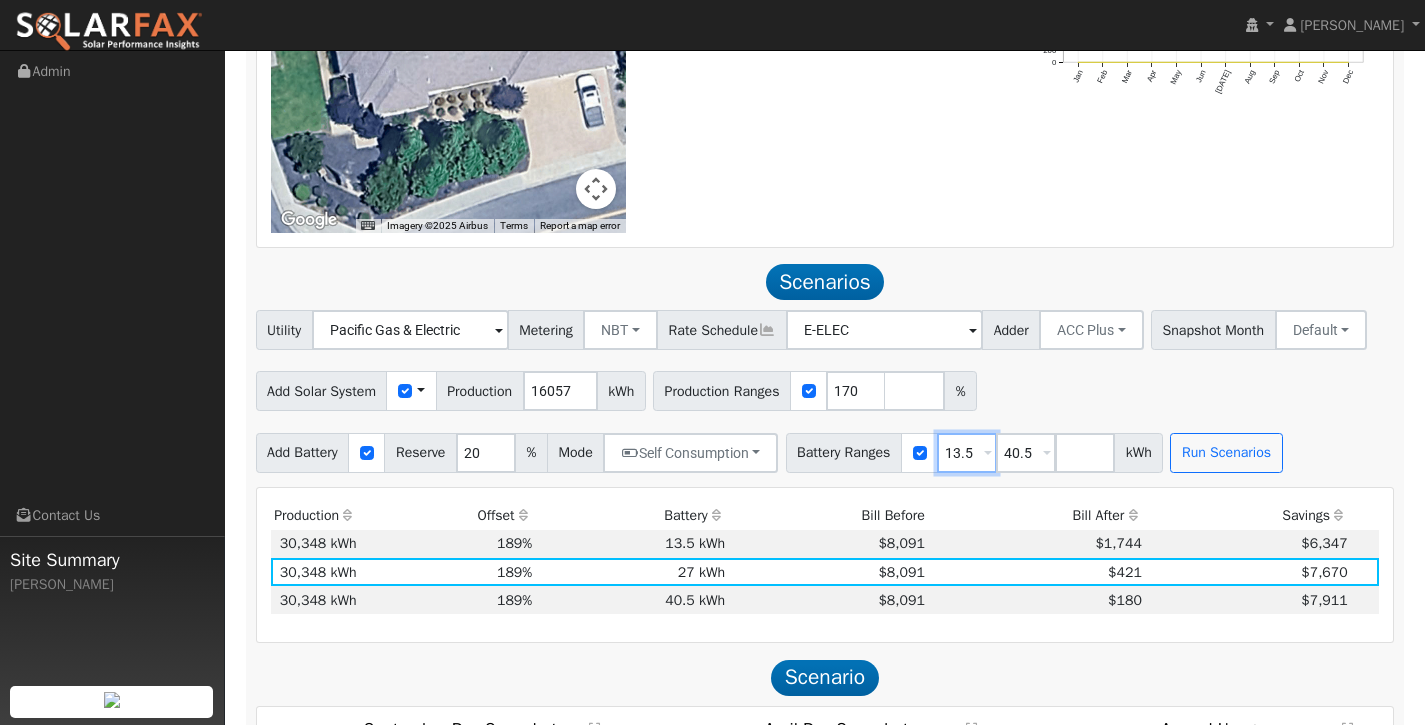 click on "13.5" at bounding box center (967, 453) 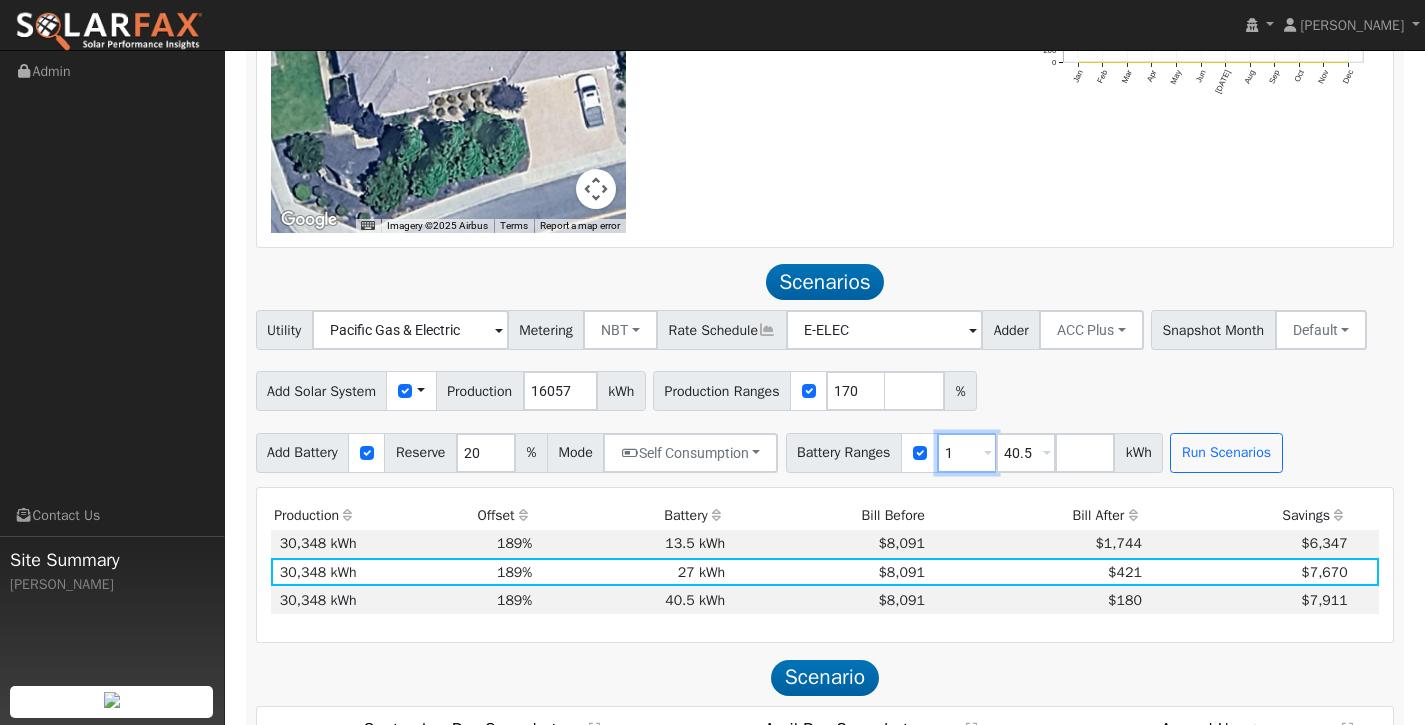 type on "40.5" 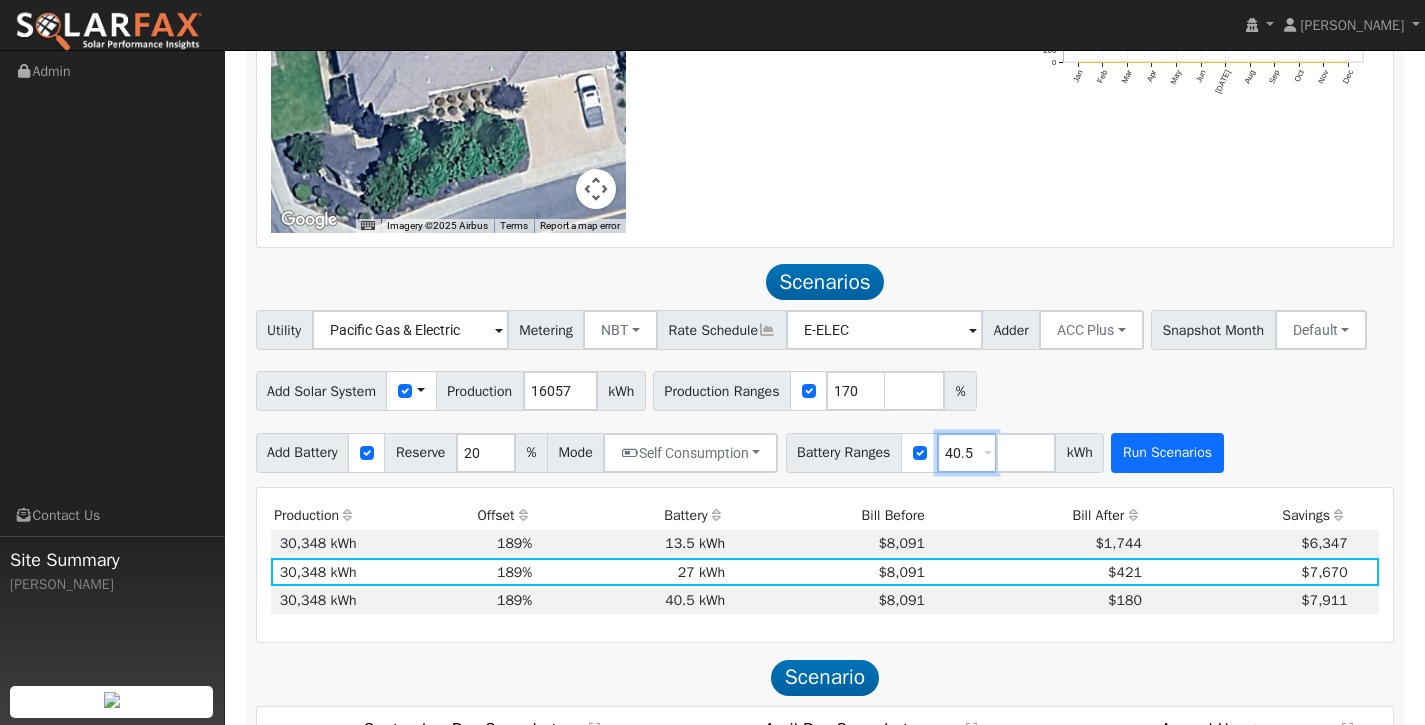 type on "40.5" 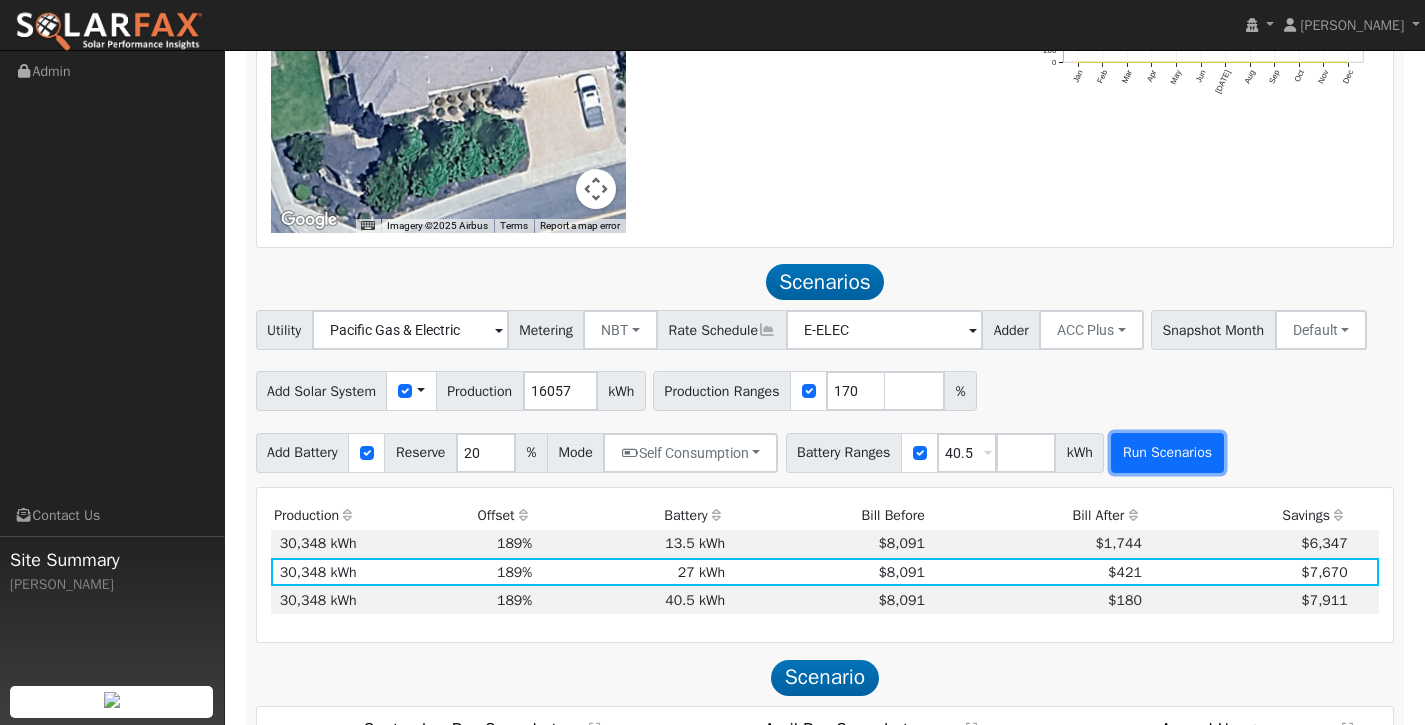 click on "Run Scenarios" at bounding box center (1167, 453) 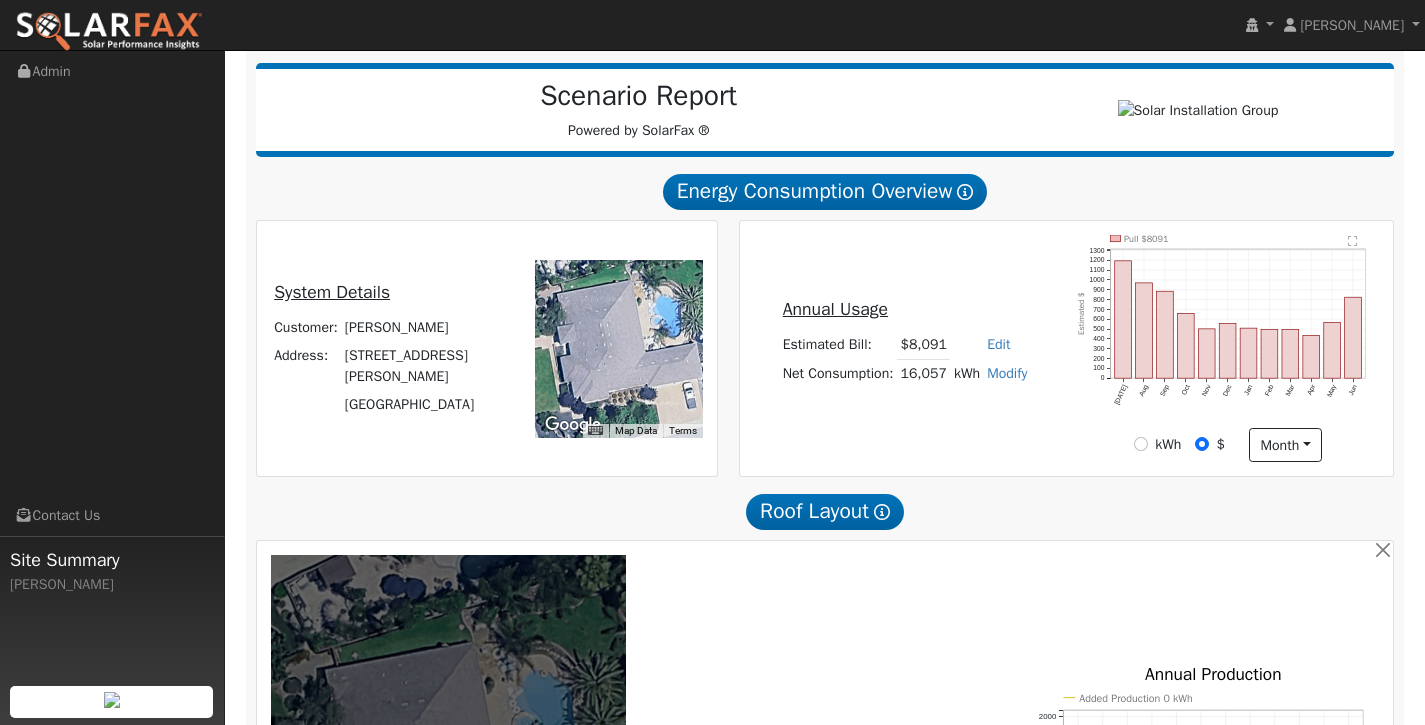 scroll, scrollTop: 0, scrollLeft: 0, axis: both 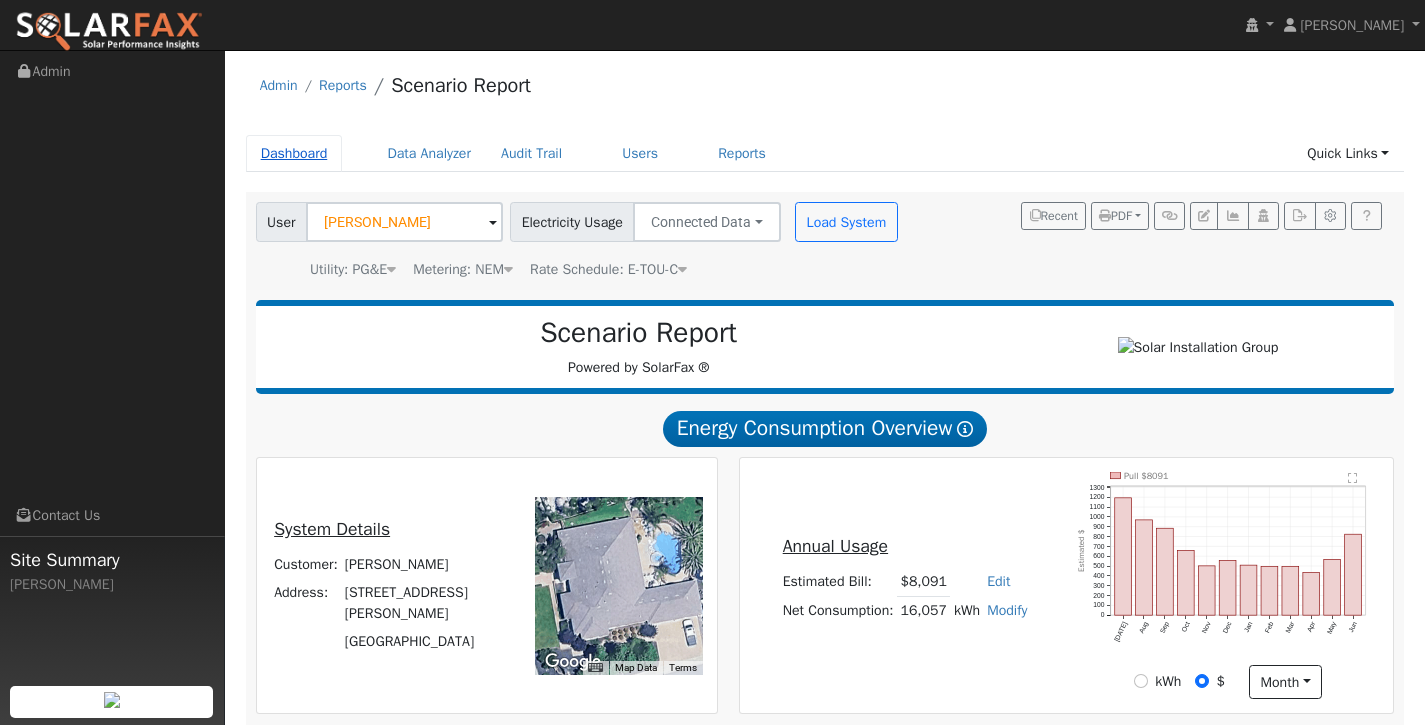 click on "Dashboard" at bounding box center [294, 153] 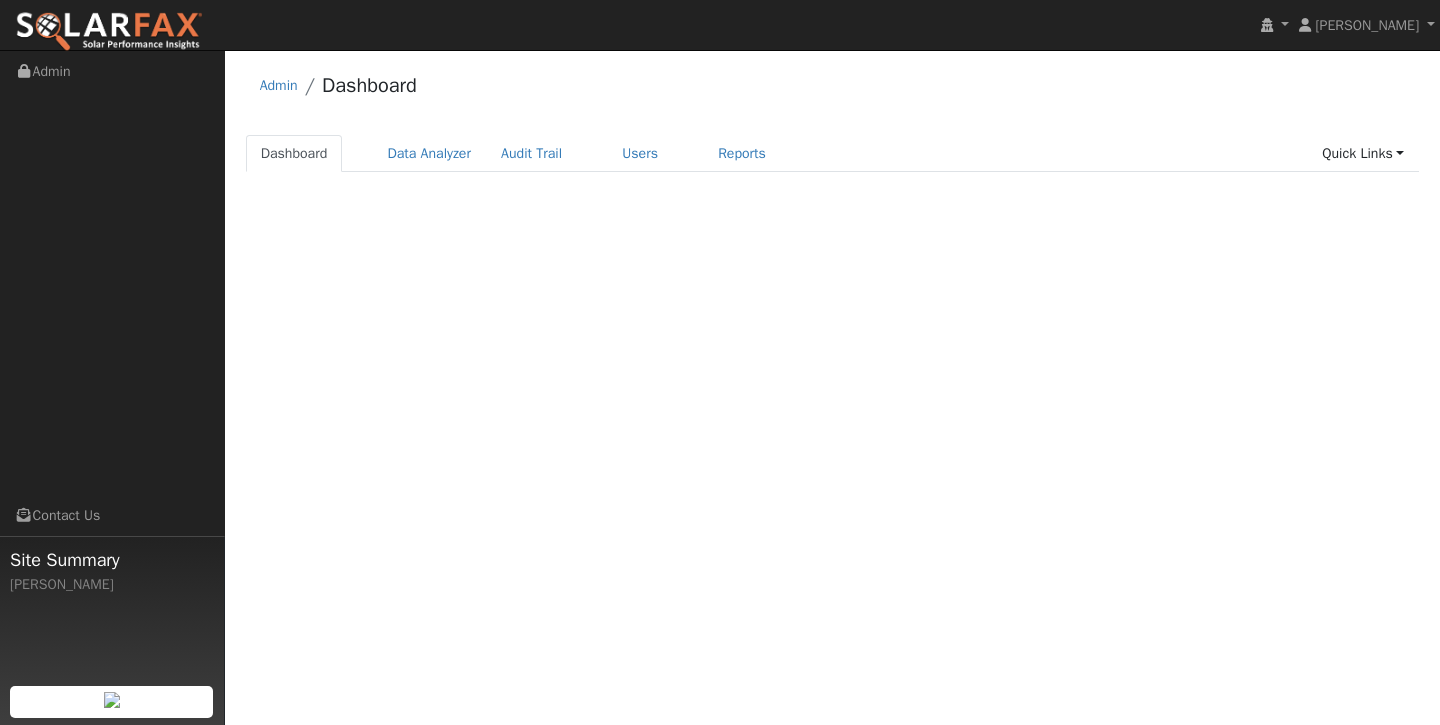 scroll, scrollTop: 0, scrollLeft: 0, axis: both 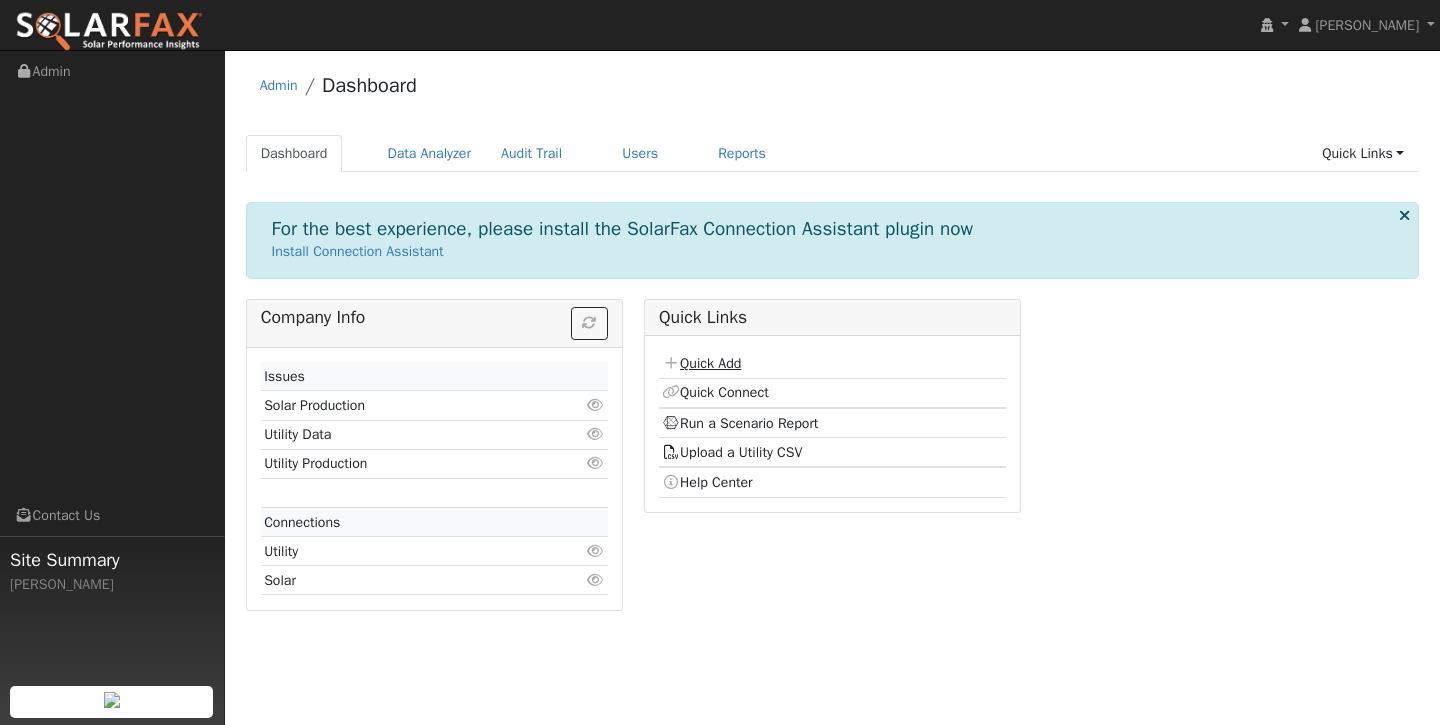 click on "Quick Add" at bounding box center (701, 363) 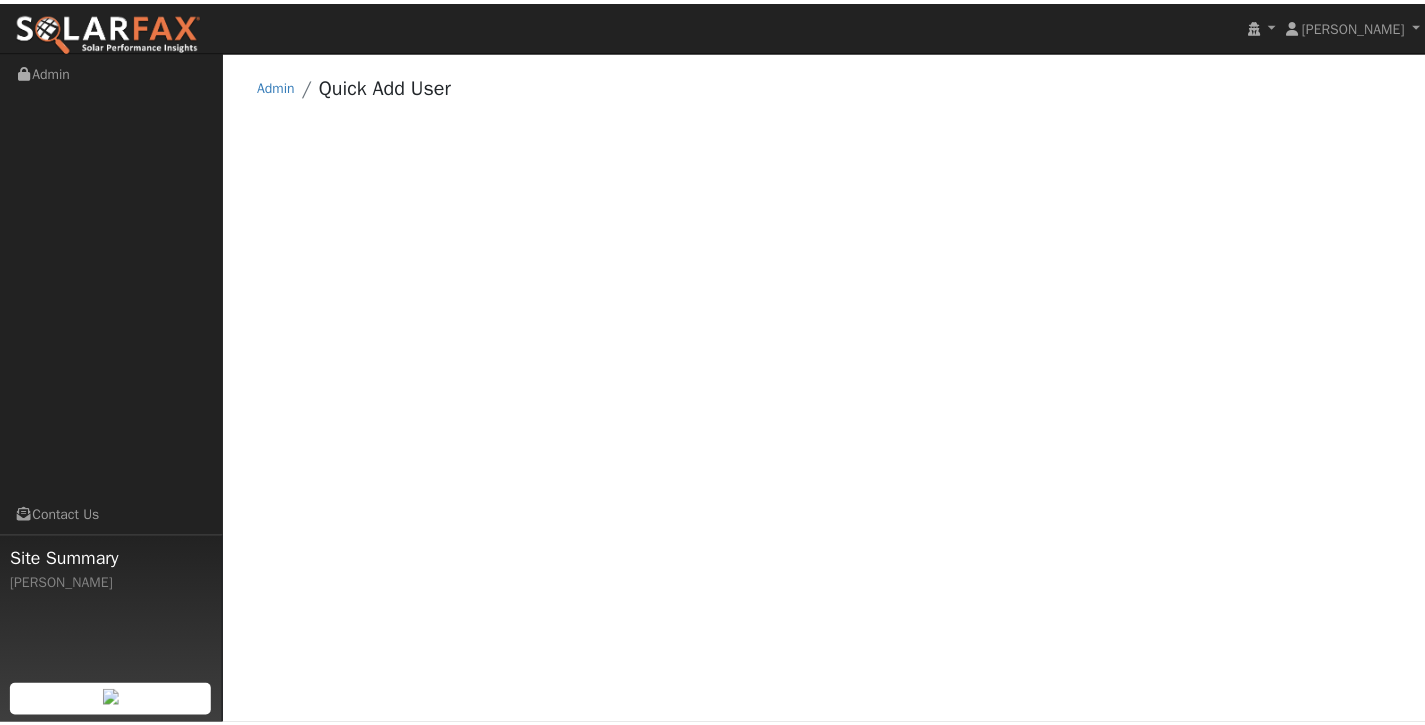 scroll, scrollTop: 0, scrollLeft: 0, axis: both 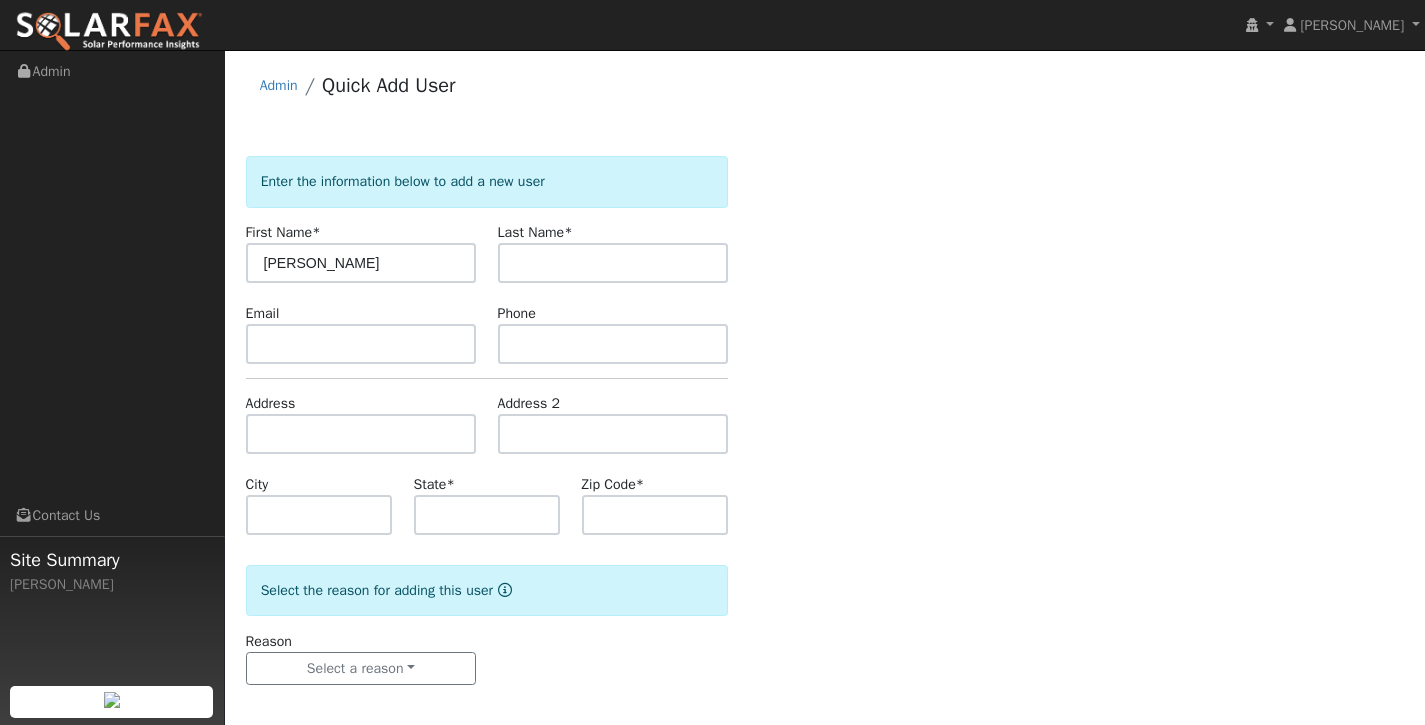 type on "[PERSON_NAME]" 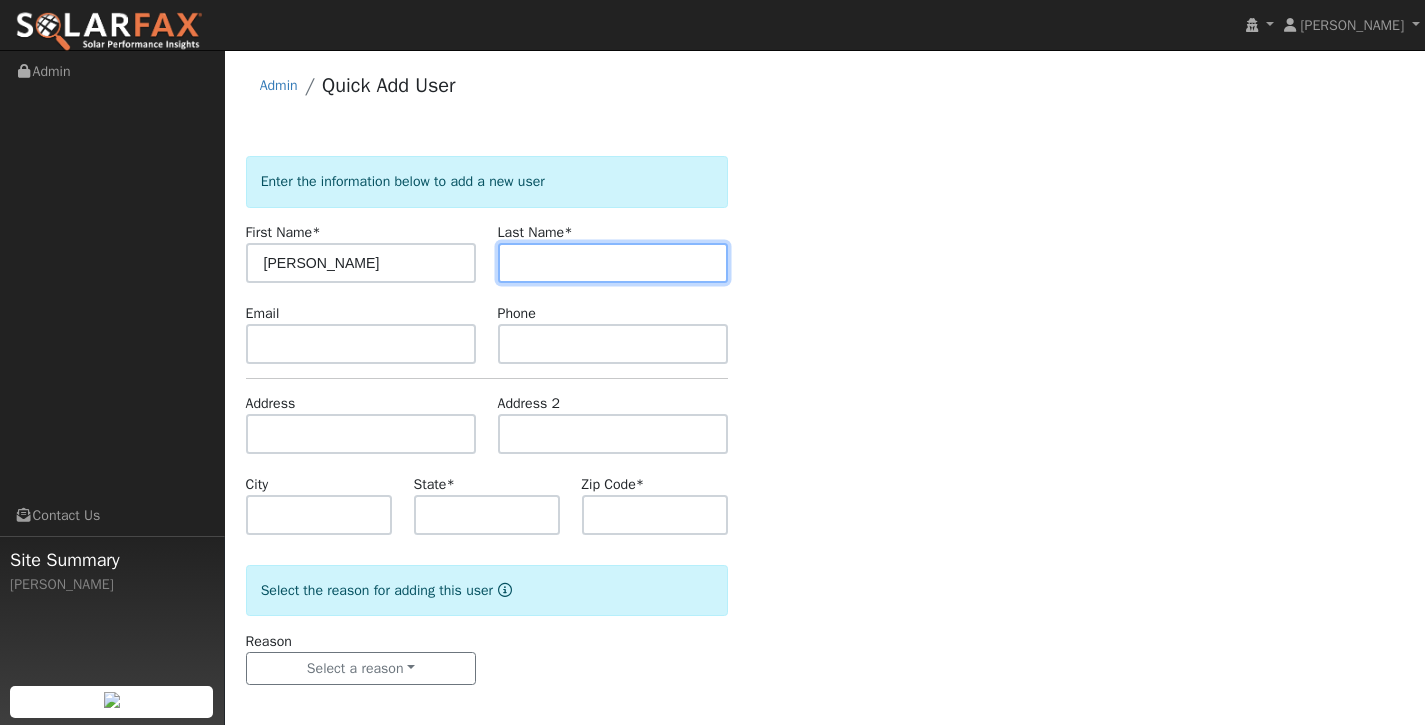 click at bounding box center [613, 263] 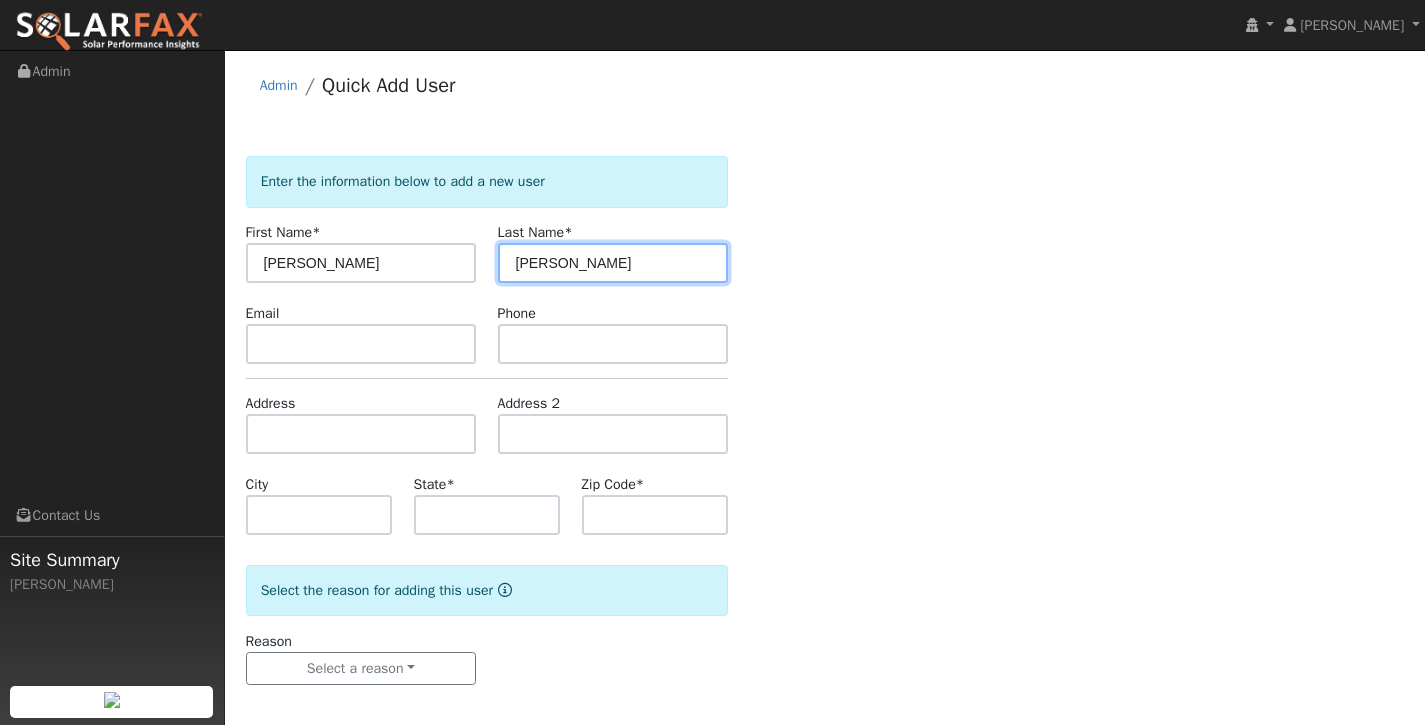 type on "[PERSON_NAME]" 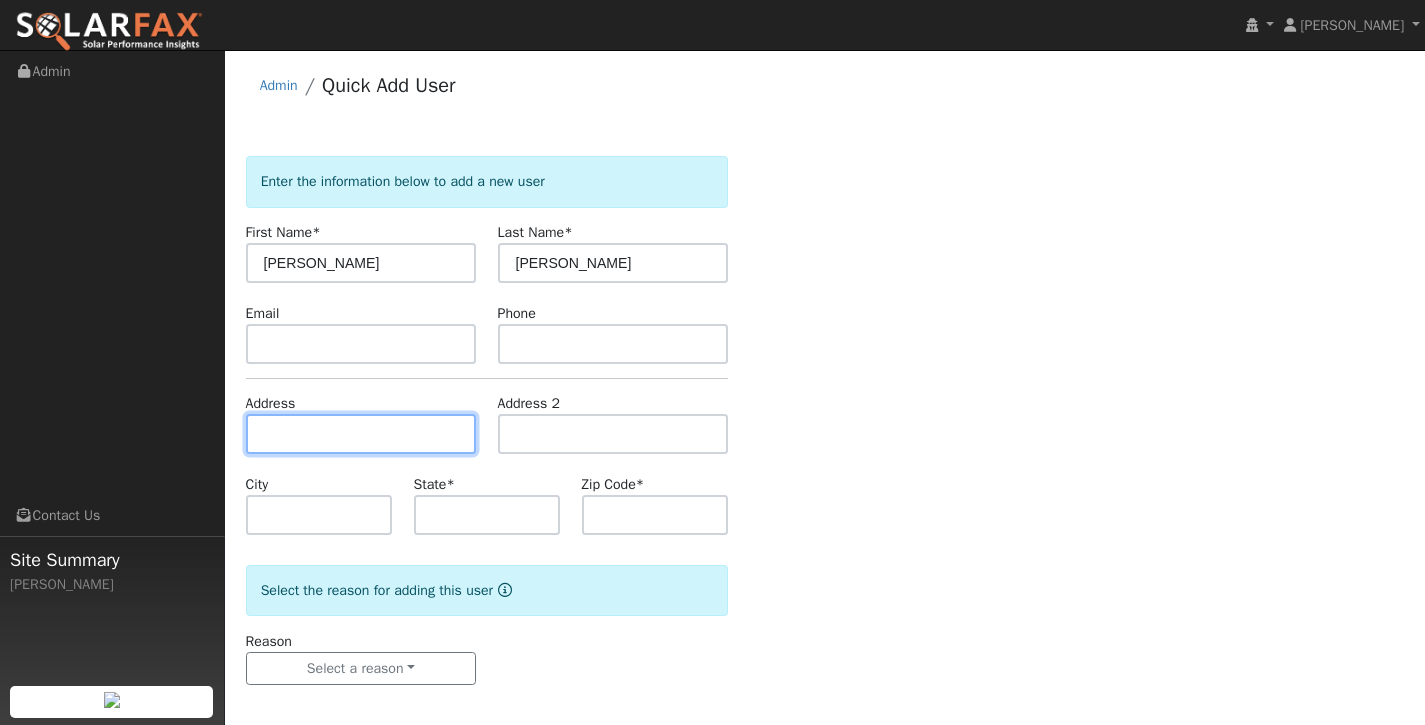click at bounding box center [361, 434] 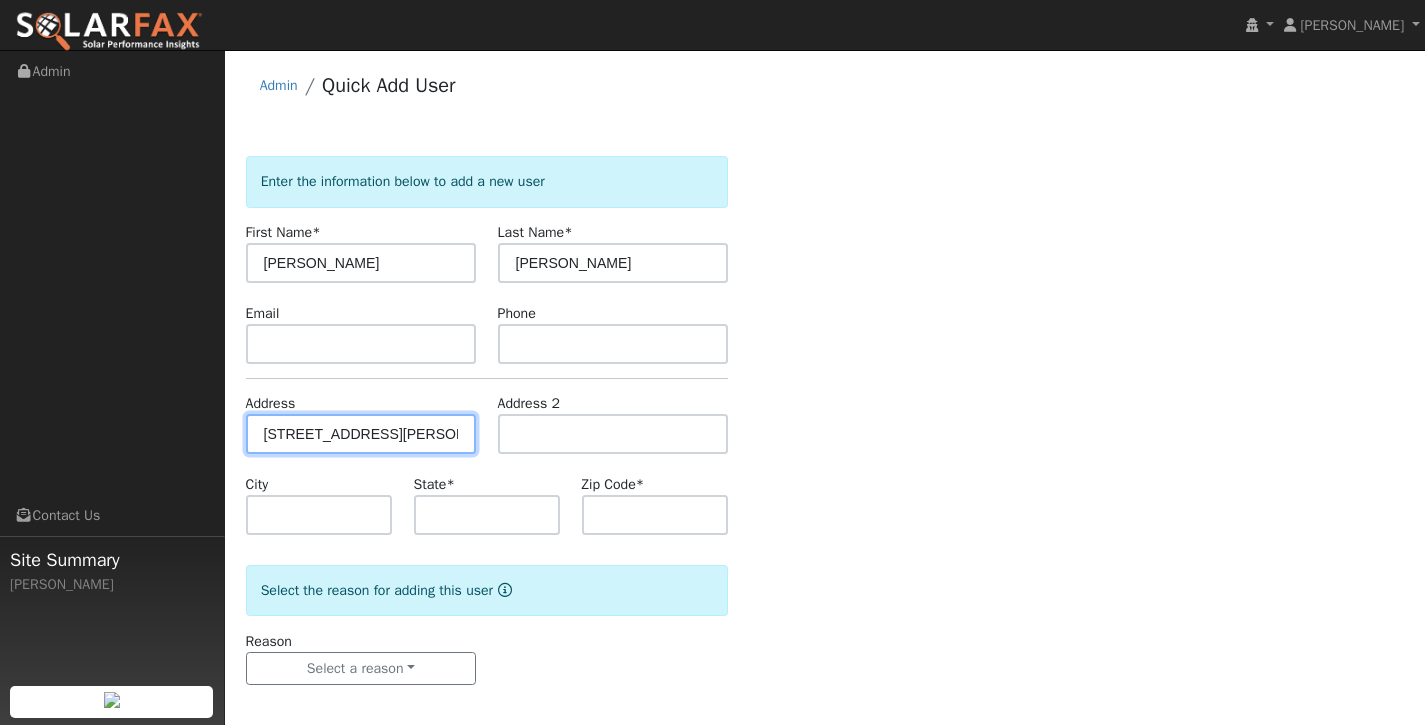 type on "[STREET_ADDRESS][PERSON_NAME]" 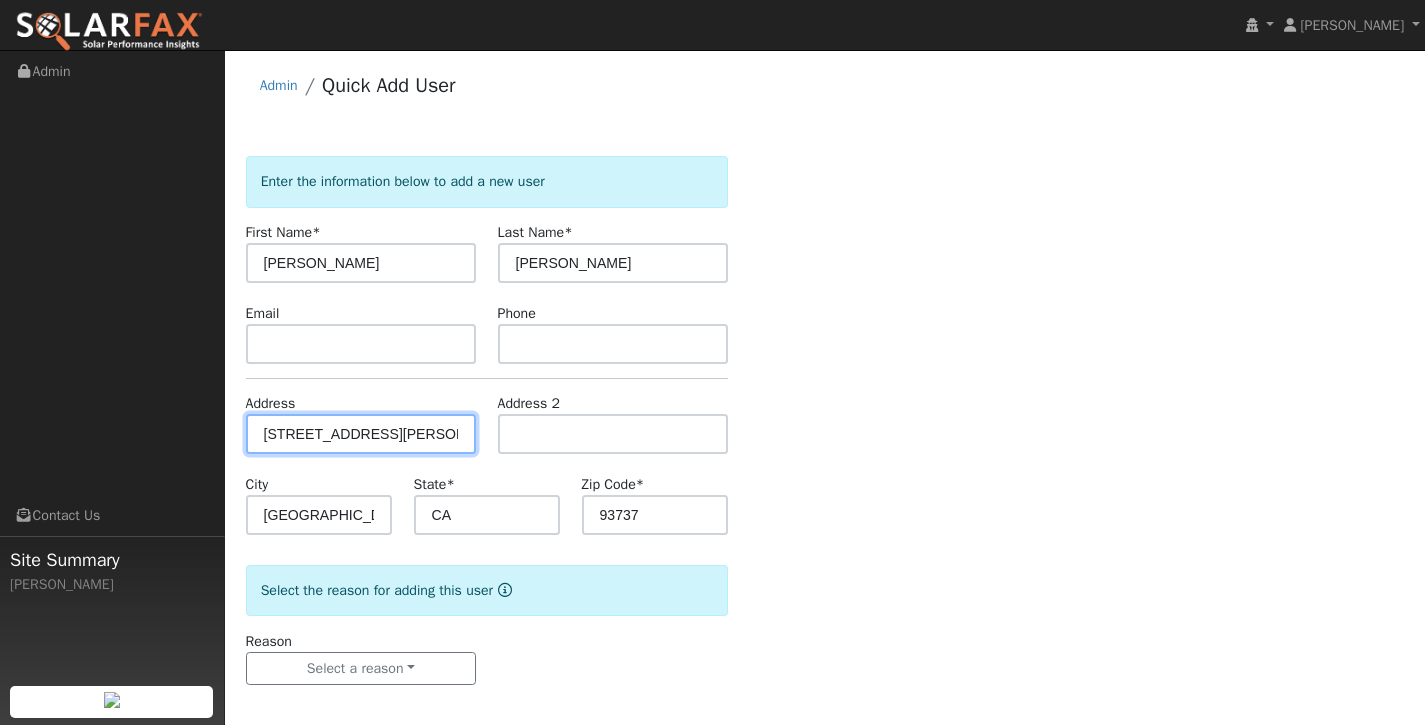 scroll, scrollTop: 0, scrollLeft: 0, axis: both 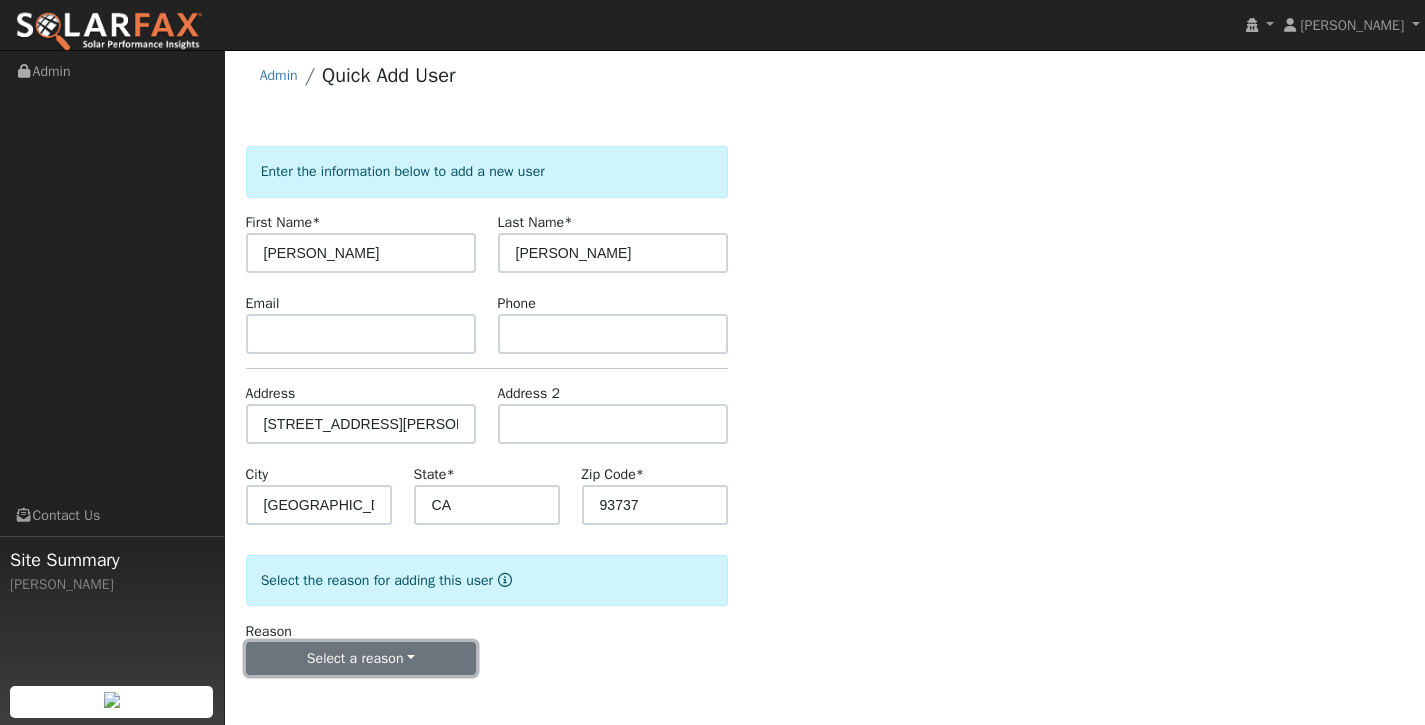 click on "Select a reason" at bounding box center [361, 659] 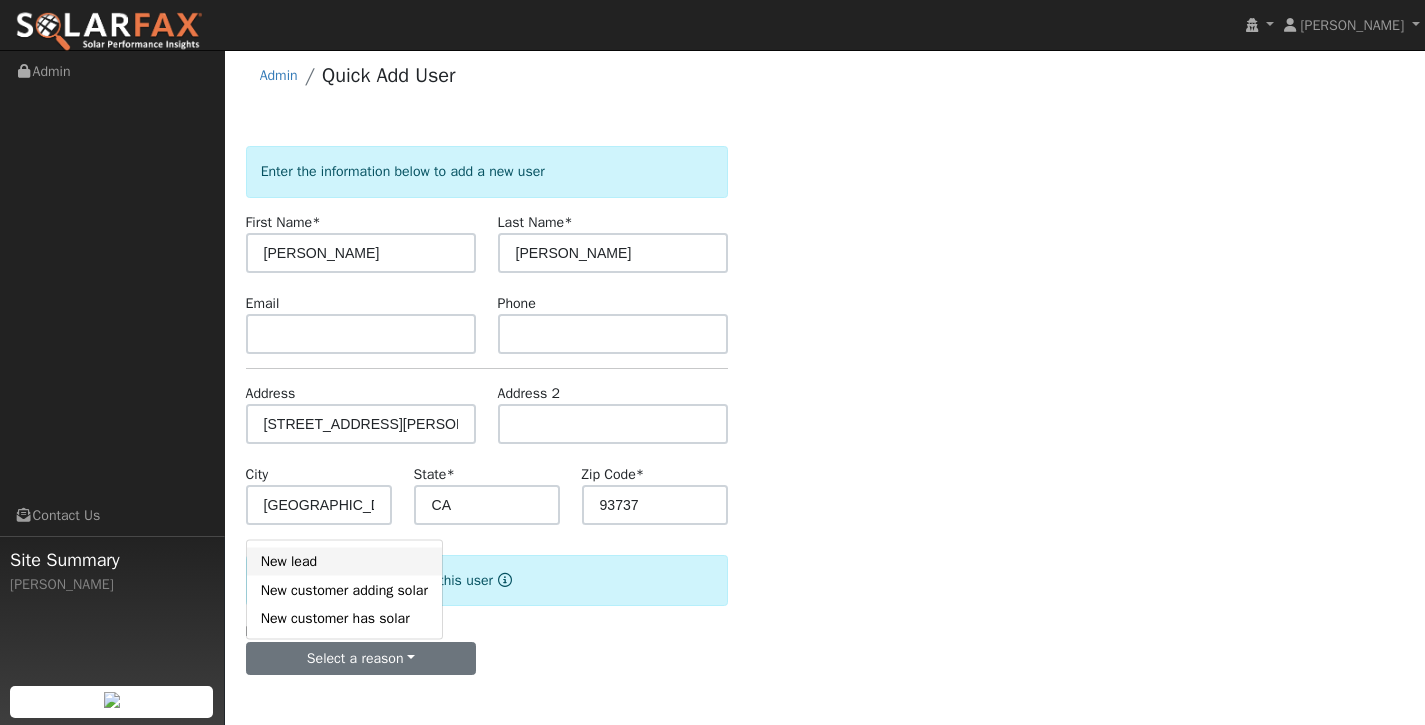 click on "New lead" at bounding box center [344, 561] 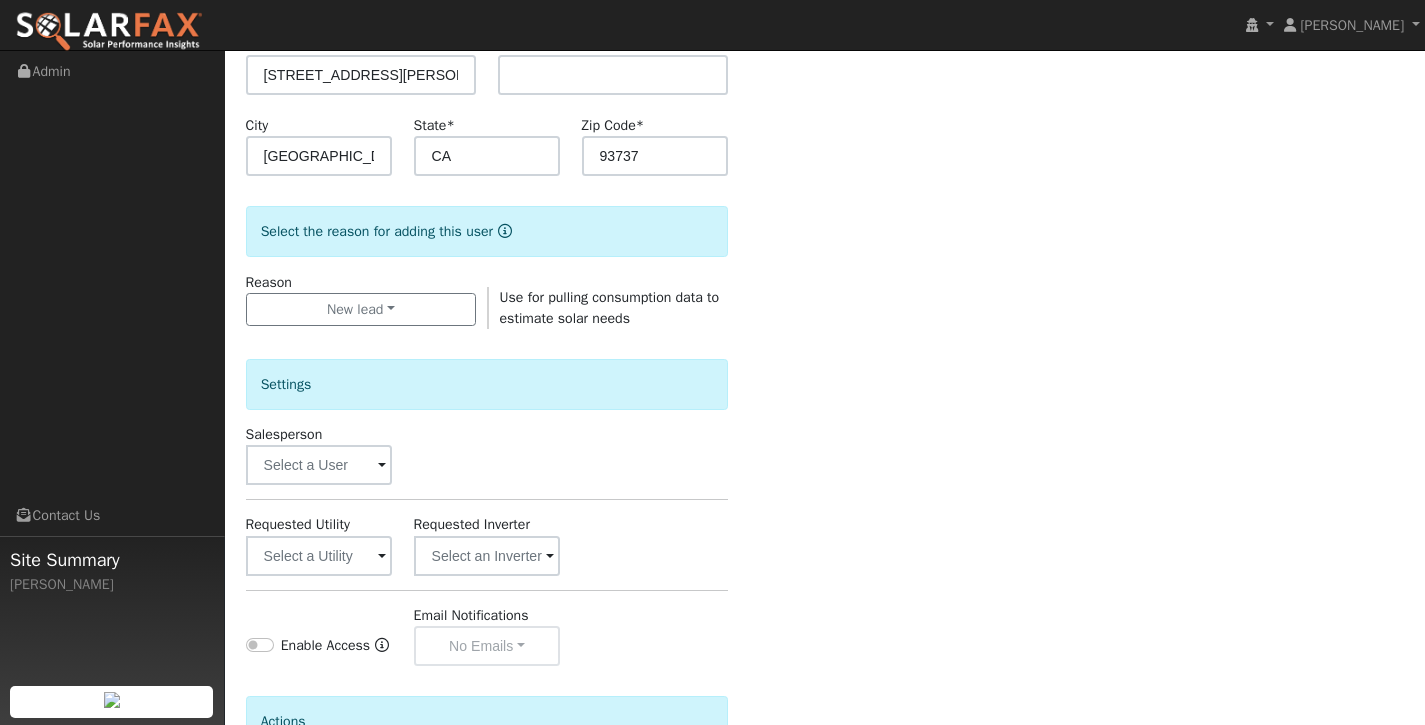 scroll, scrollTop: 583, scrollLeft: 0, axis: vertical 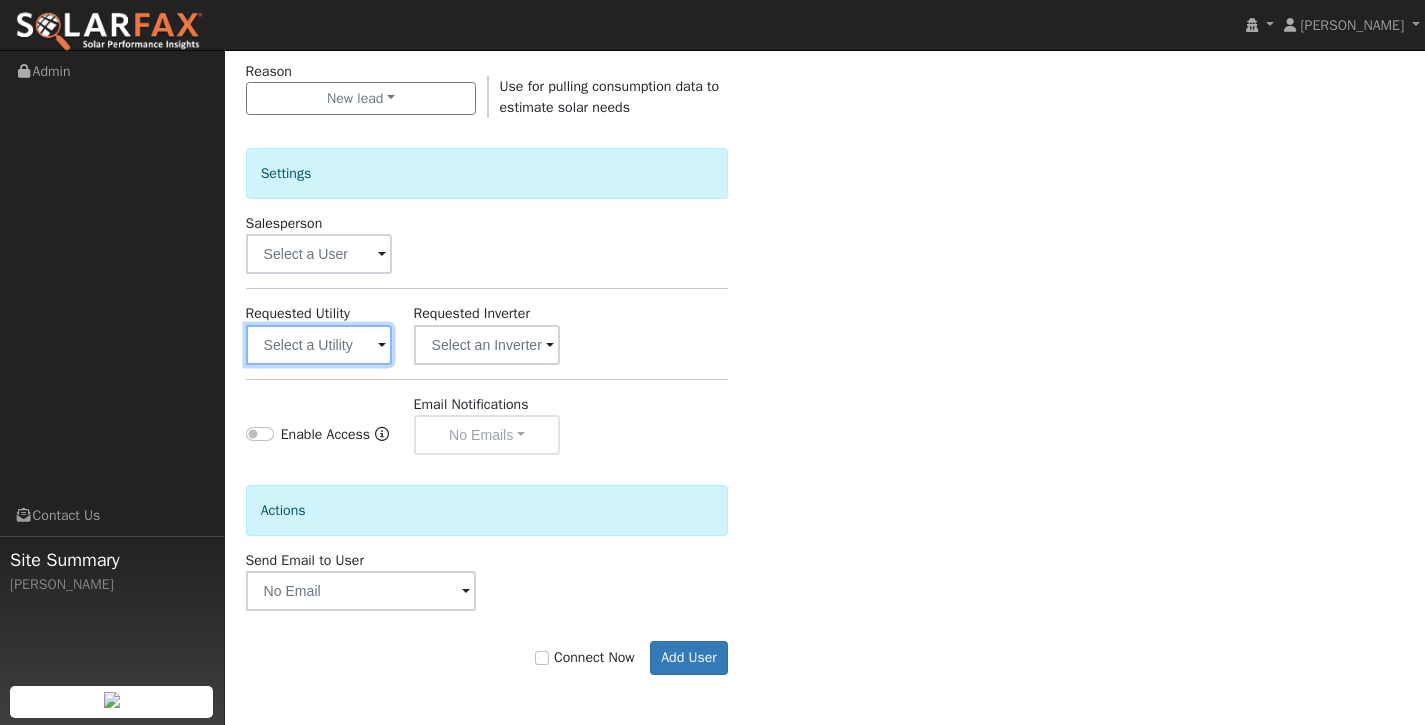 click at bounding box center [319, 345] 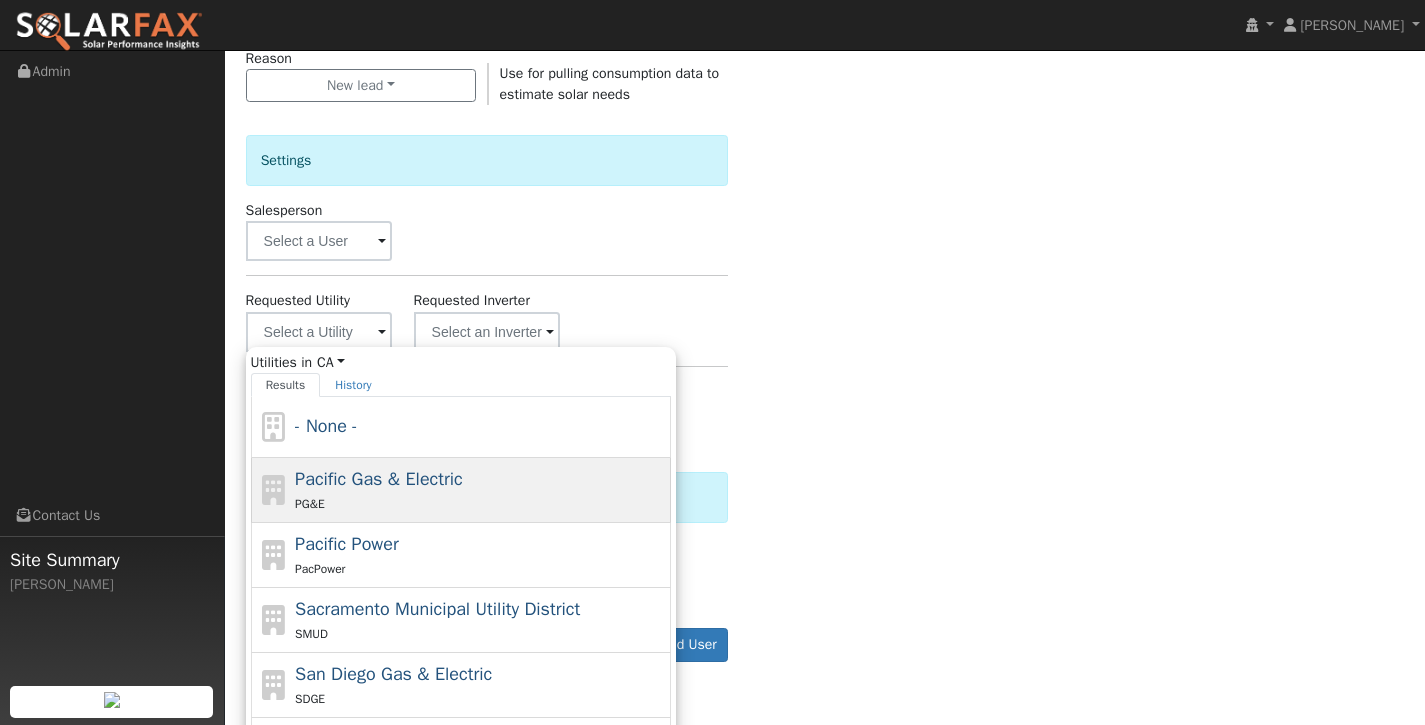 click on "Pacific Gas & Electric" at bounding box center [379, 479] 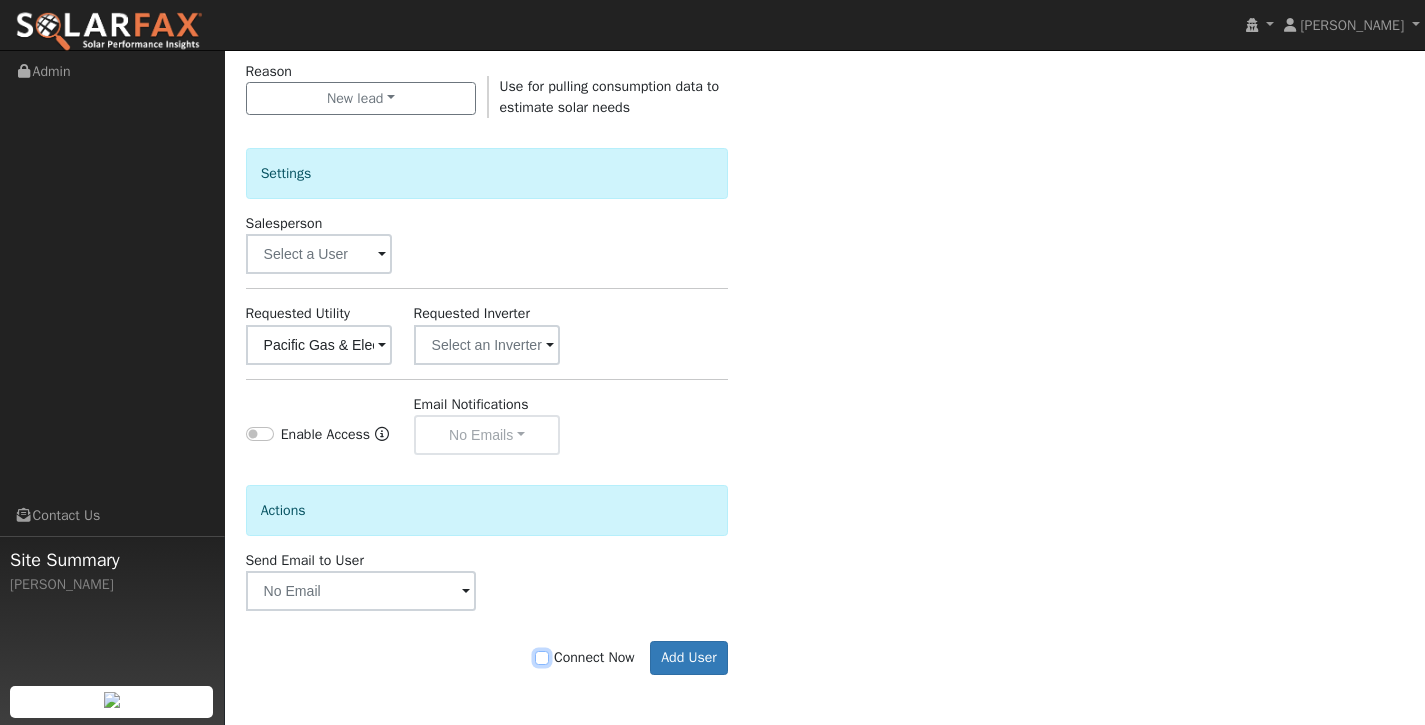 click on "Connect Now" at bounding box center [542, 658] 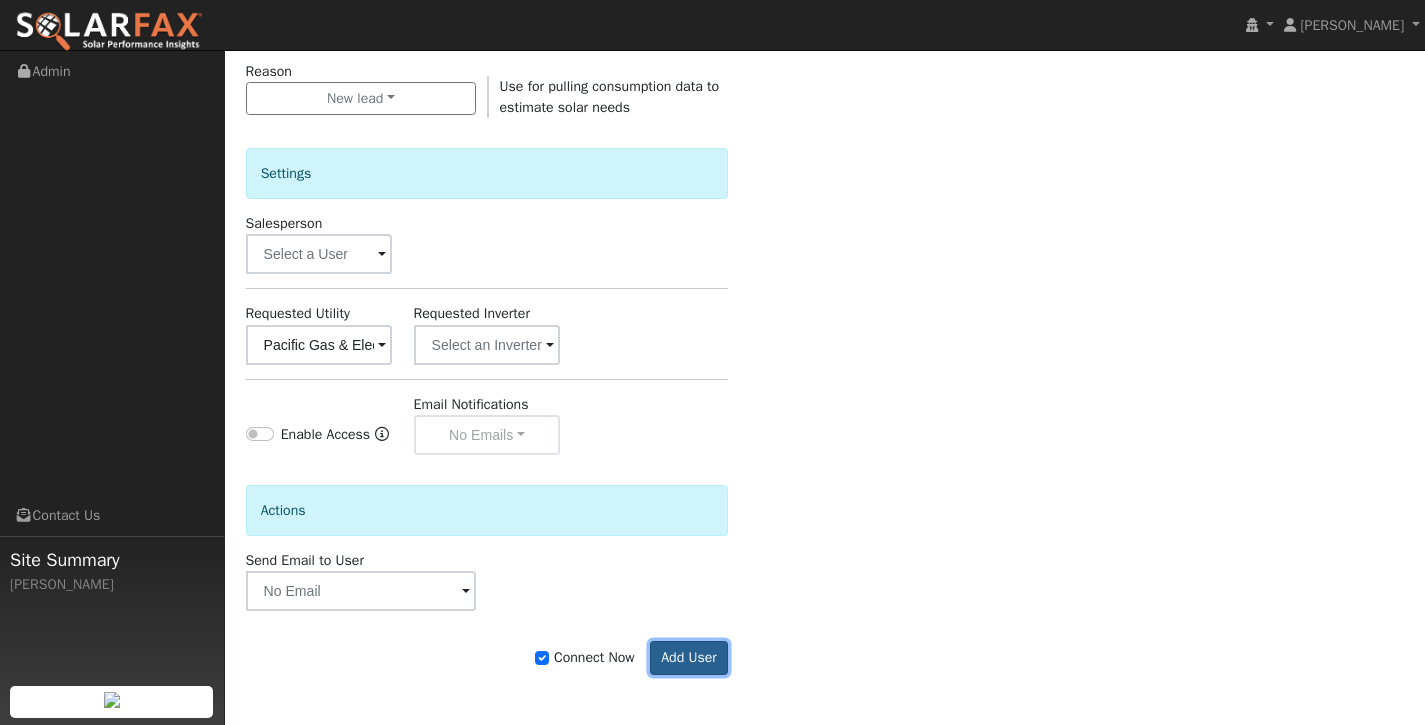 click on "Add User" at bounding box center (689, 658) 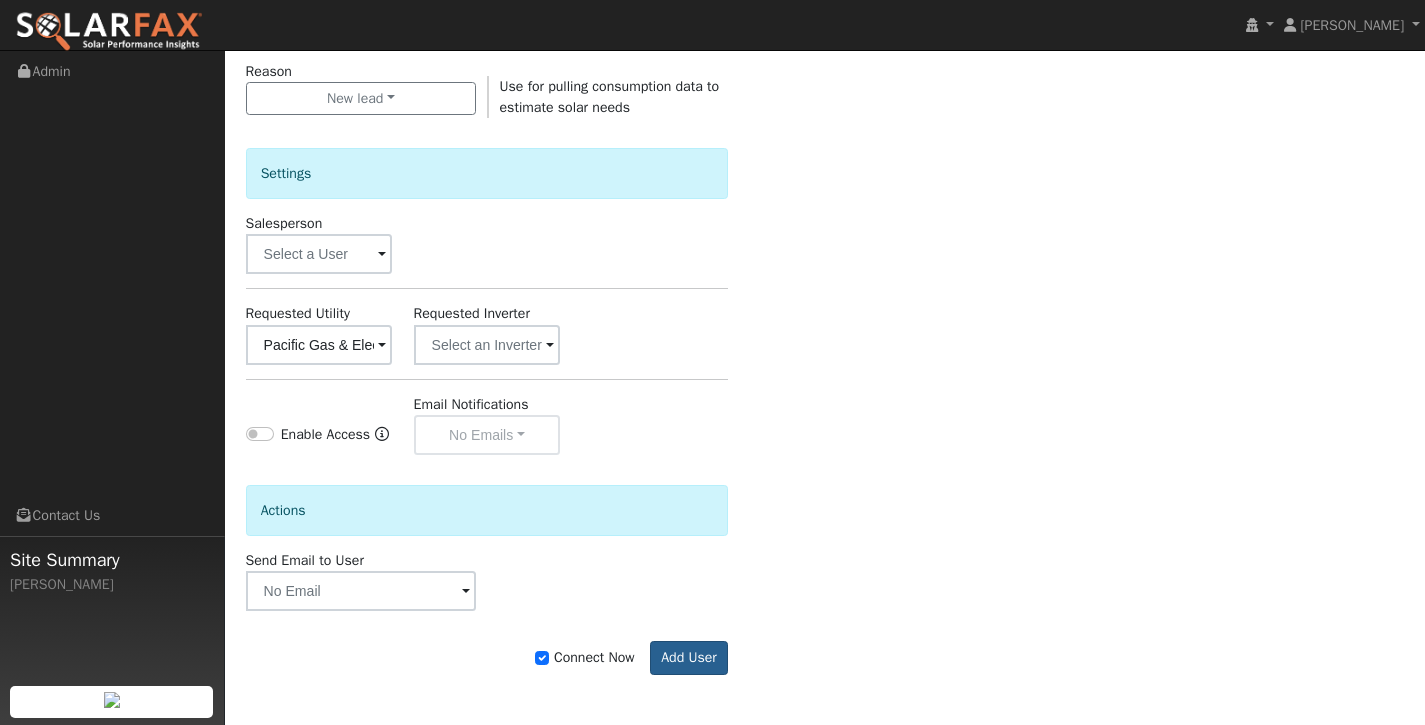 scroll, scrollTop: 570, scrollLeft: 0, axis: vertical 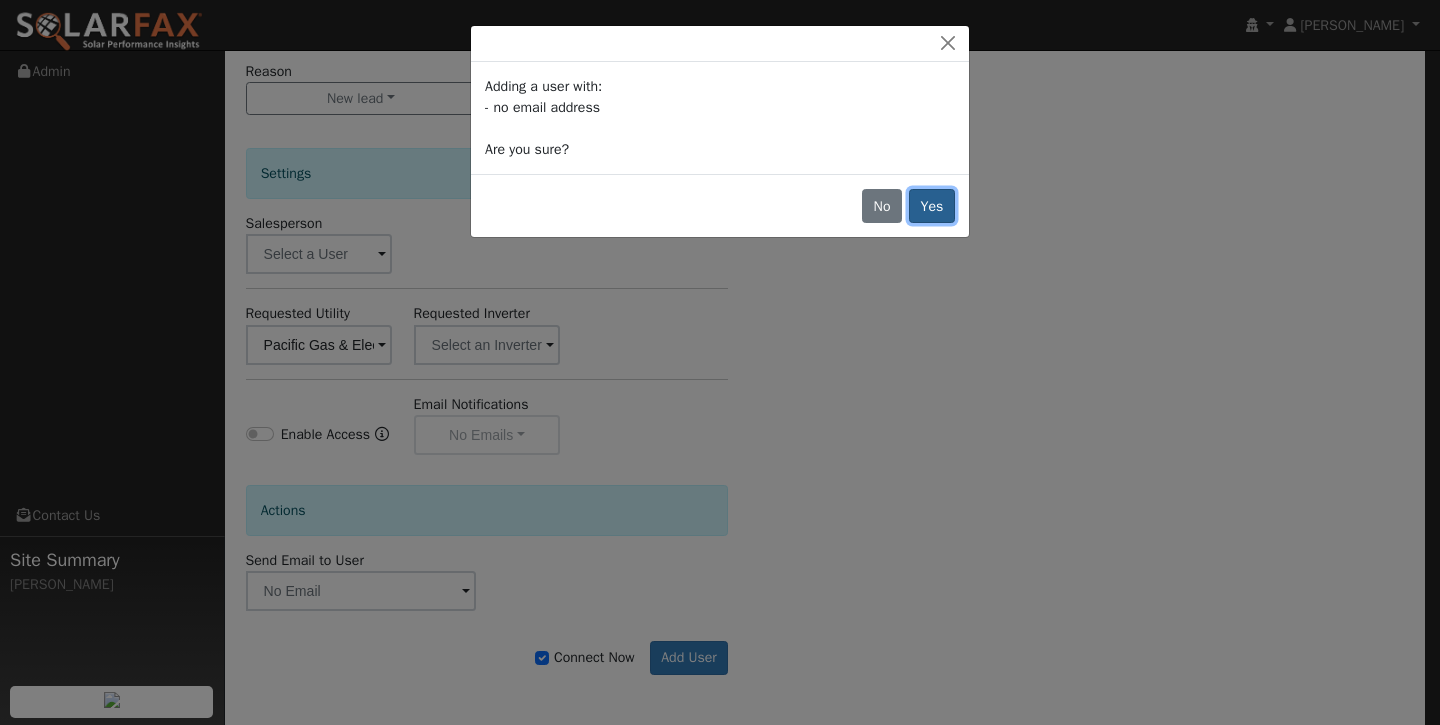 click on "Yes" at bounding box center (932, 206) 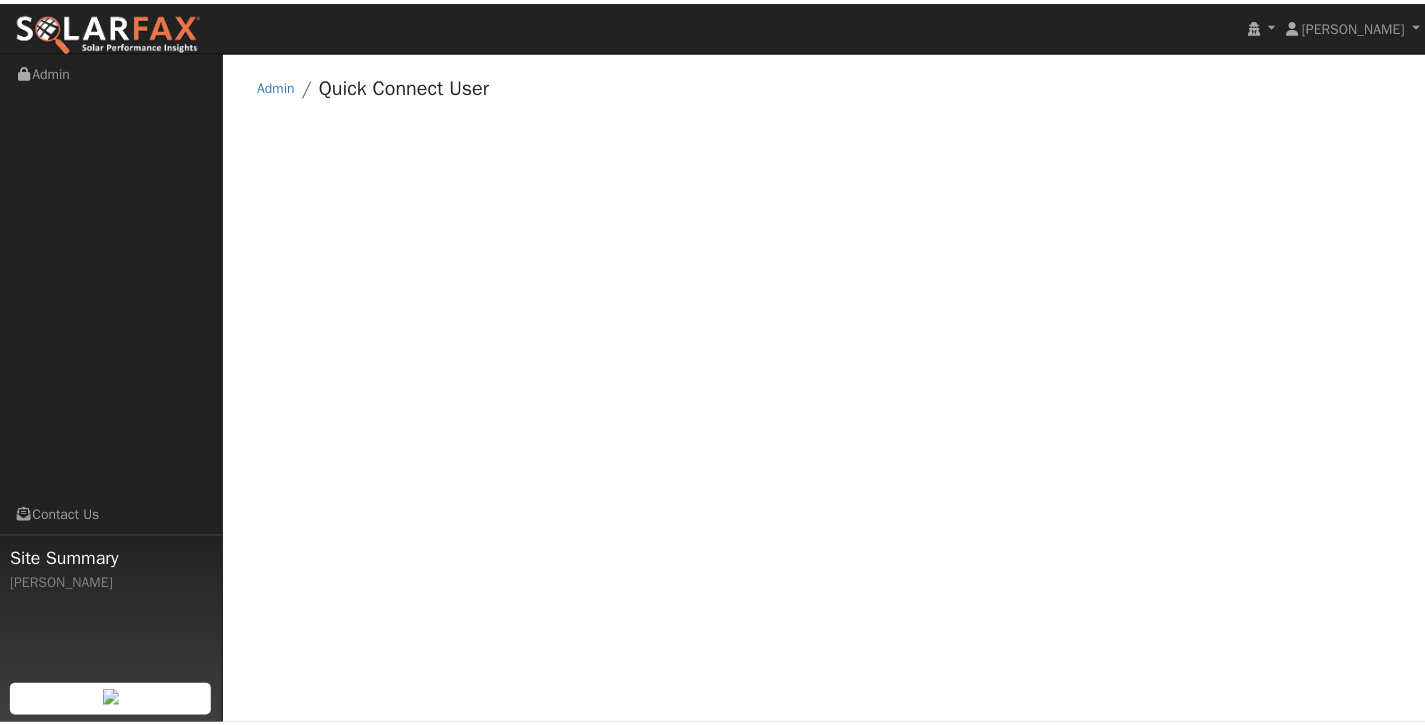 scroll, scrollTop: 0, scrollLeft: 0, axis: both 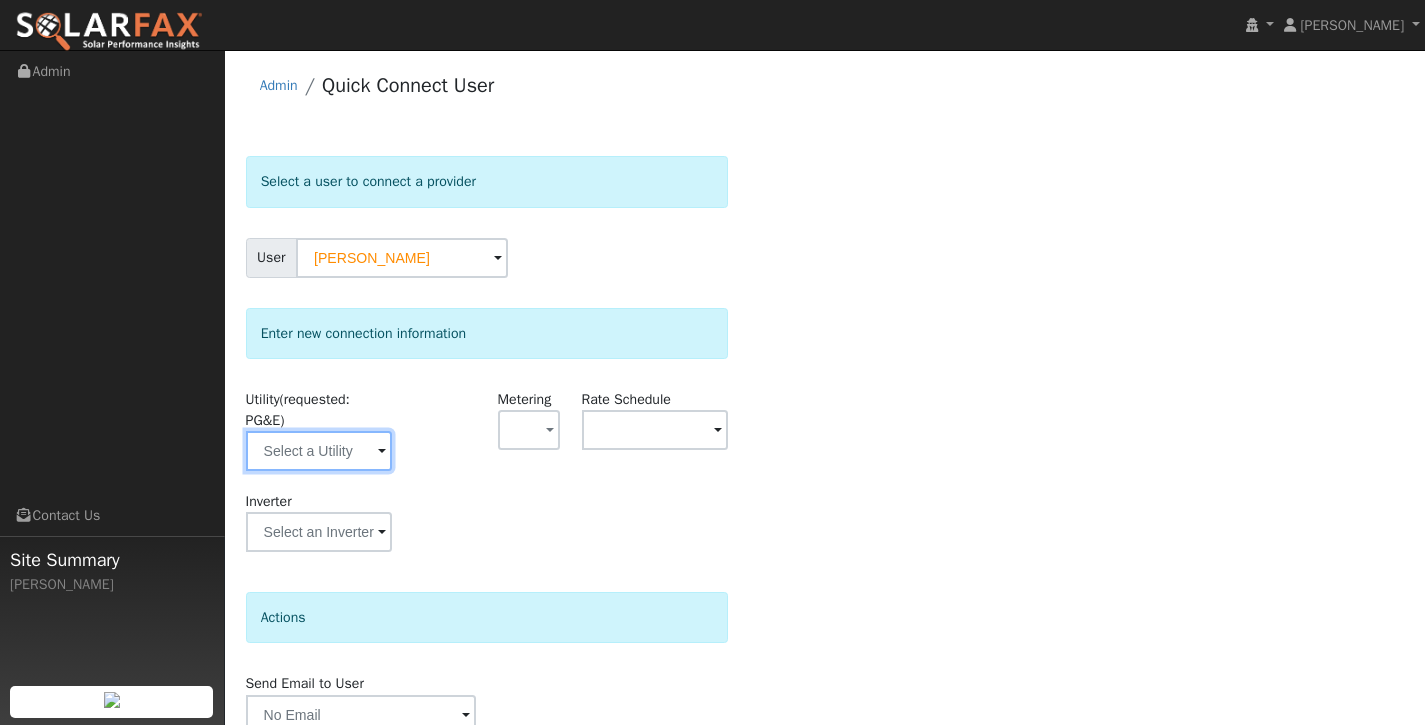 click at bounding box center (319, 451) 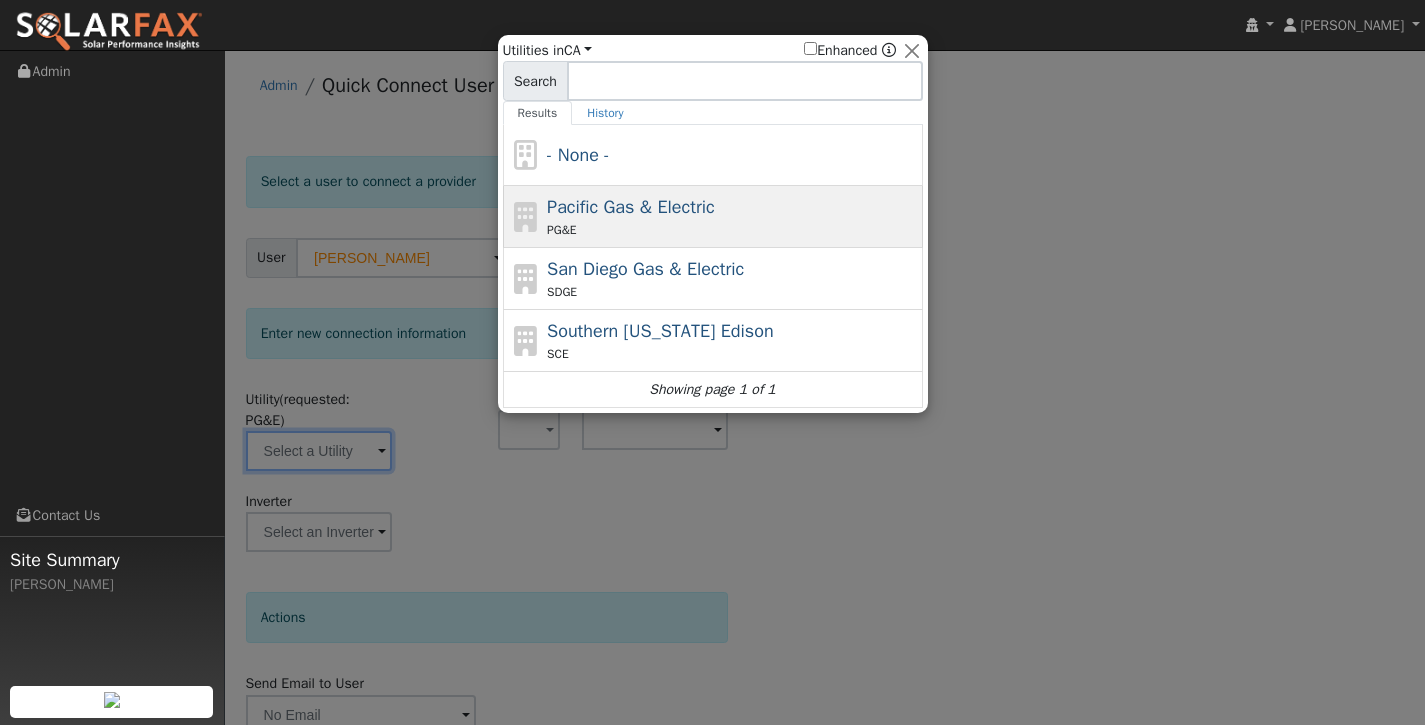 click on "Pacific Gas & Electric PG&E" 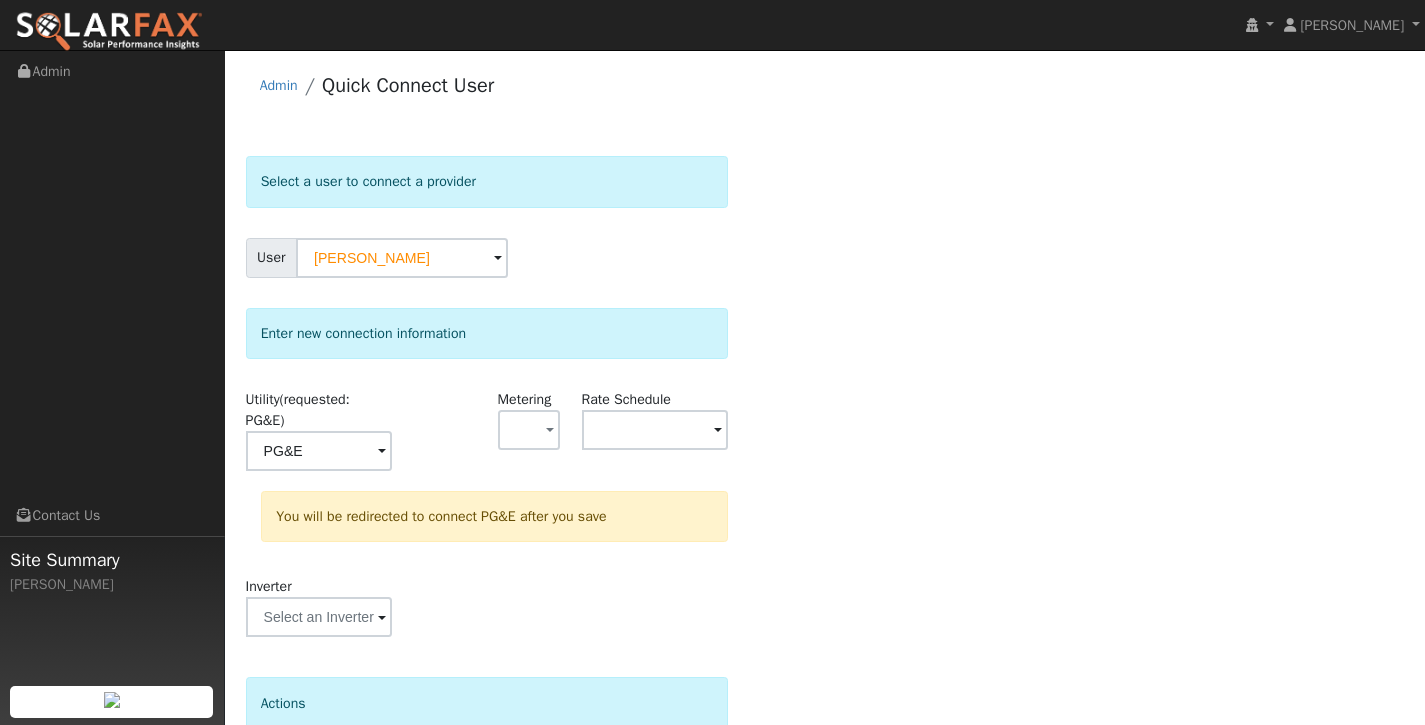 scroll, scrollTop: 178, scrollLeft: 0, axis: vertical 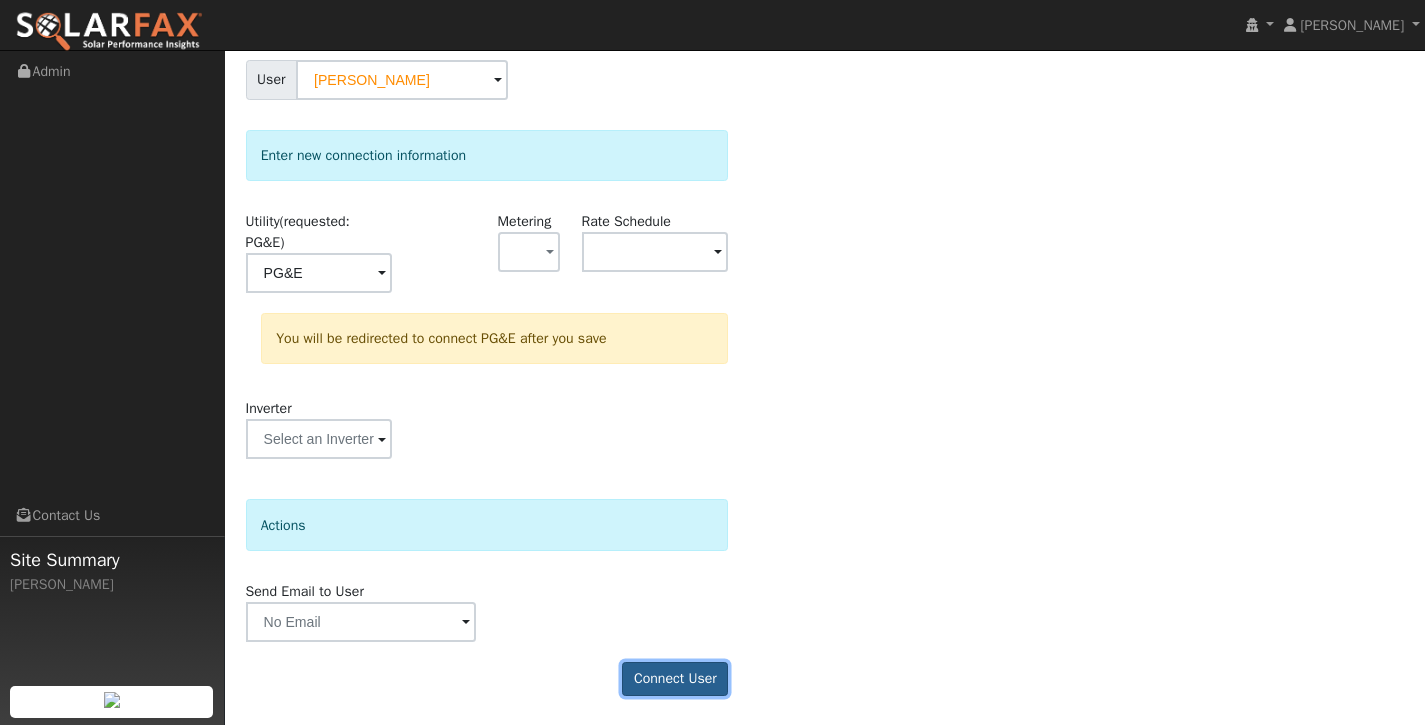 click on "Connect User" at bounding box center (675, 679) 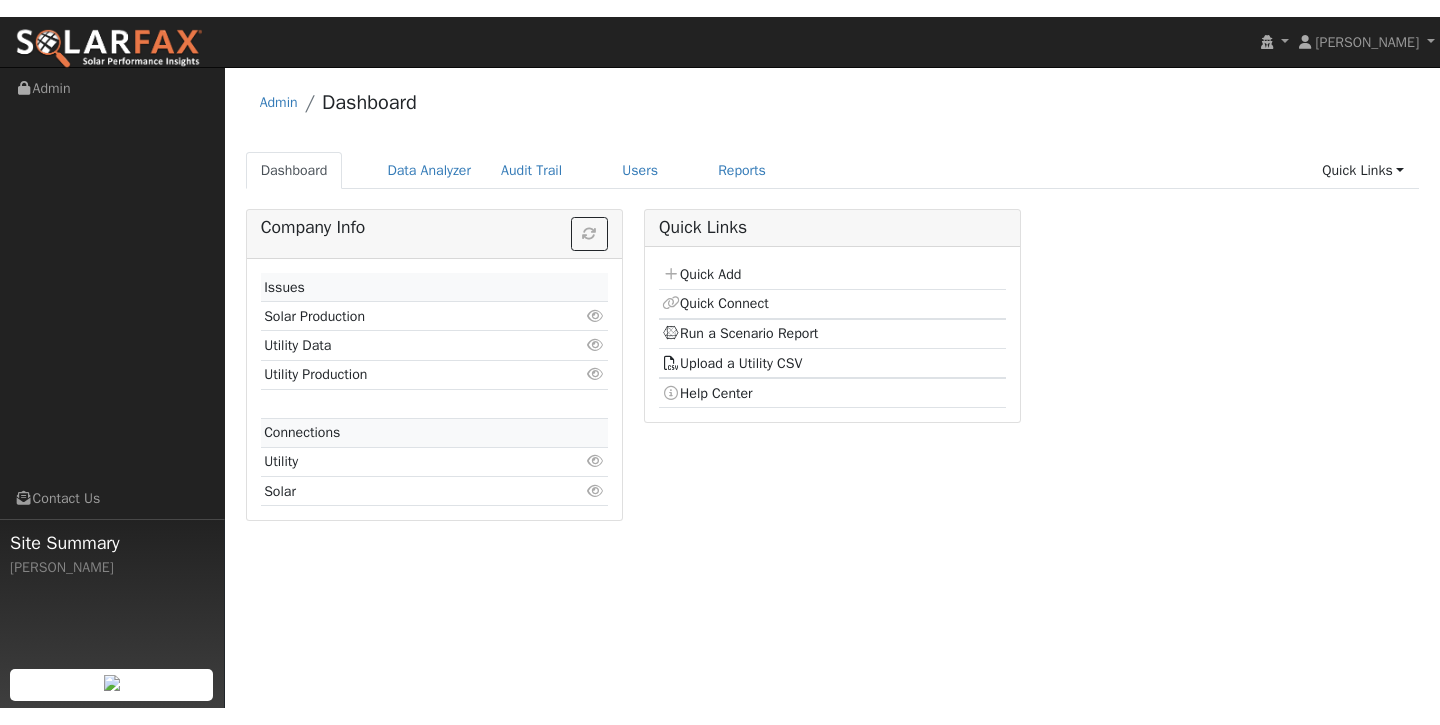 scroll, scrollTop: 0, scrollLeft: 0, axis: both 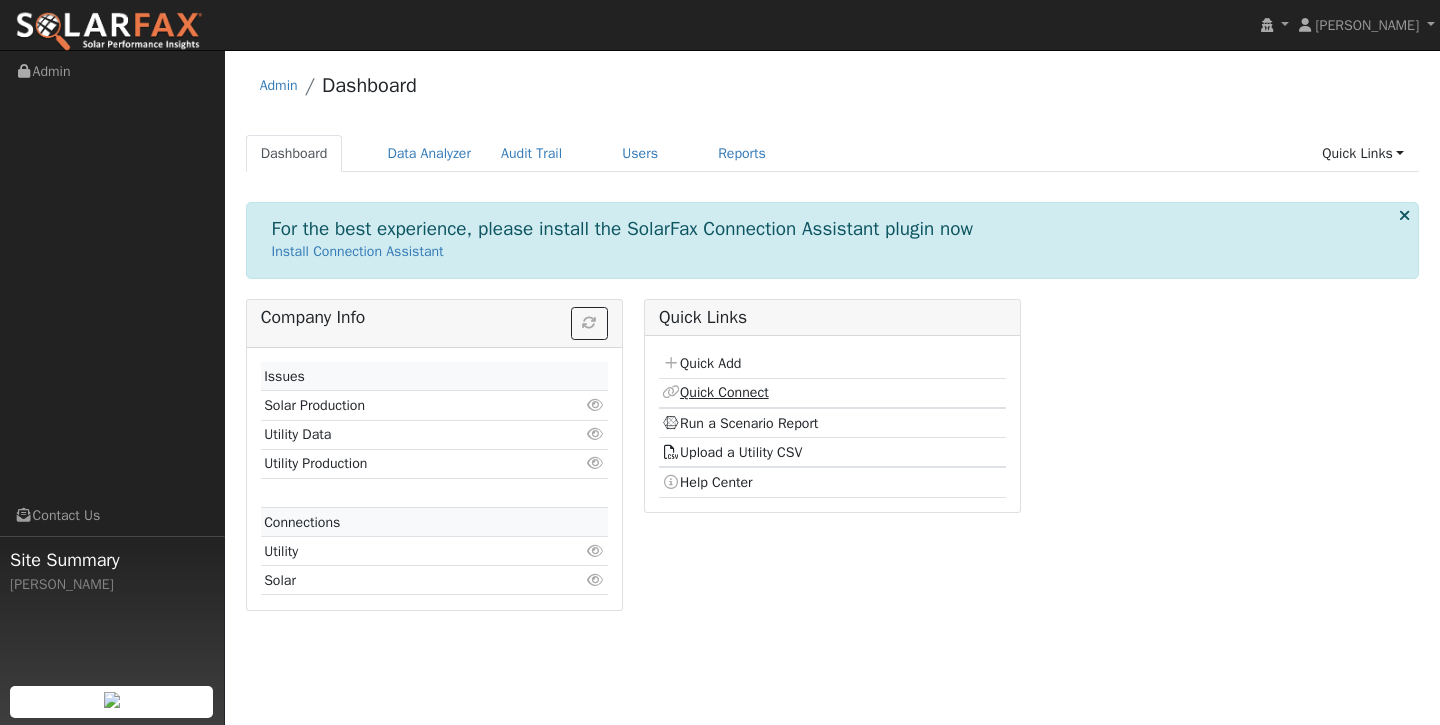 click on "Quick Connect" at bounding box center [715, 392] 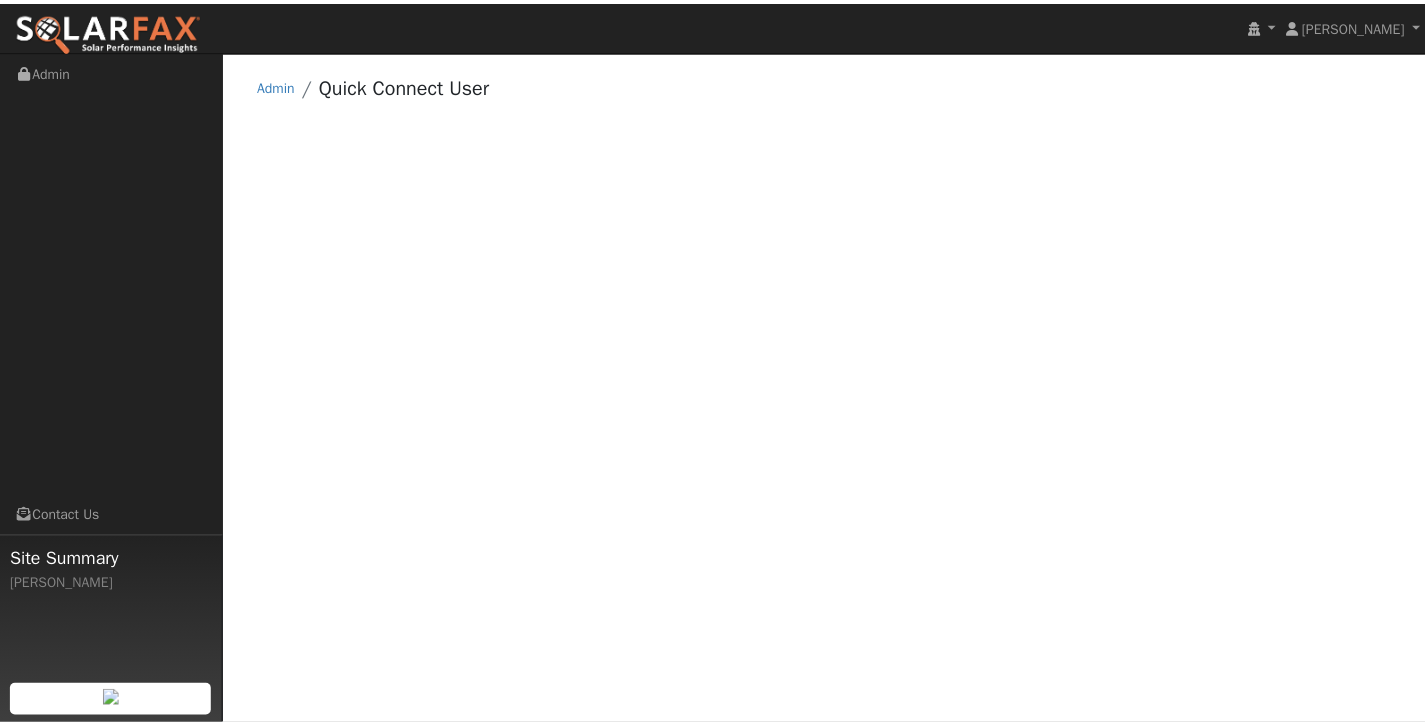 scroll, scrollTop: 0, scrollLeft: 0, axis: both 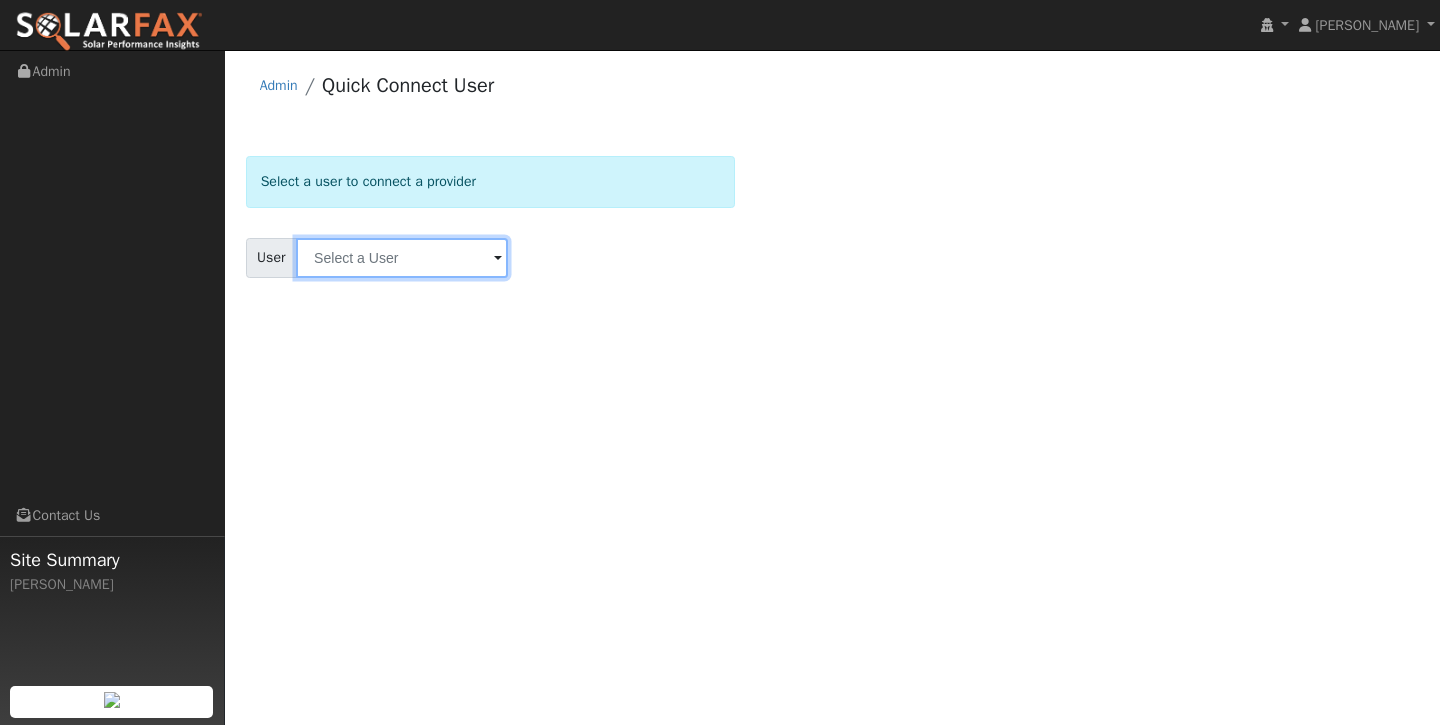 click at bounding box center [402, 258] 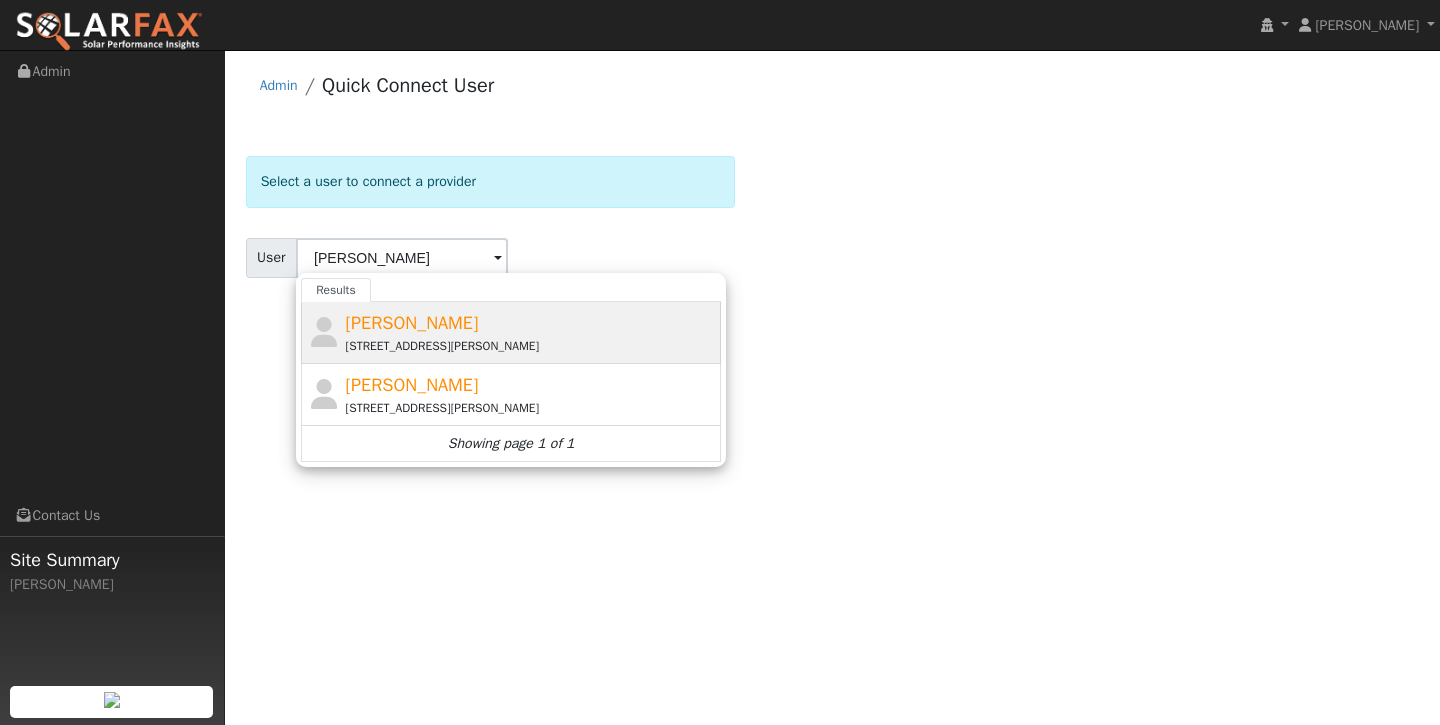 click on "[PERSON_NAME]" at bounding box center (412, 323) 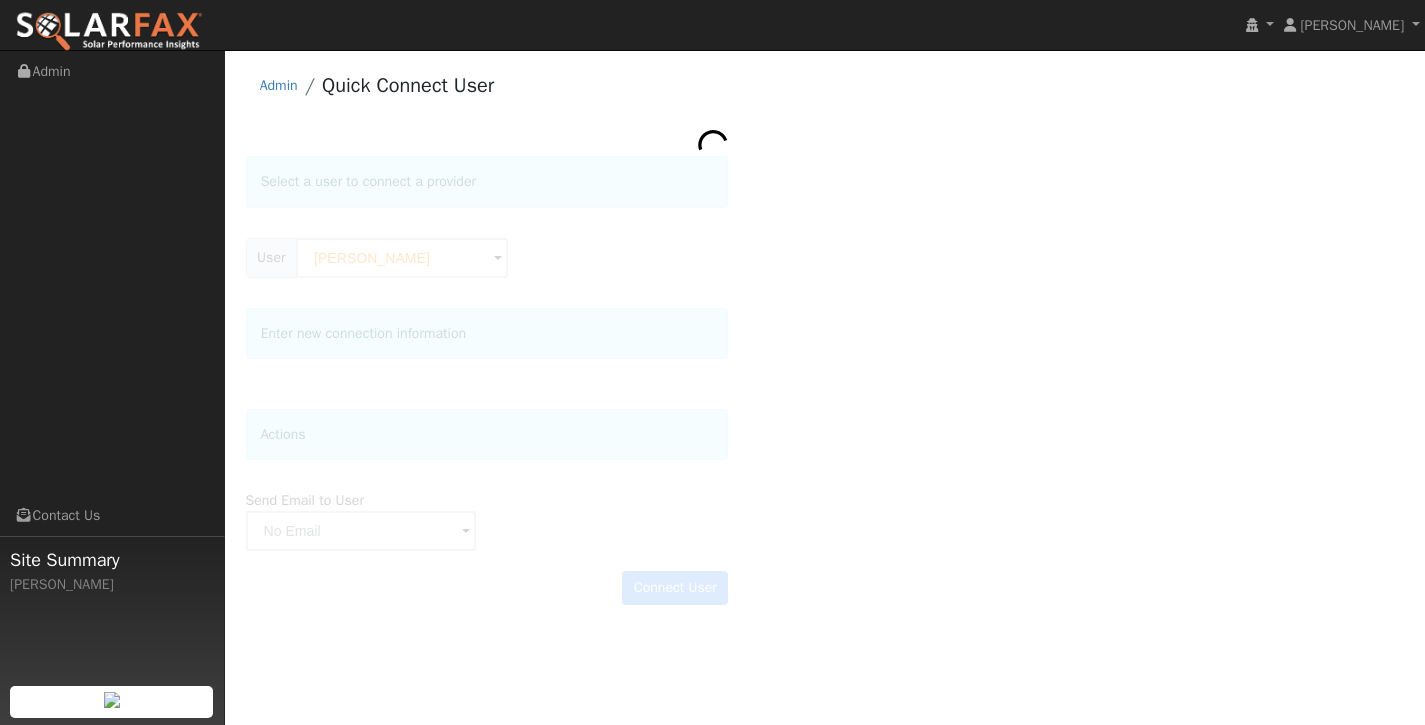 click 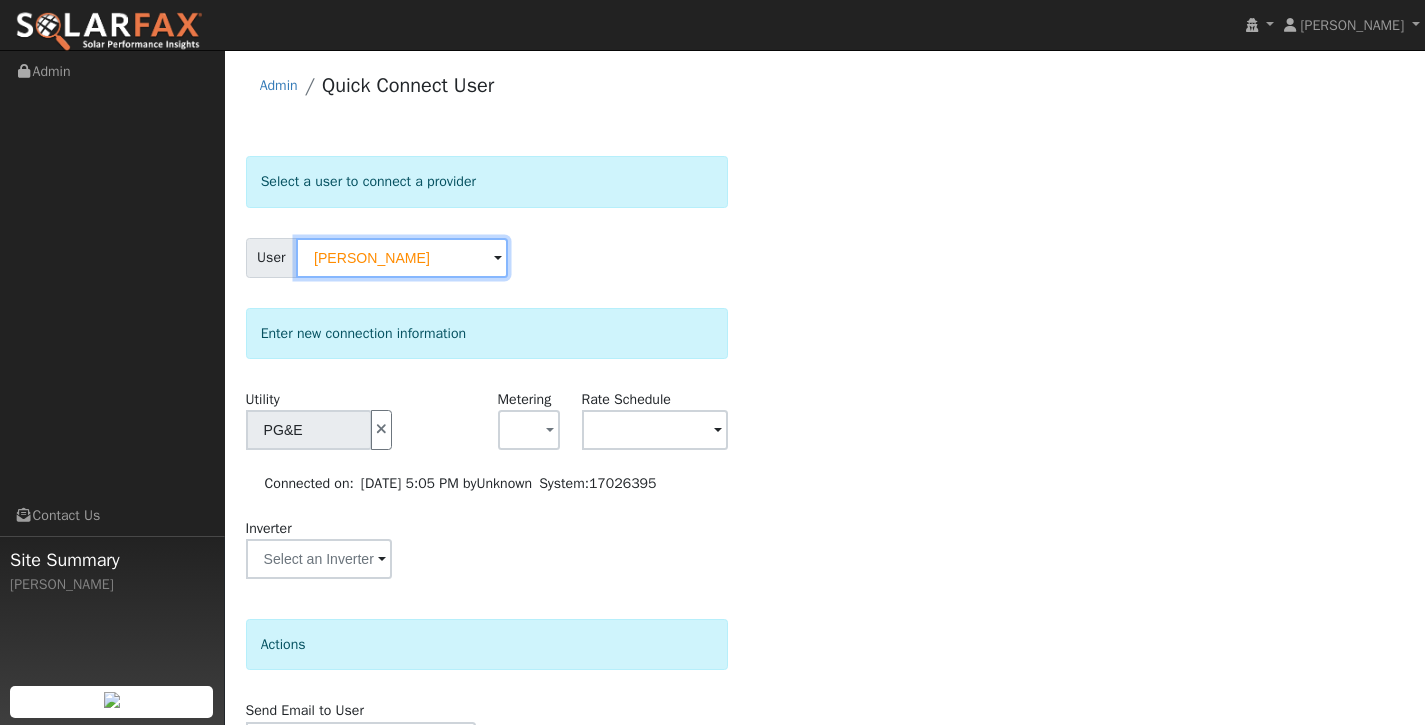 click on "[PERSON_NAME]" at bounding box center (402, 258) 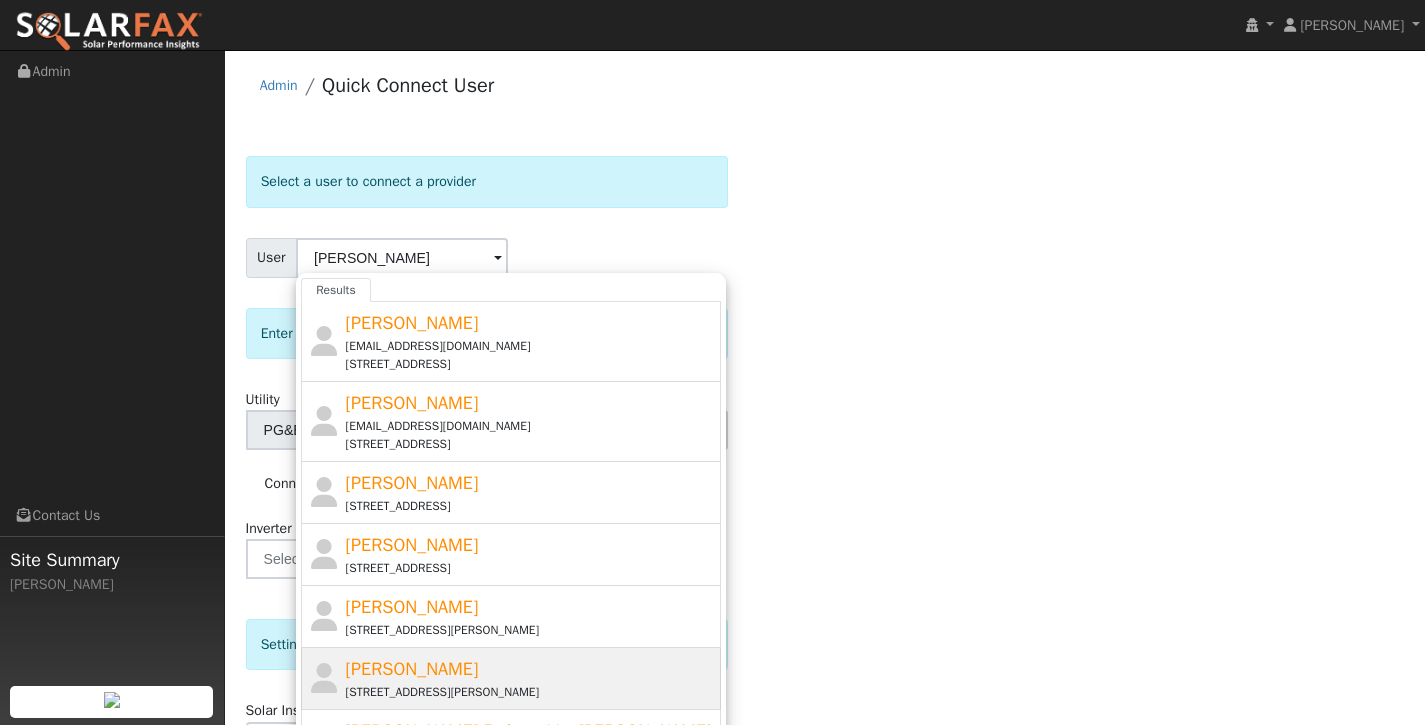click on "[PERSON_NAME]" at bounding box center [412, 669] 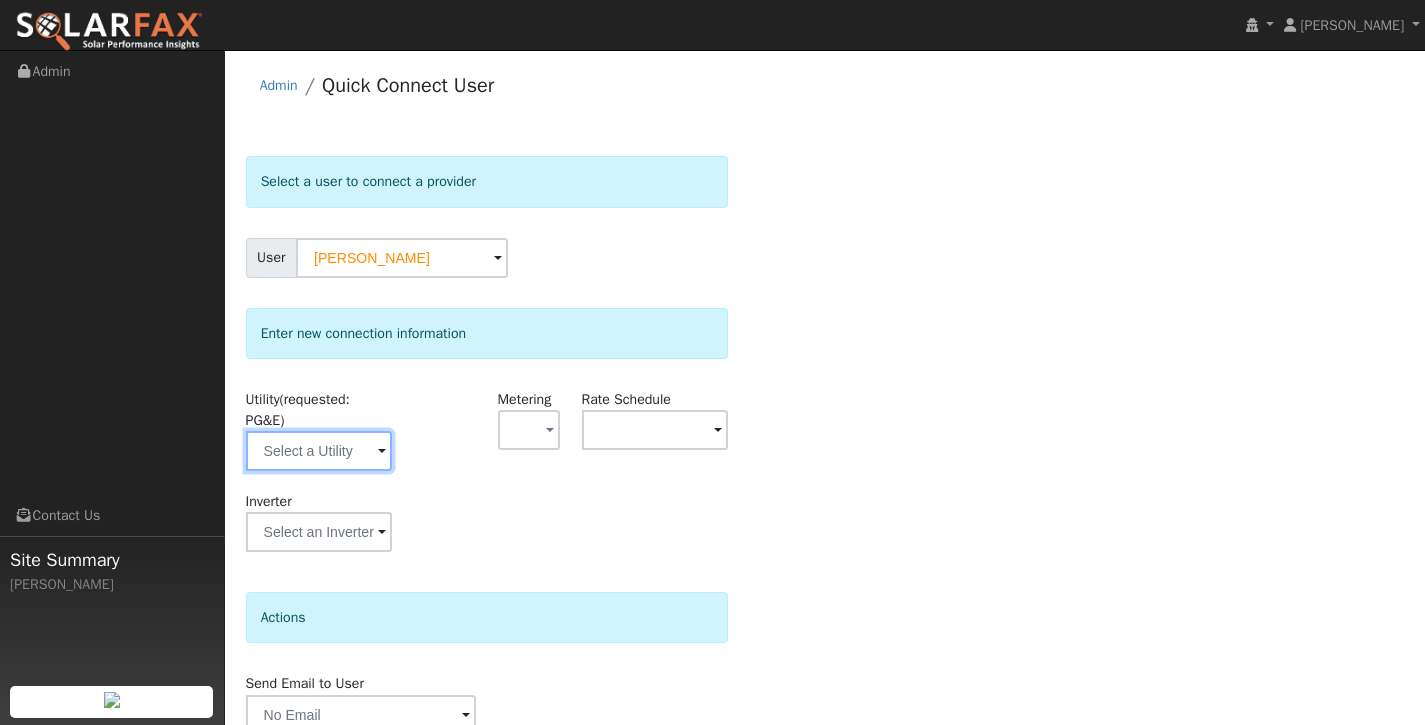 click at bounding box center [319, 451] 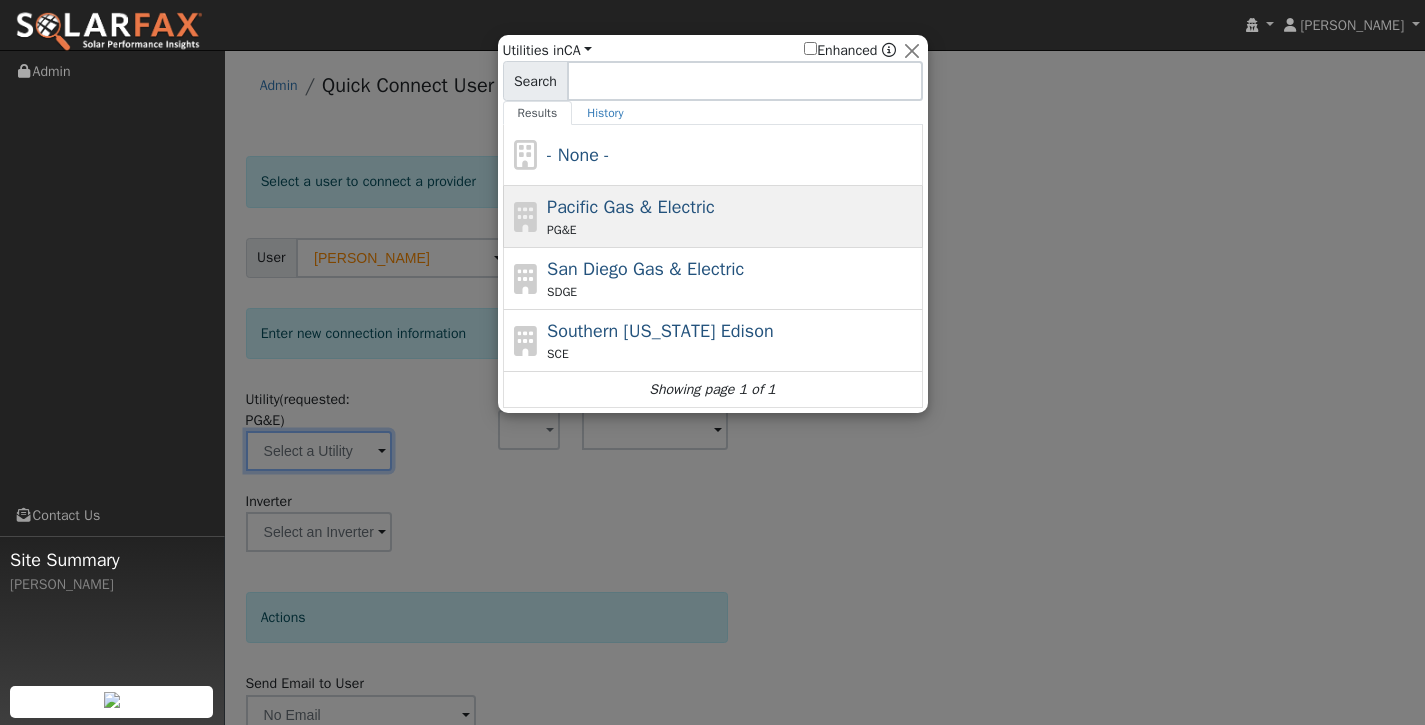 click on "Pacific Gas & Electric" at bounding box center (631, 207) 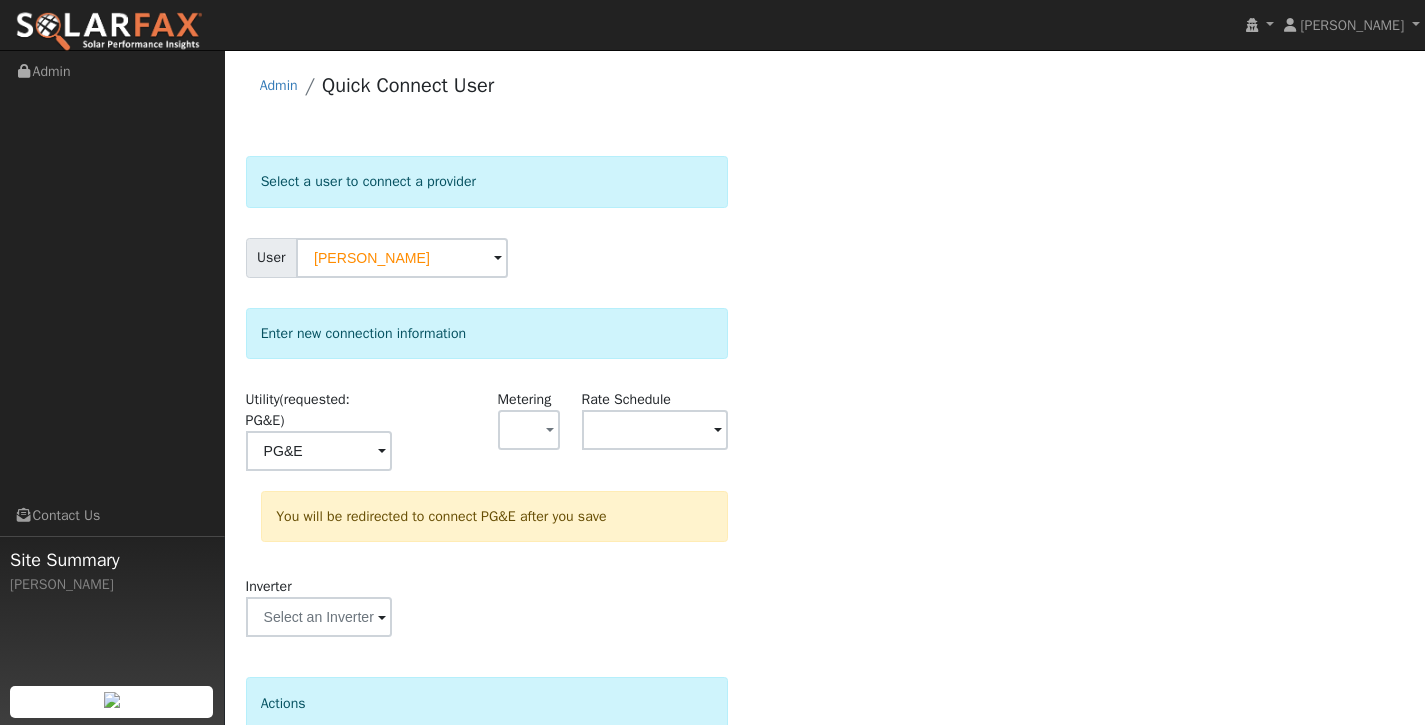 scroll, scrollTop: 178, scrollLeft: 0, axis: vertical 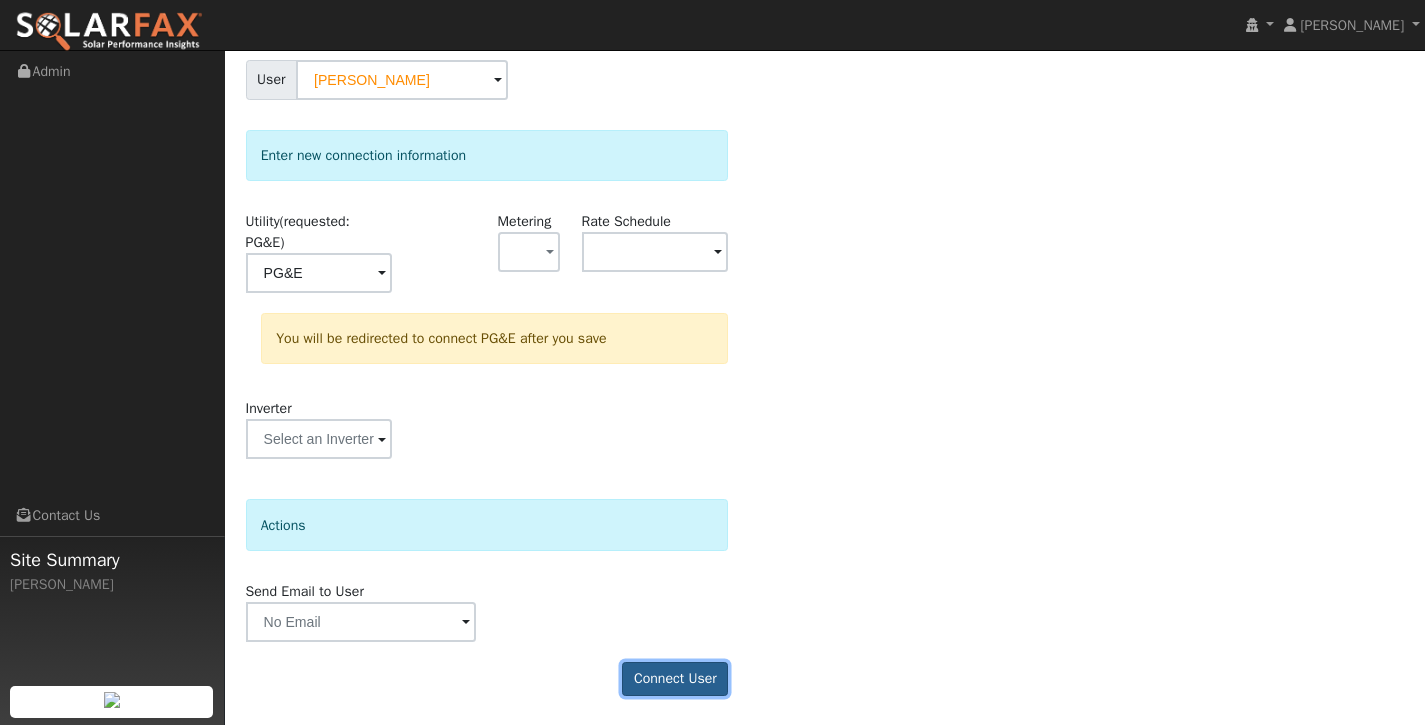 click on "Connect User" at bounding box center (675, 679) 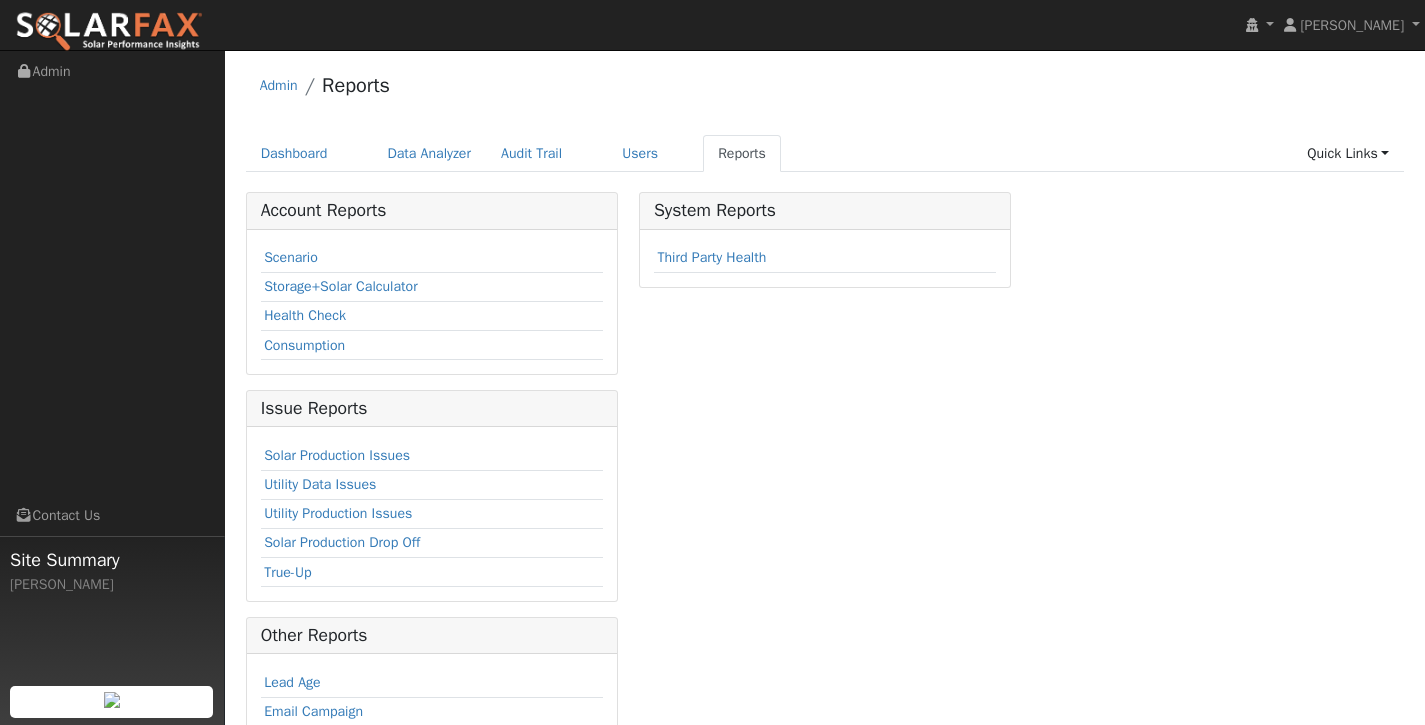 scroll, scrollTop: 0, scrollLeft: 0, axis: both 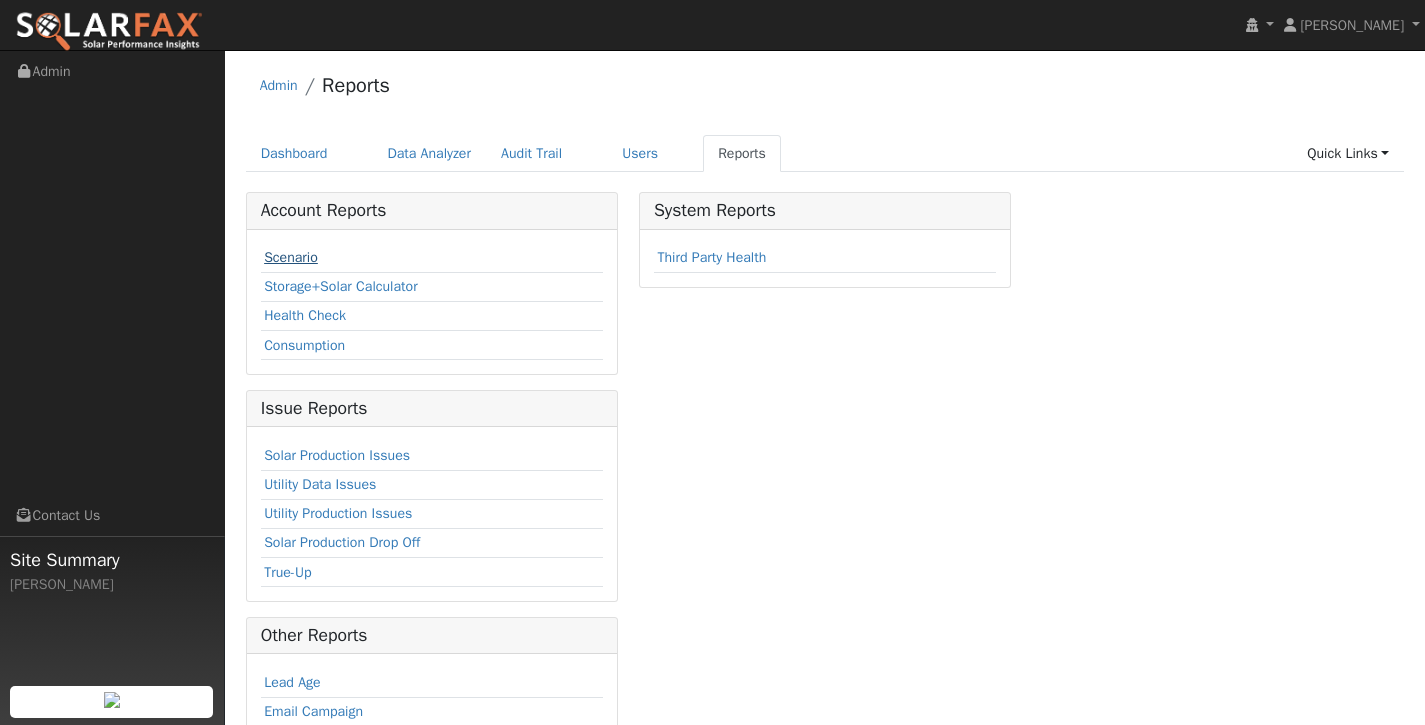 click on "Scenario" at bounding box center (291, 257) 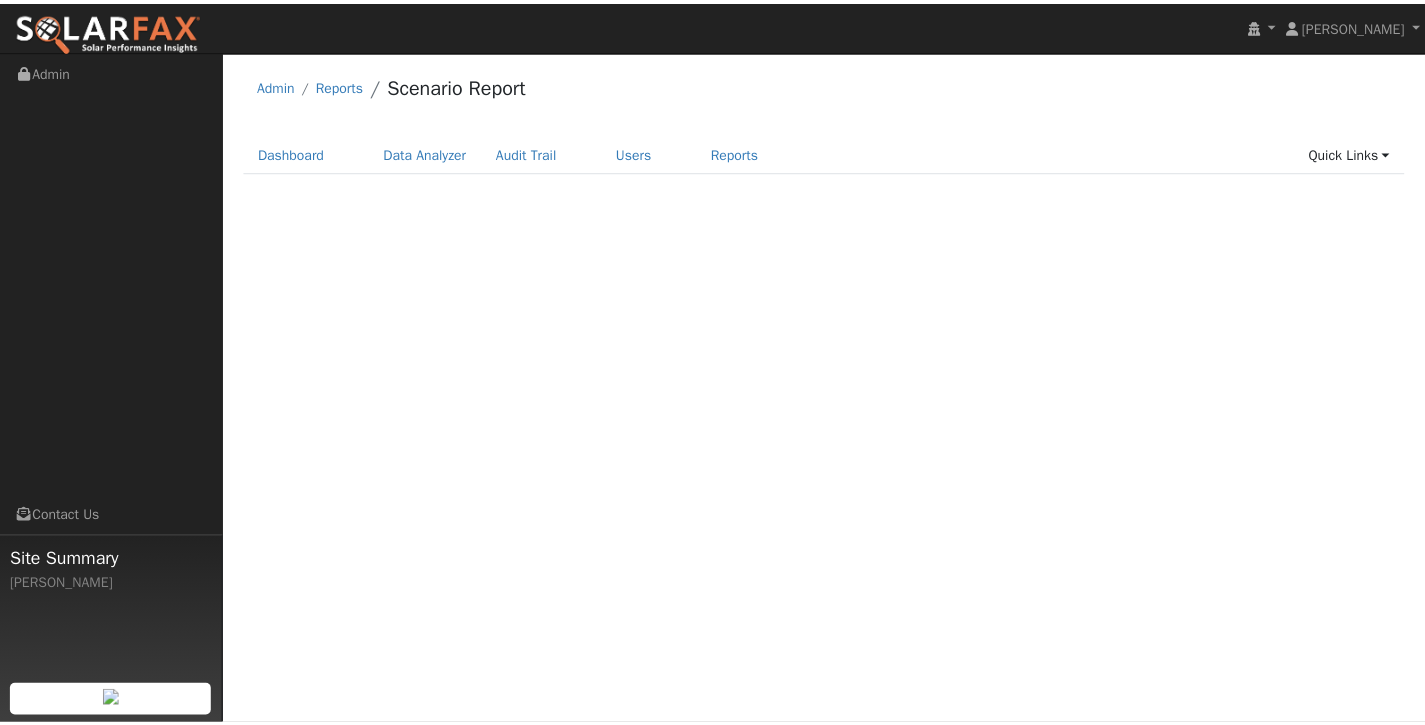 scroll, scrollTop: 0, scrollLeft: 0, axis: both 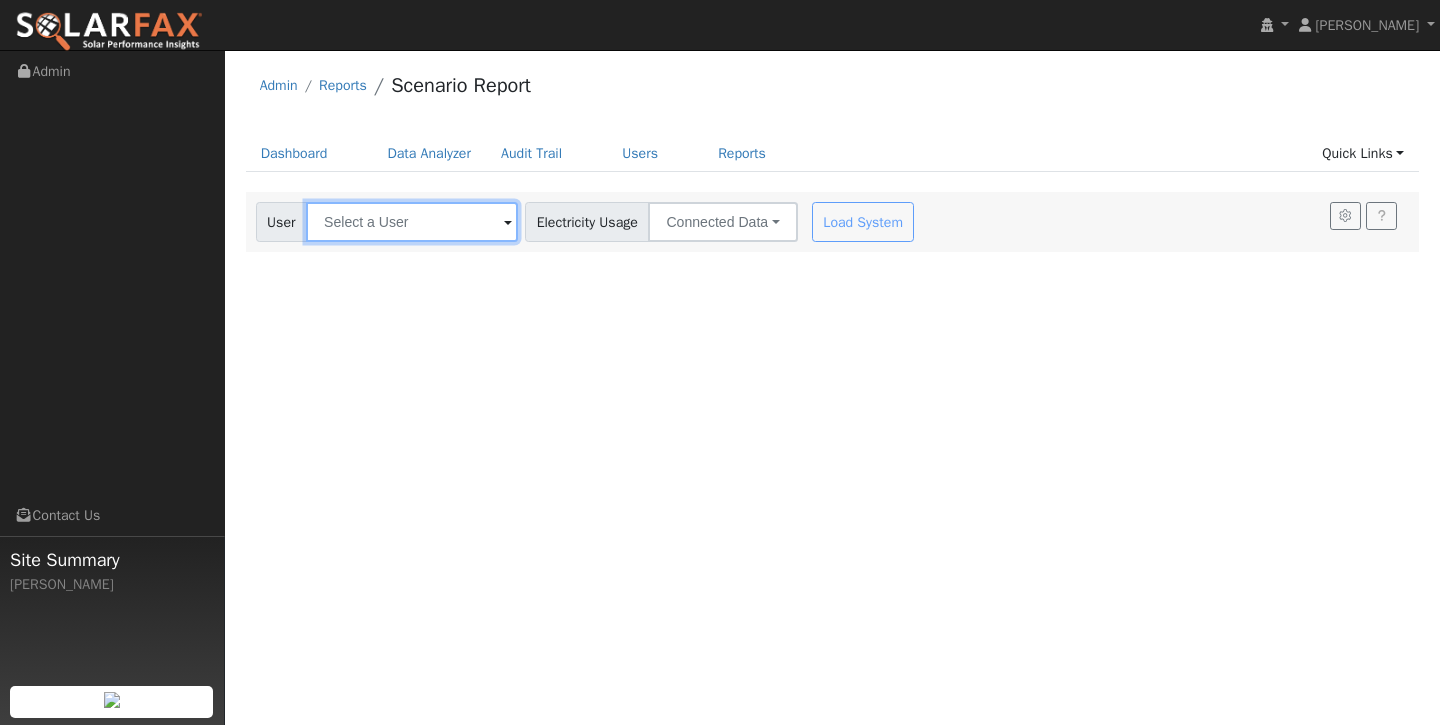 click at bounding box center (412, 222) 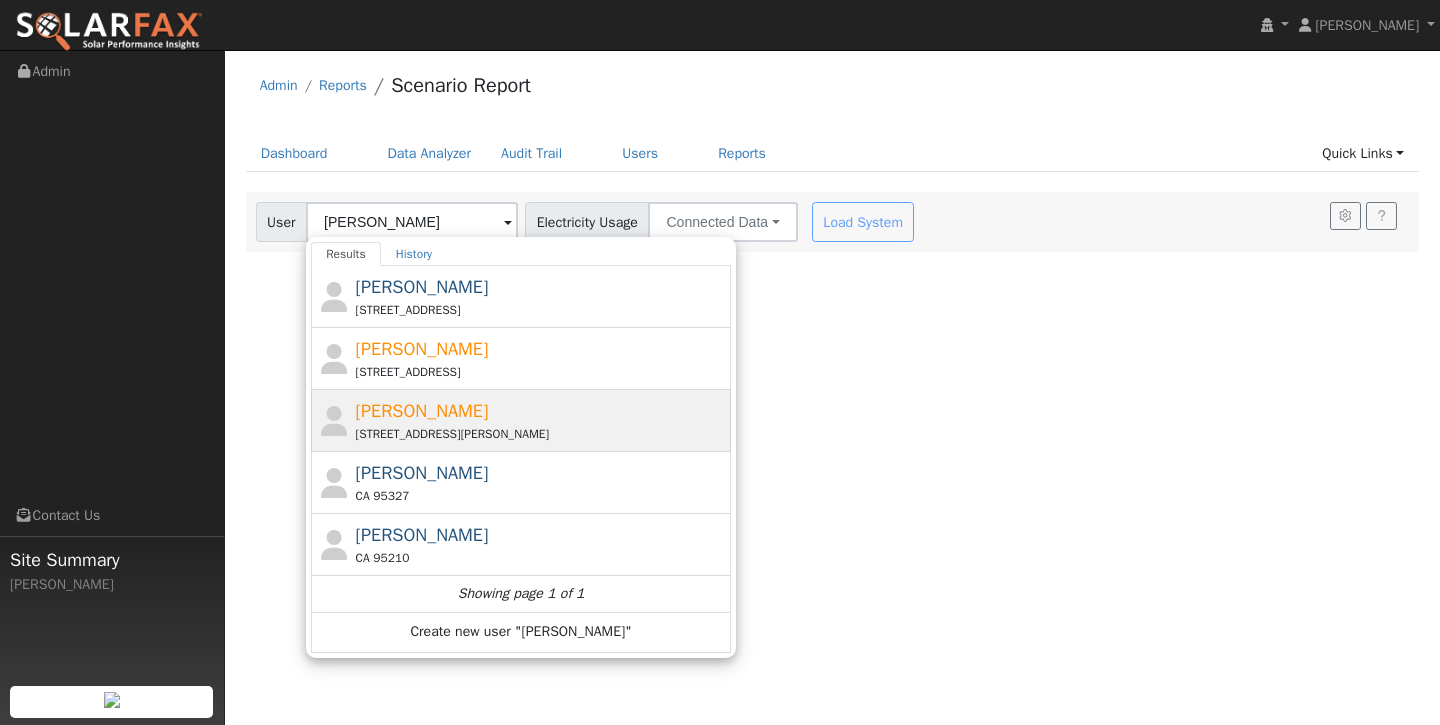 click on "[PERSON_NAME] [STREET_ADDRESS][PERSON_NAME]" at bounding box center (541, 420) 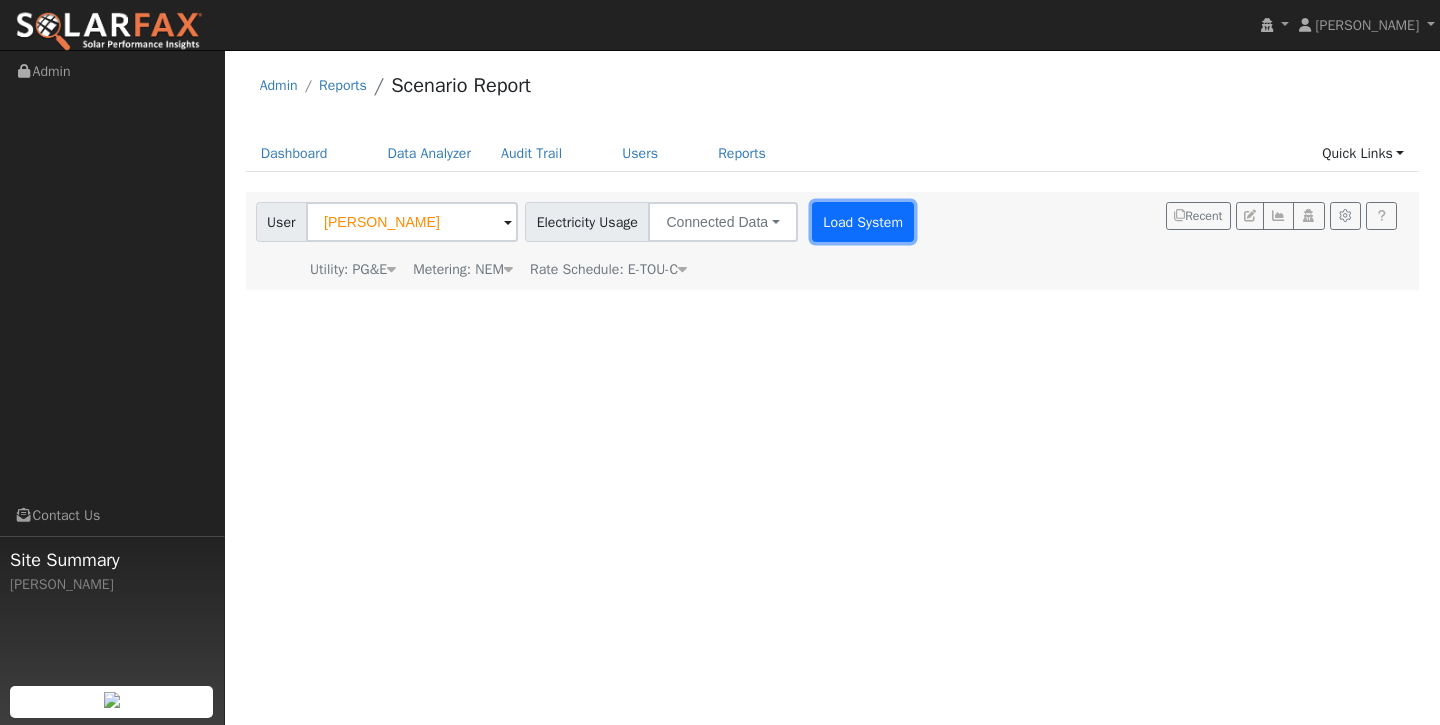 click on "Load System" at bounding box center [863, 222] 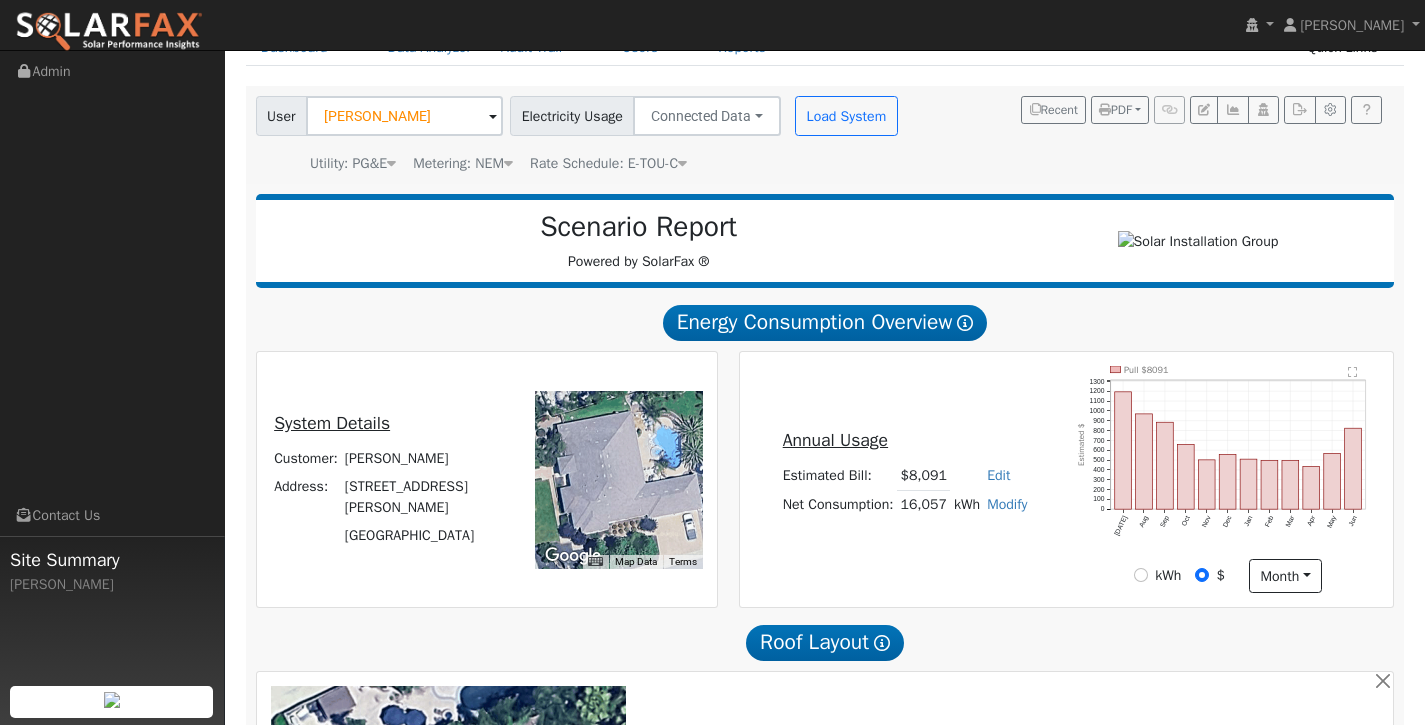 scroll, scrollTop: 782, scrollLeft: 0, axis: vertical 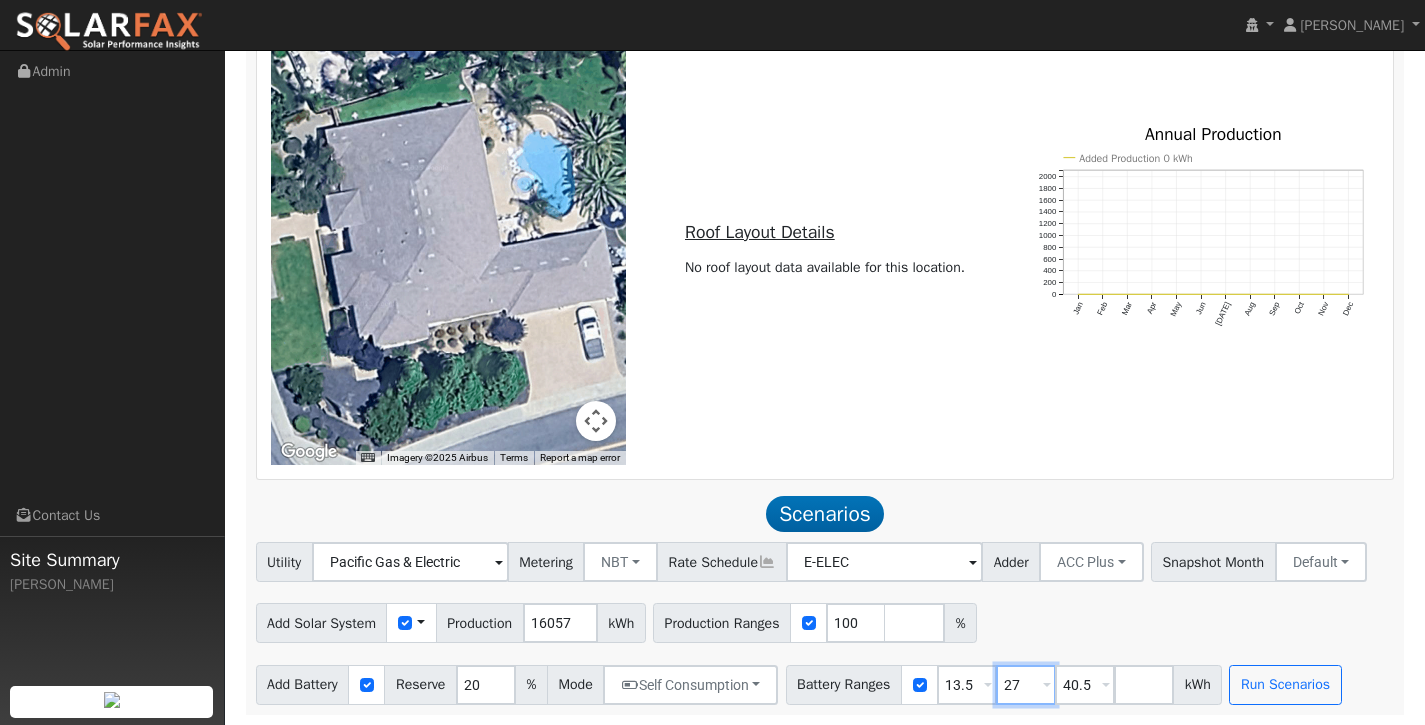 click on "27" at bounding box center (1026, 685) 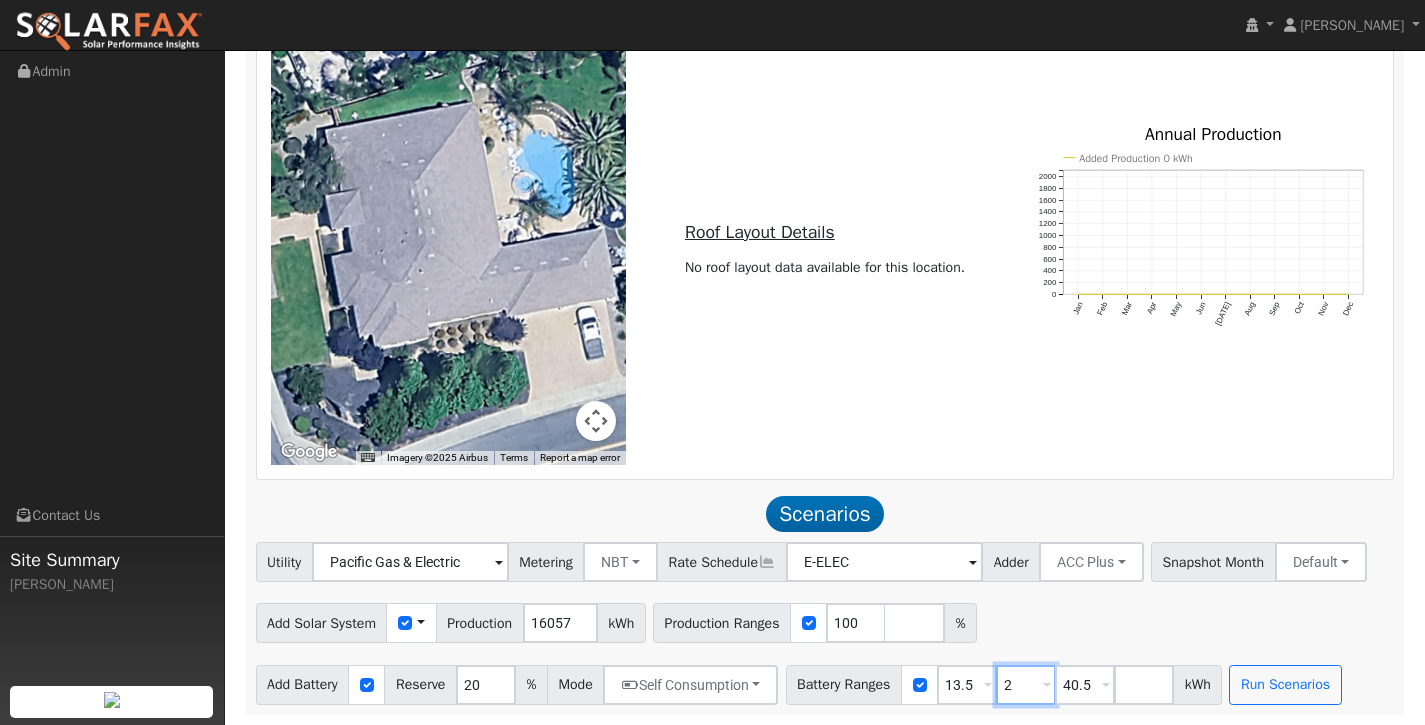 type on "40.5" 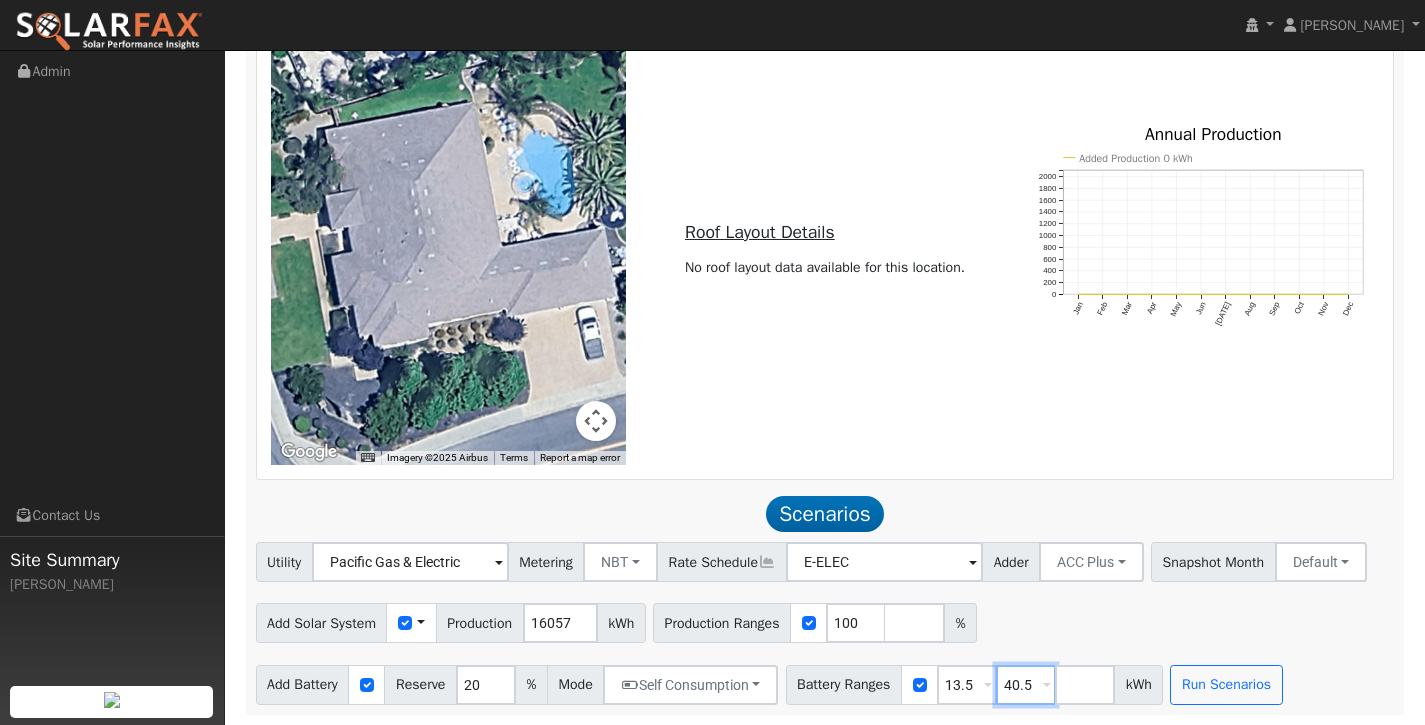 type on "40.5" 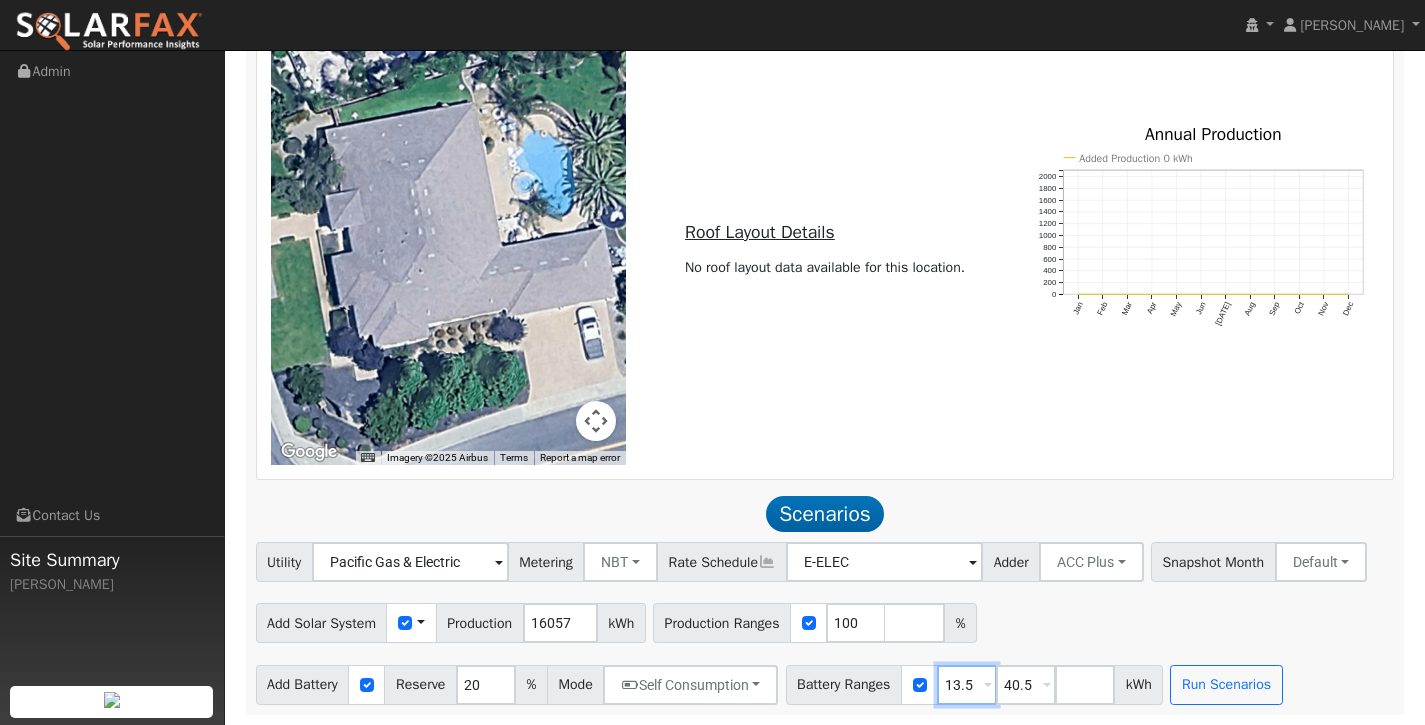 click on "13.5" at bounding box center (967, 685) 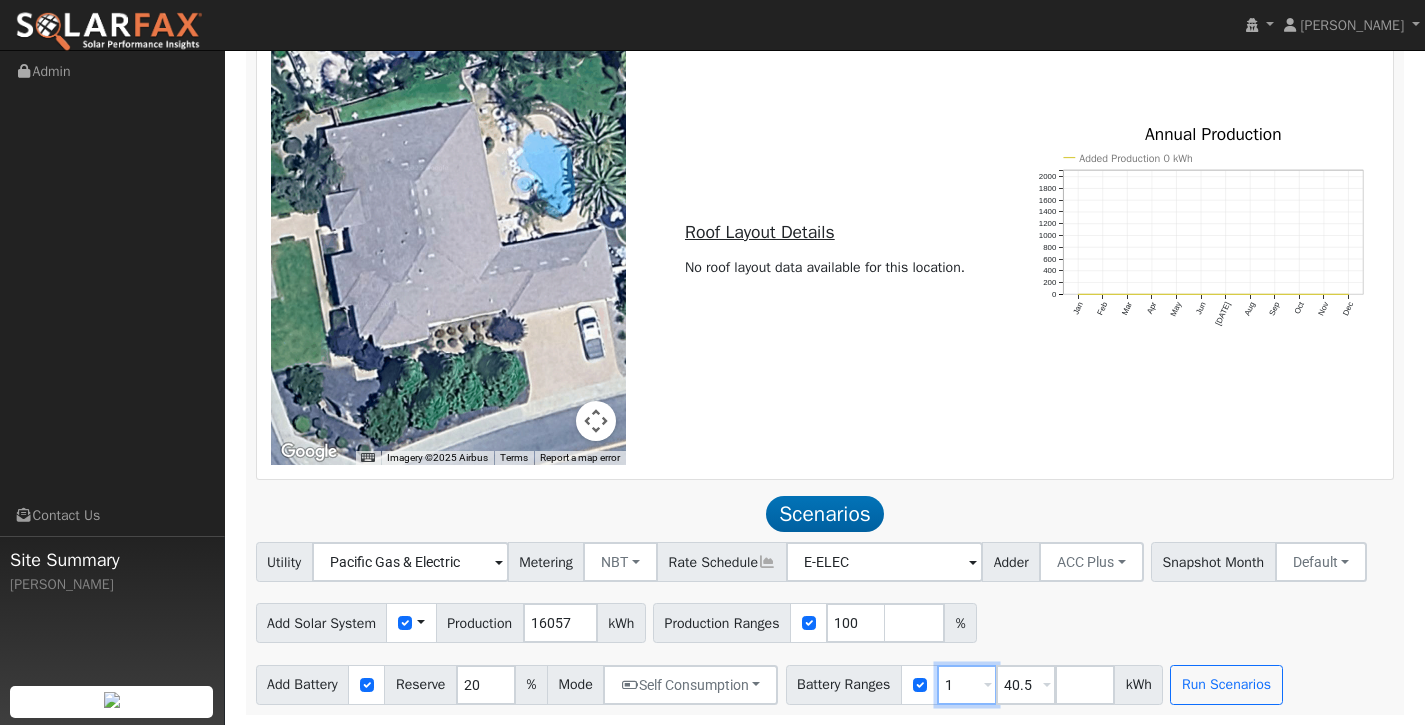 type on "40.5" 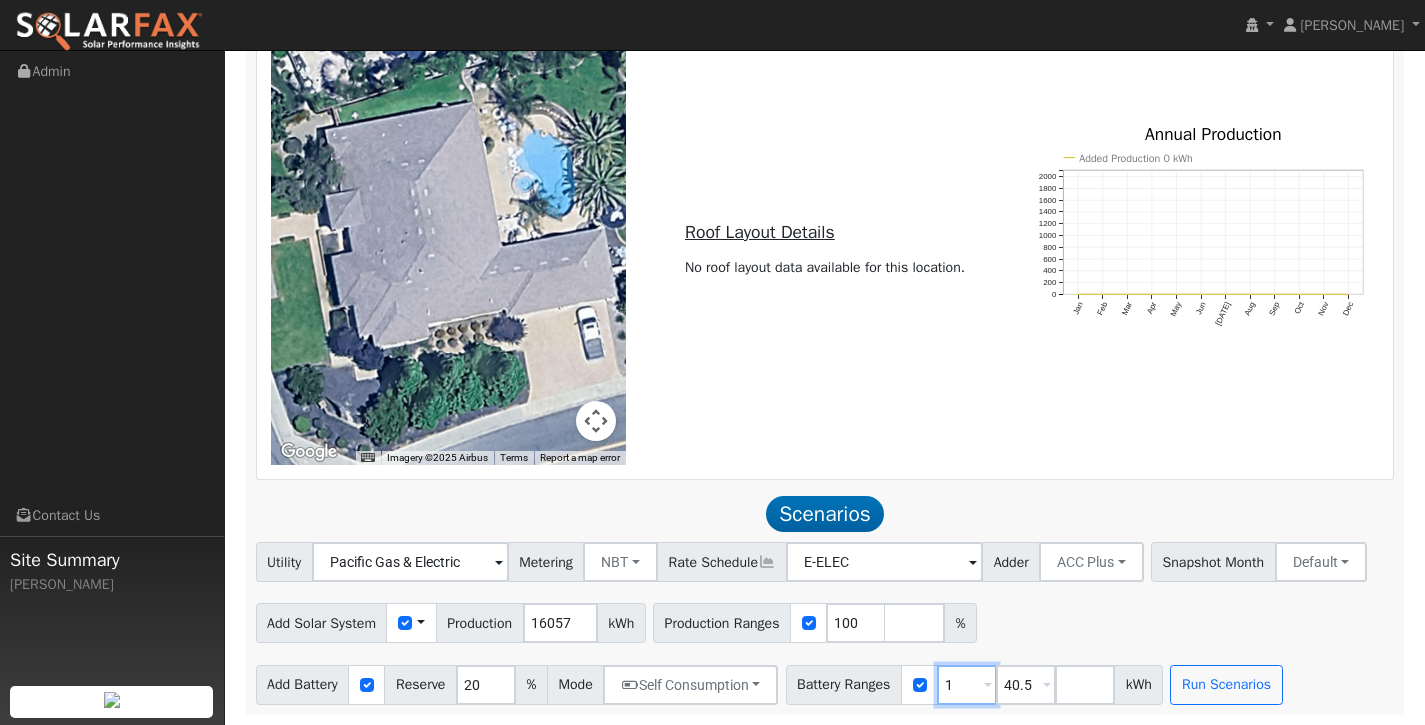 type 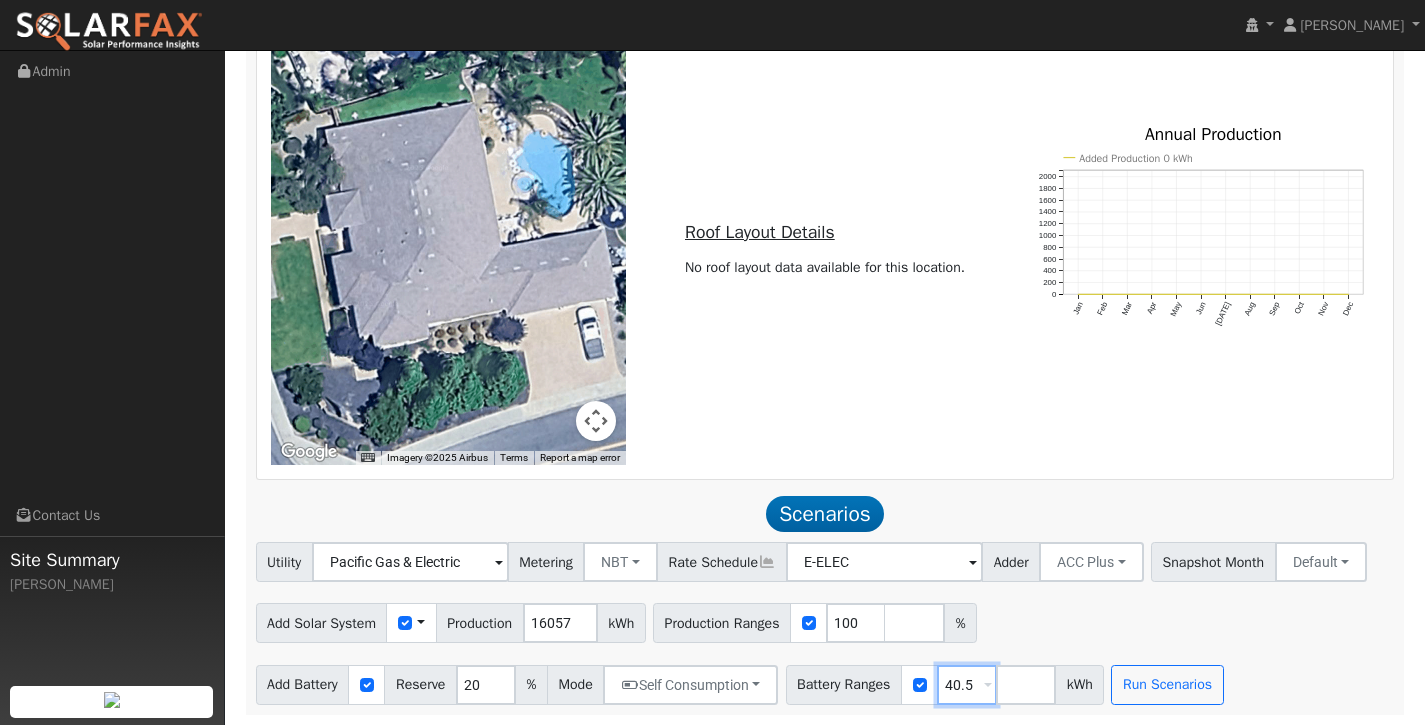 type on "40.5" 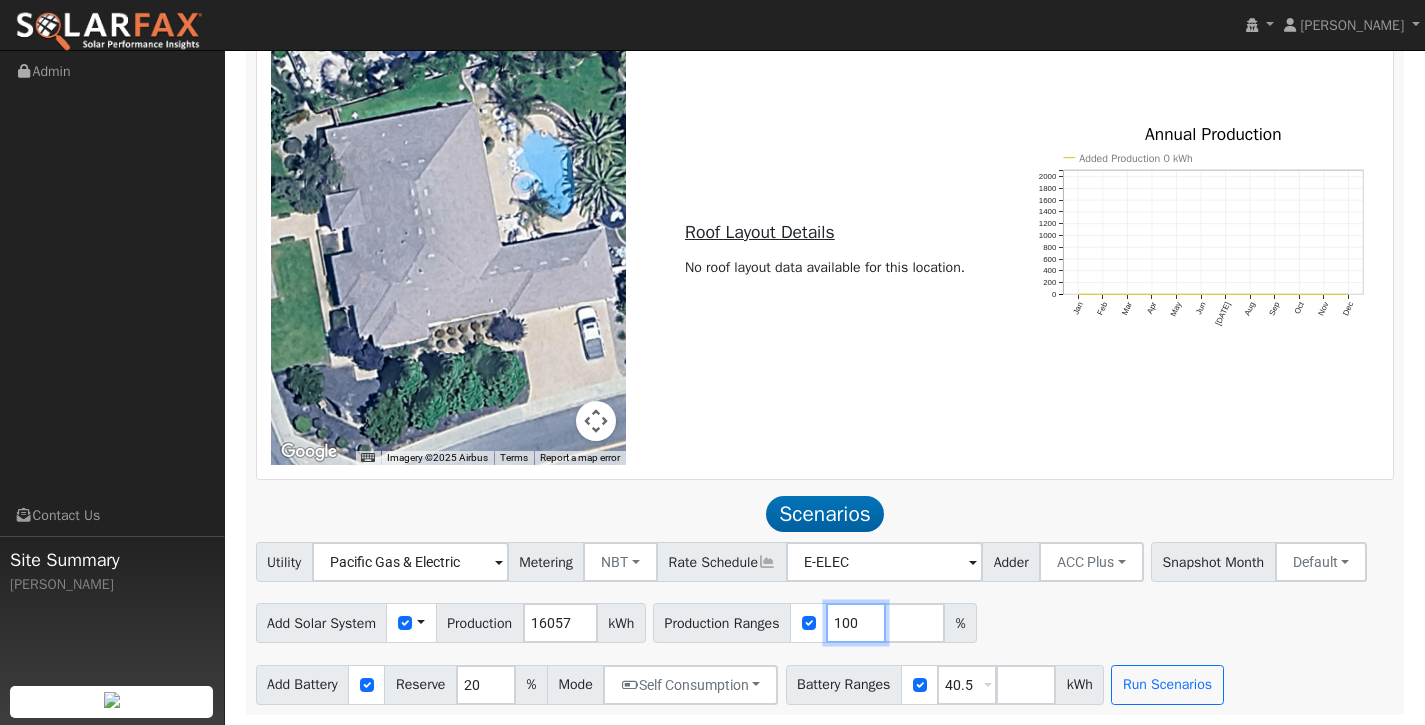click on "100" at bounding box center (856, 623) 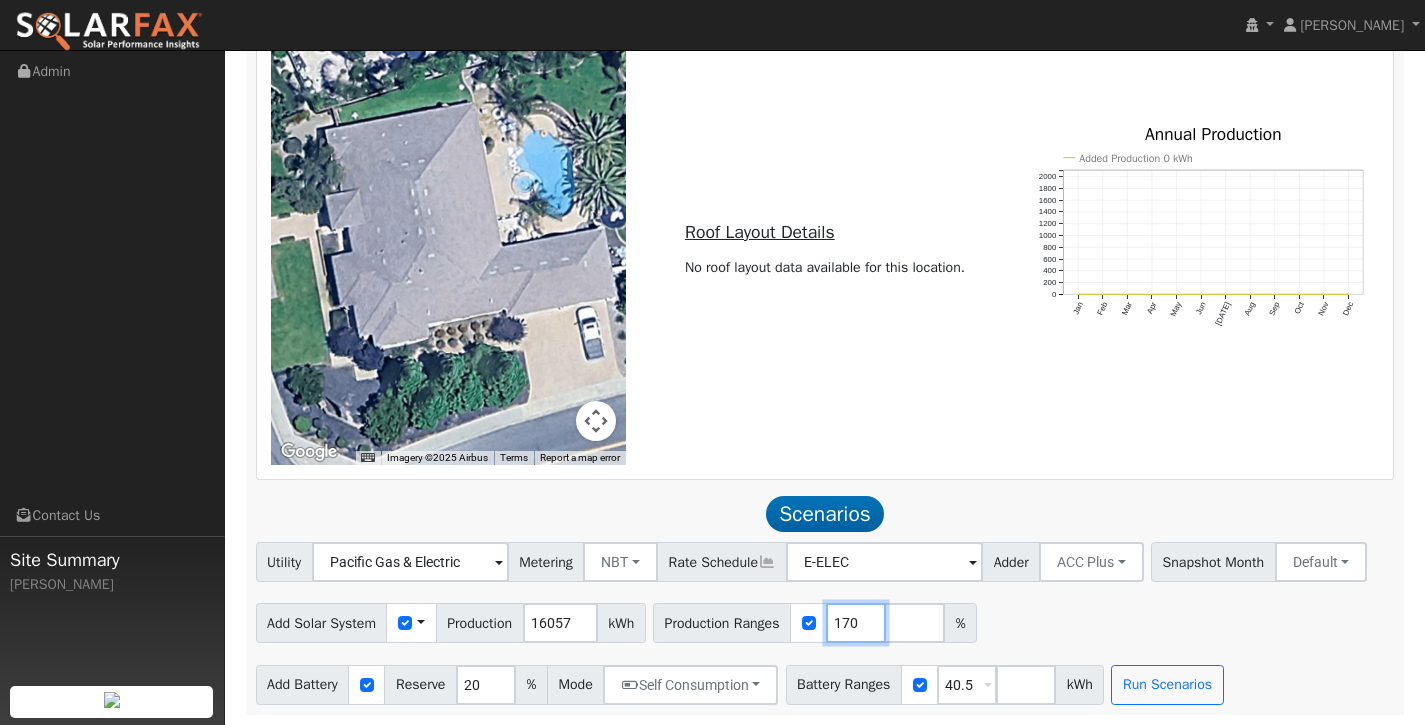type on "170" 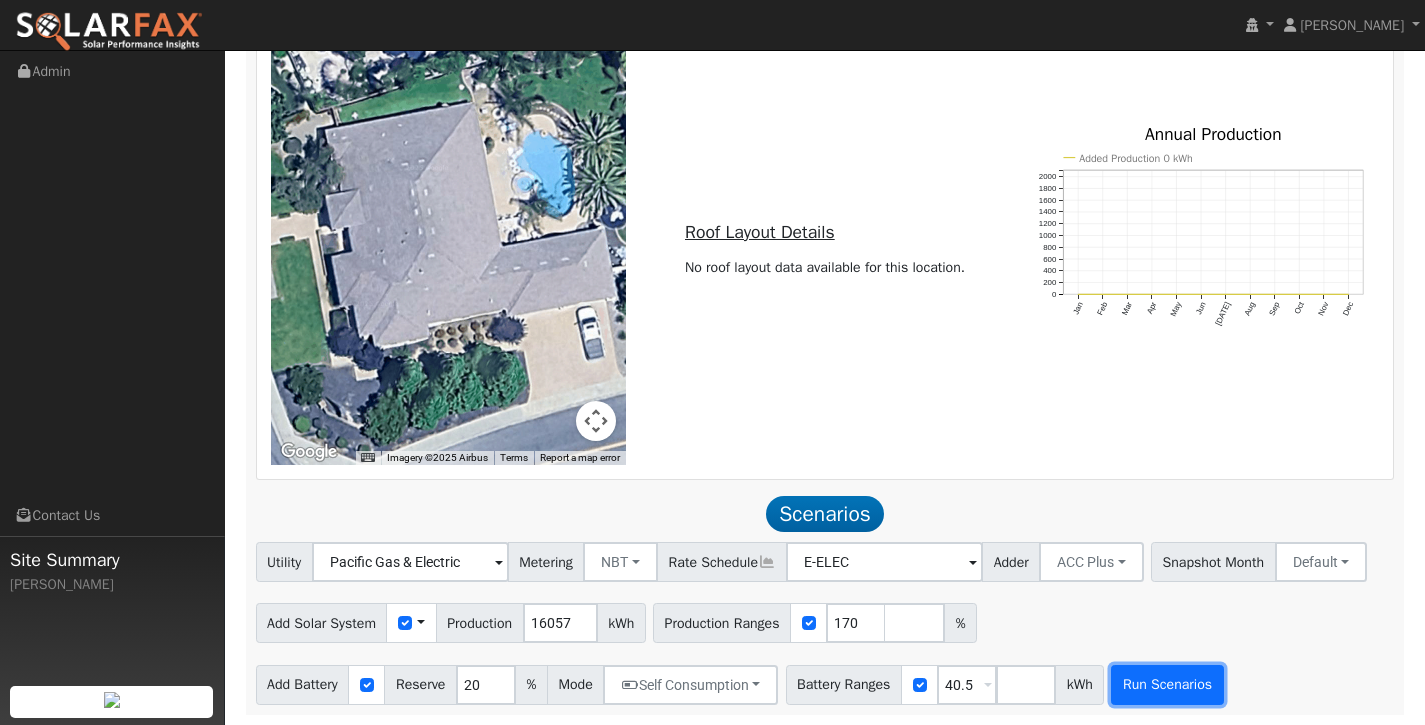 click on "Run Scenarios" at bounding box center [1167, 685] 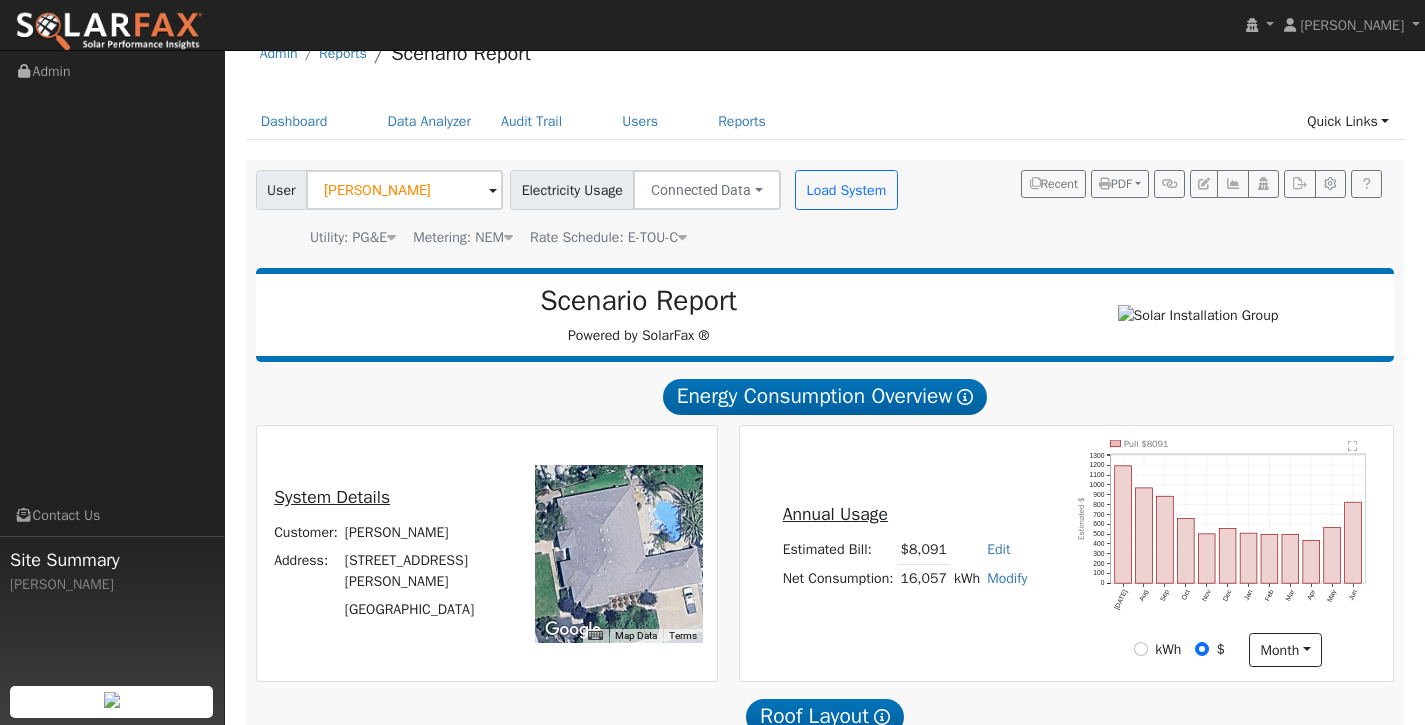scroll, scrollTop: 35, scrollLeft: 0, axis: vertical 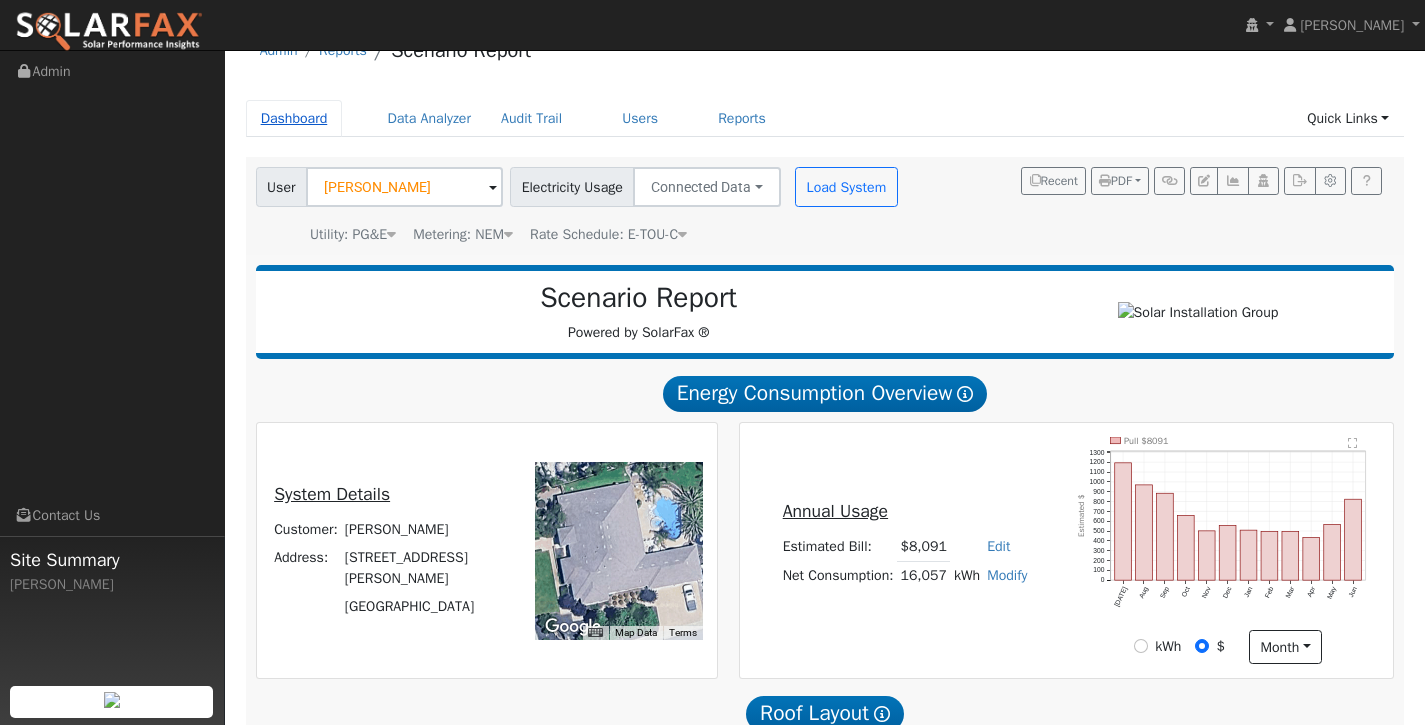 click on "Dashboard" at bounding box center [294, 118] 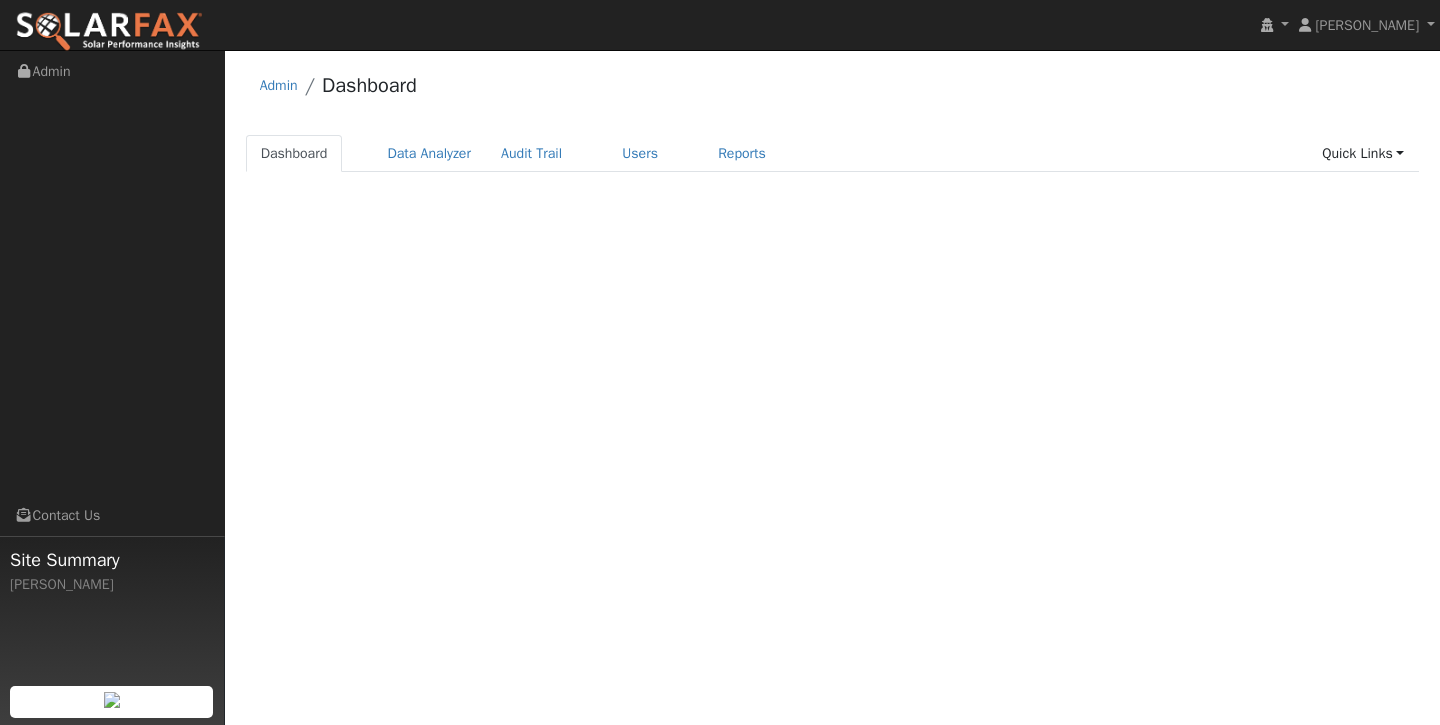 scroll, scrollTop: 0, scrollLeft: 0, axis: both 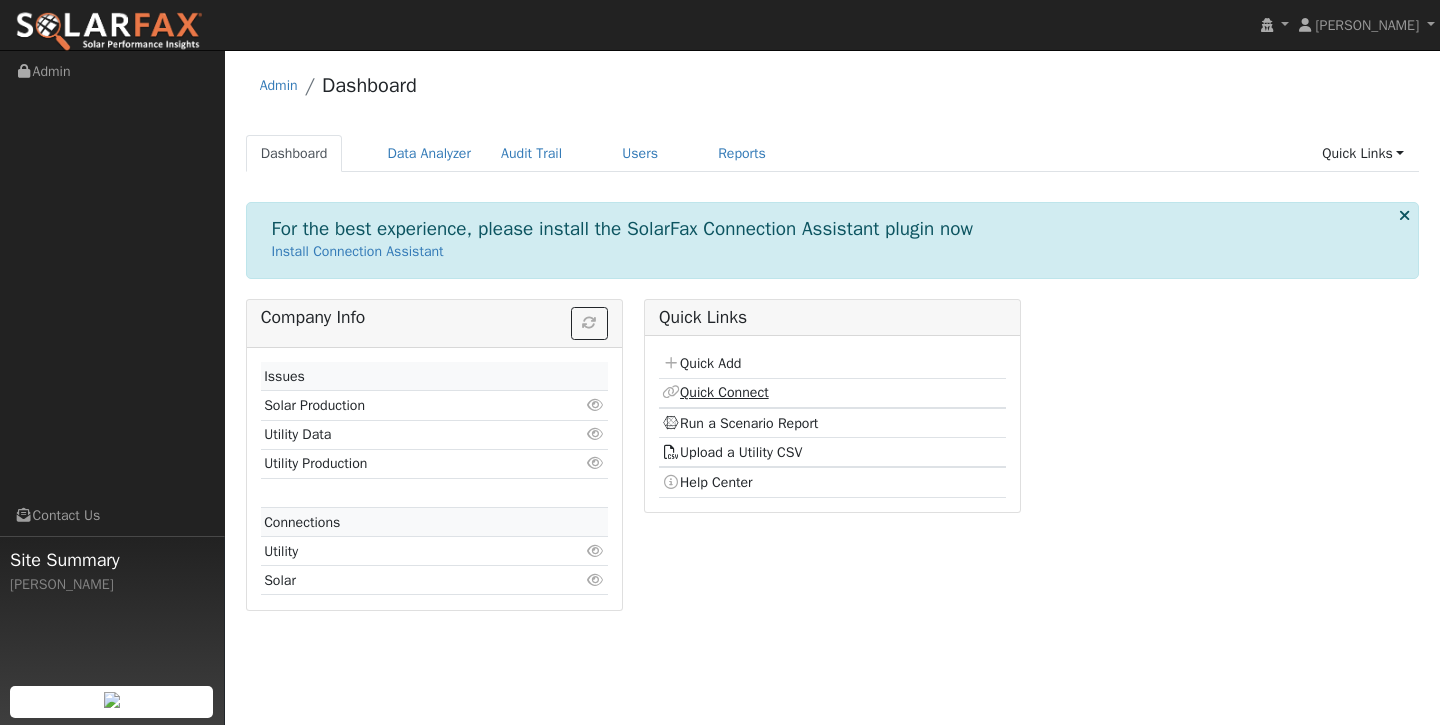click on "Quick Connect" at bounding box center [715, 392] 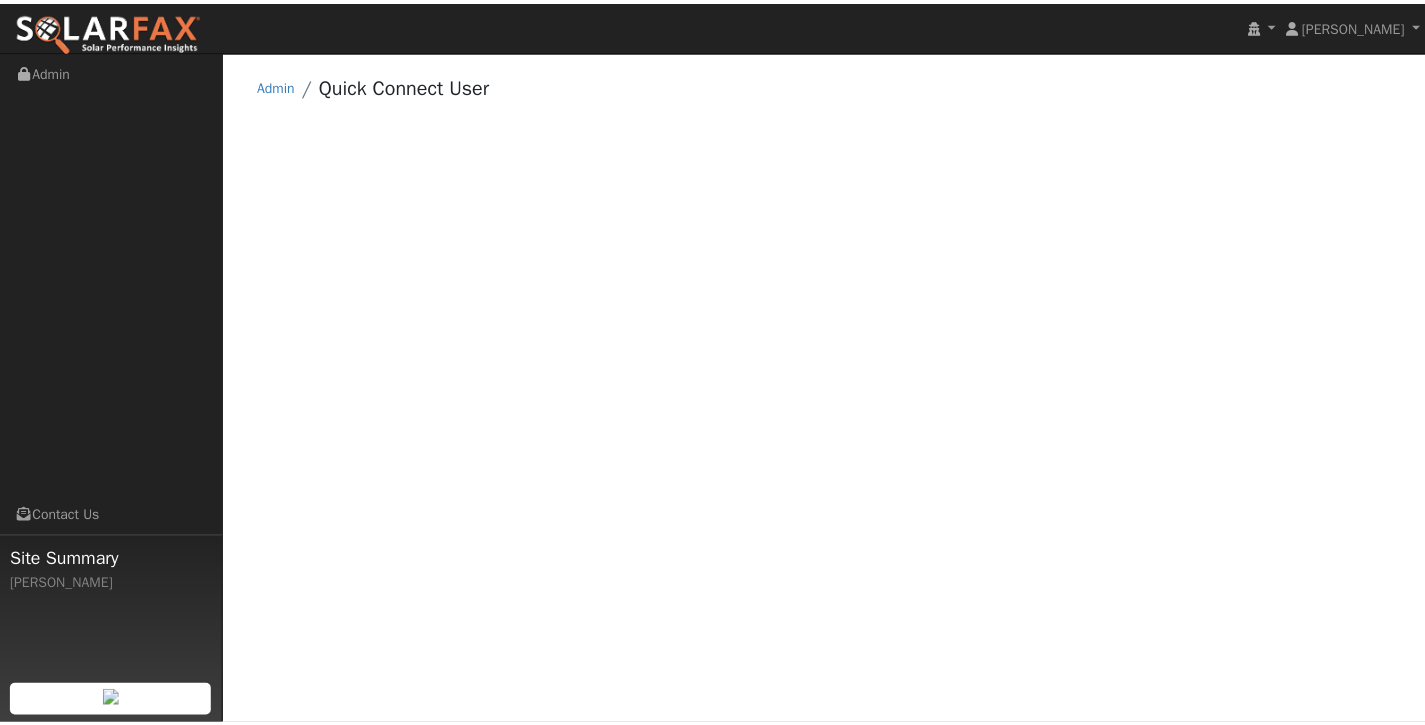 scroll, scrollTop: 0, scrollLeft: 0, axis: both 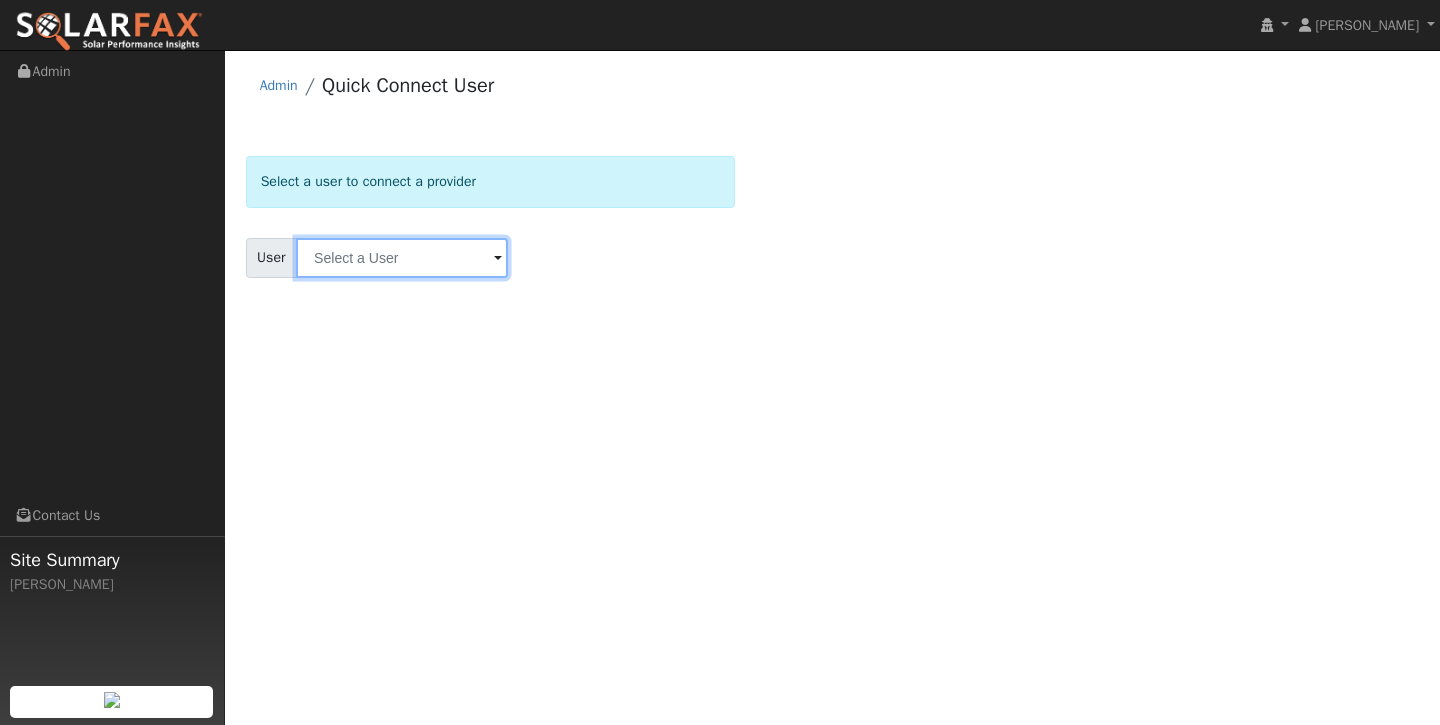 click at bounding box center [402, 258] 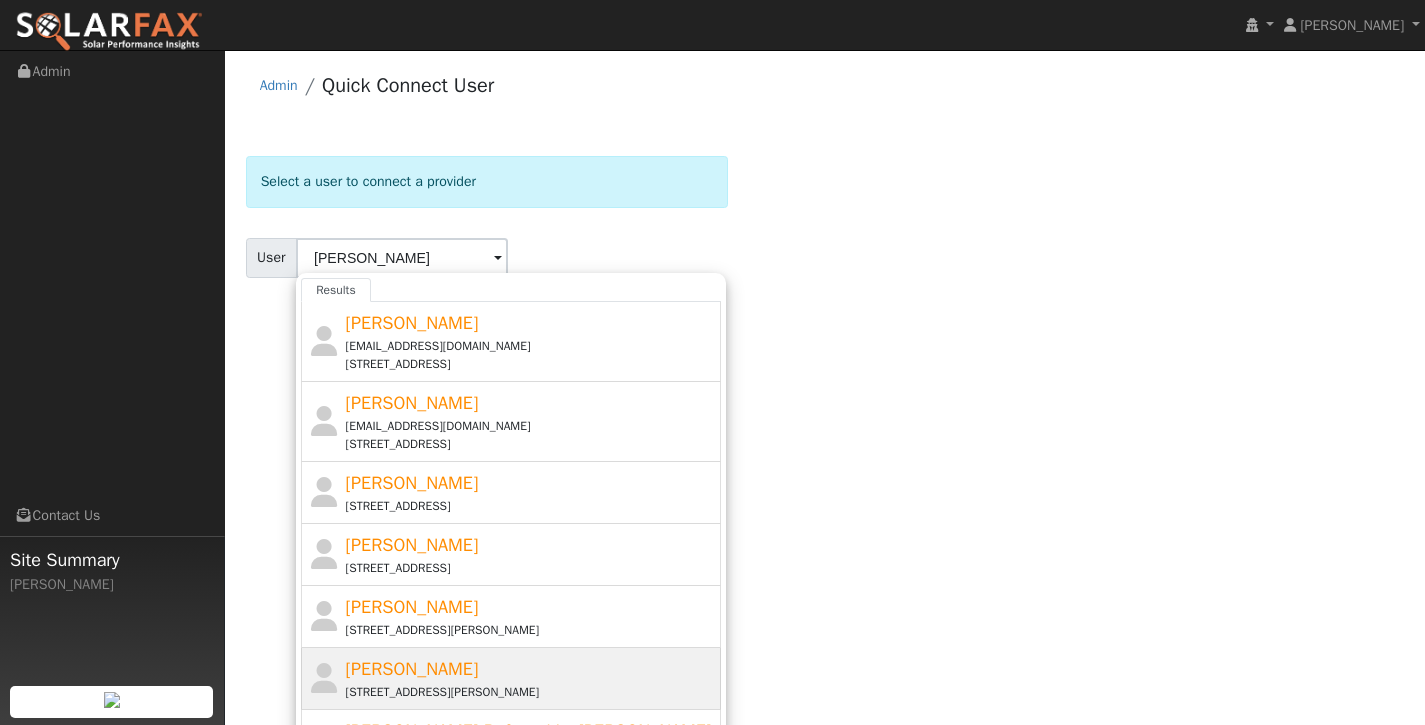 click on "[PERSON_NAME]" at bounding box center [412, 669] 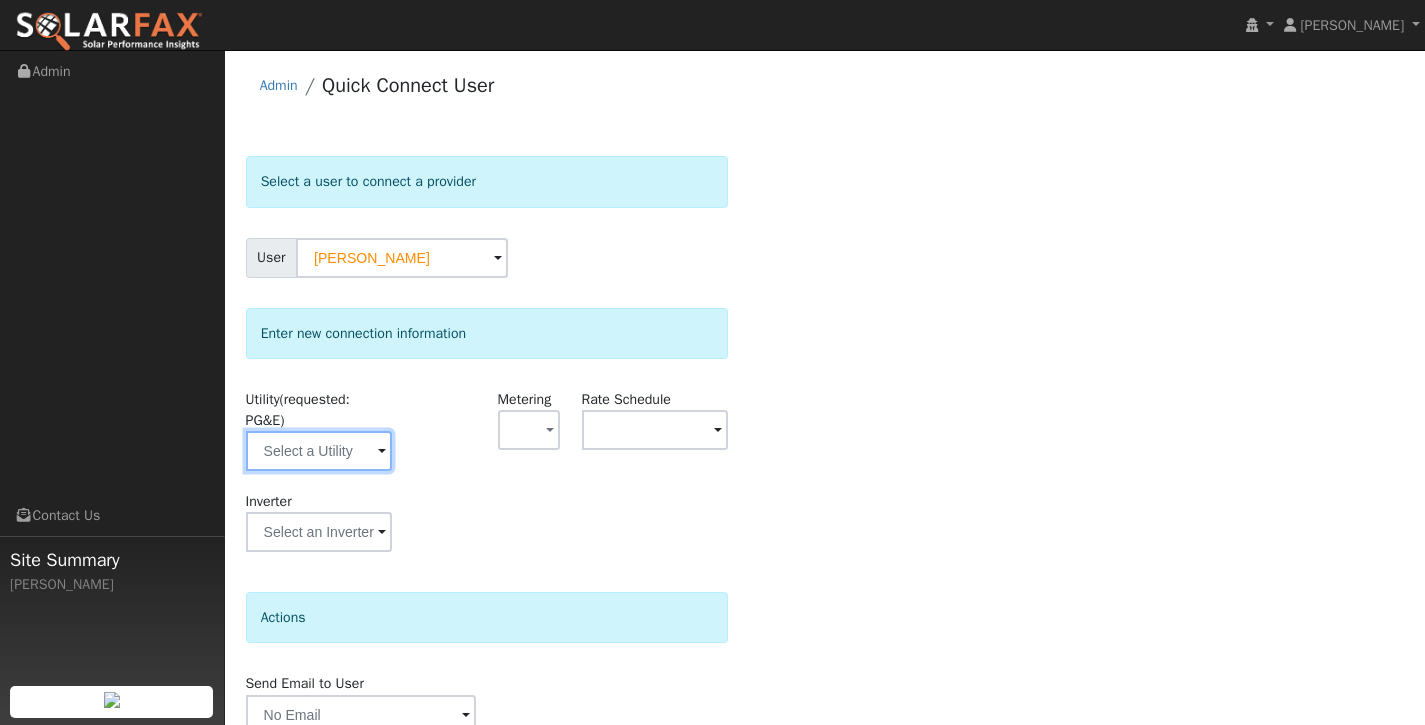 click at bounding box center [319, 451] 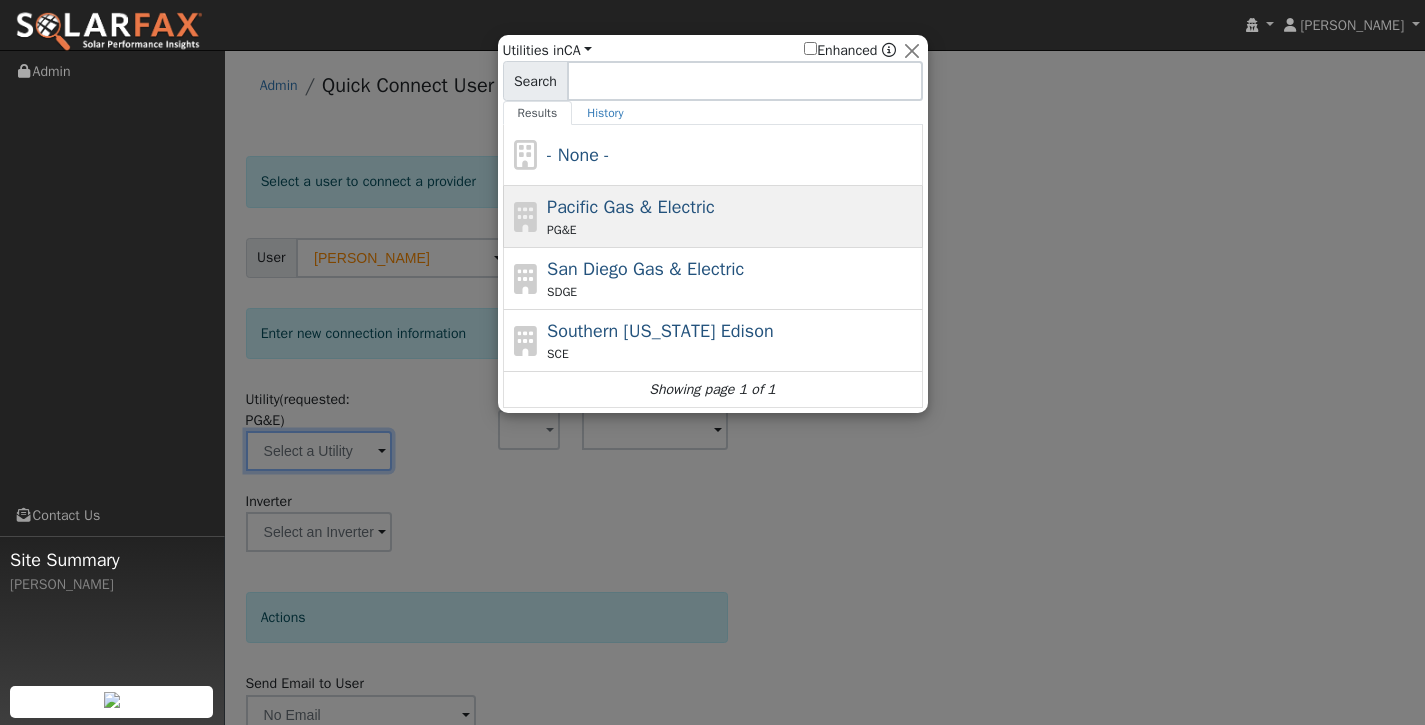 click on "Pacific Gas & Electric" at bounding box center [631, 207] 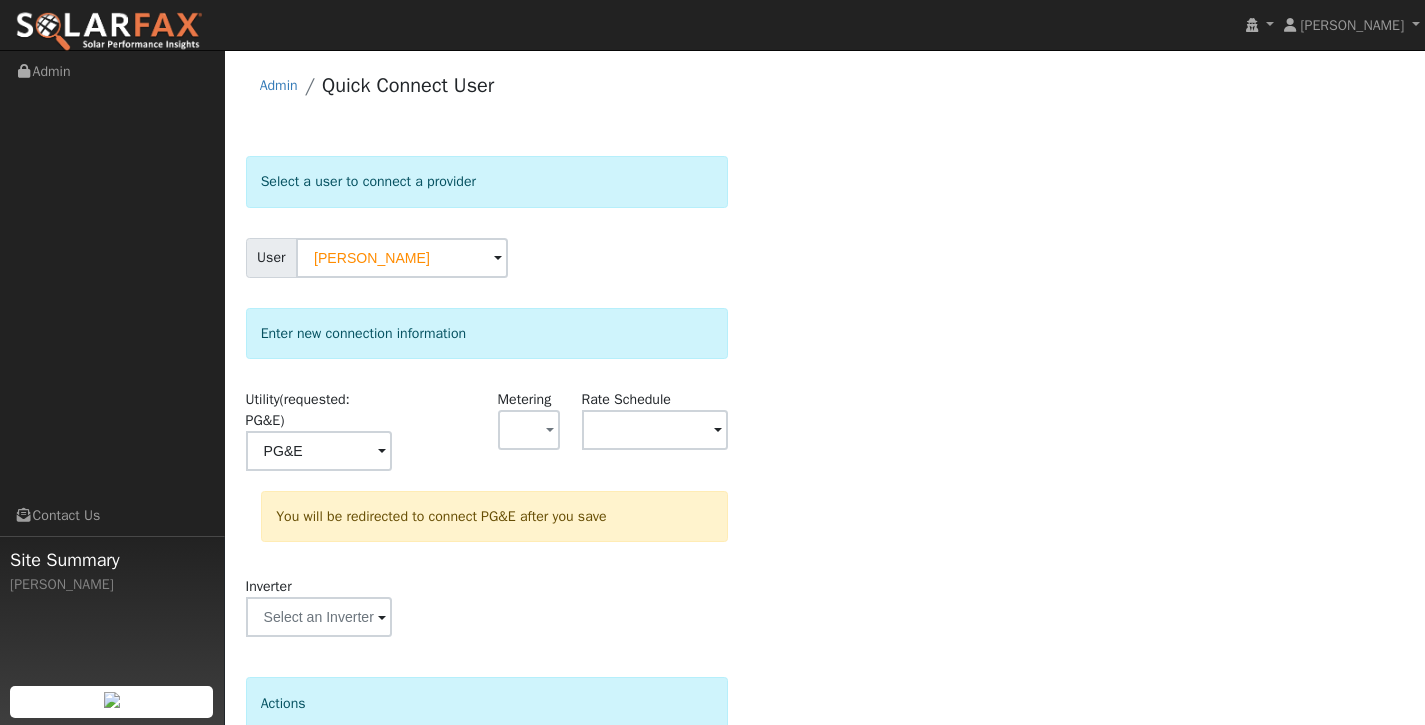 scroll, scrollTop: 178, scrollLeft: 0, axis: vertical 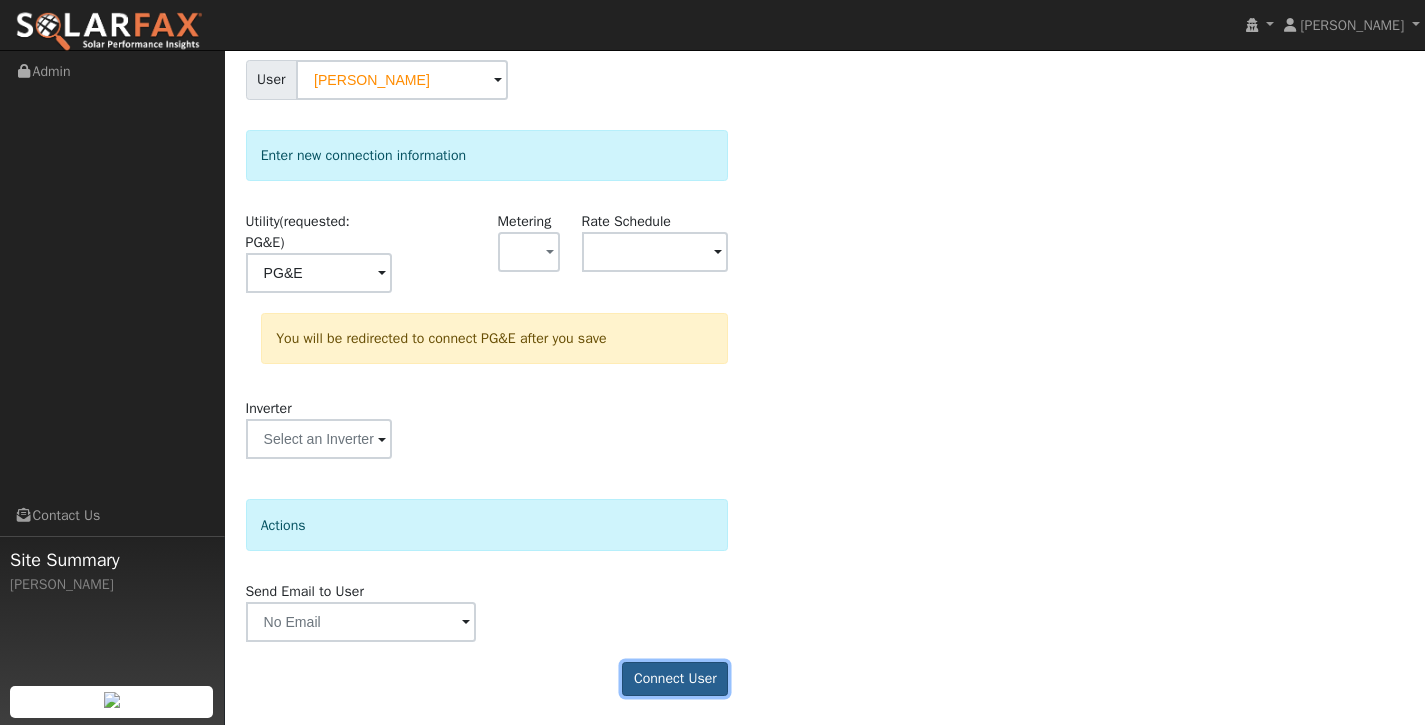 click on "Connect User" at bounding box center [675, 679] 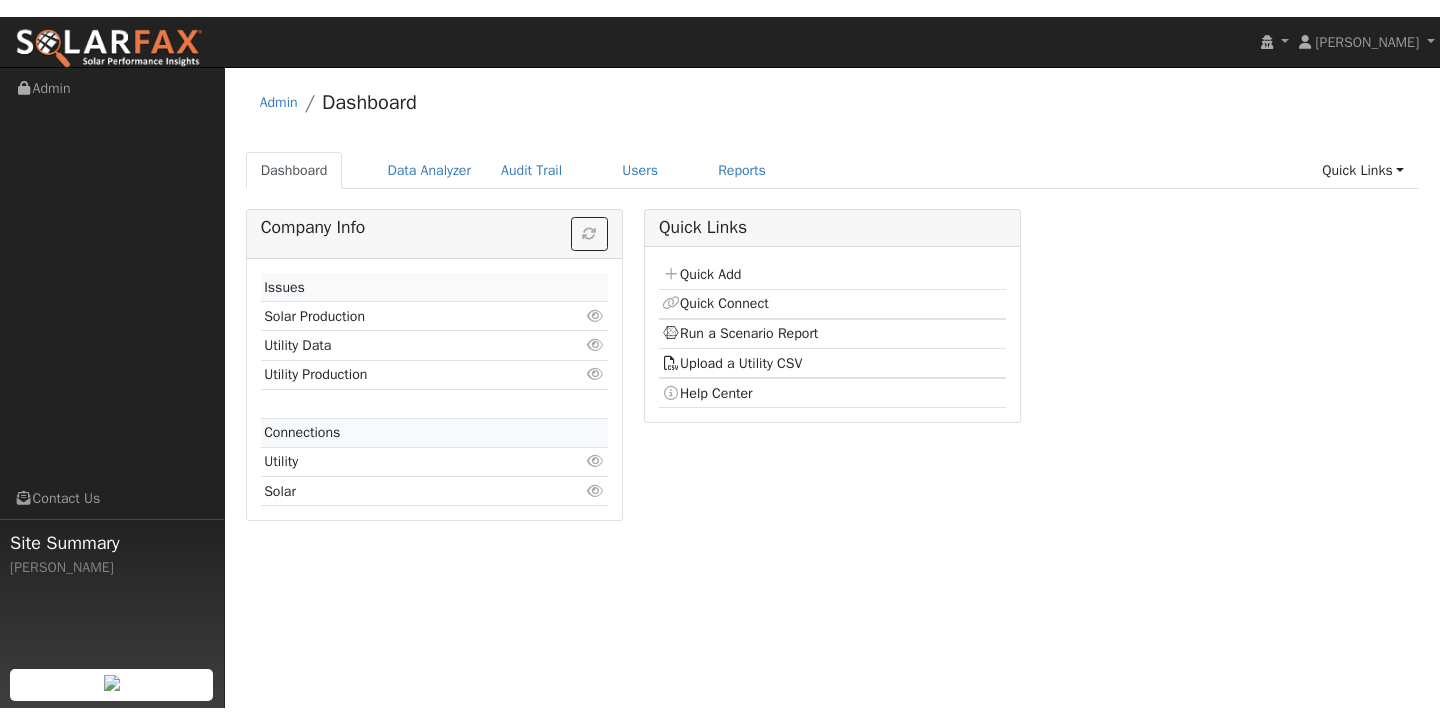 scroll, scrollTop: 0, scrollLeft: 0, axis: both 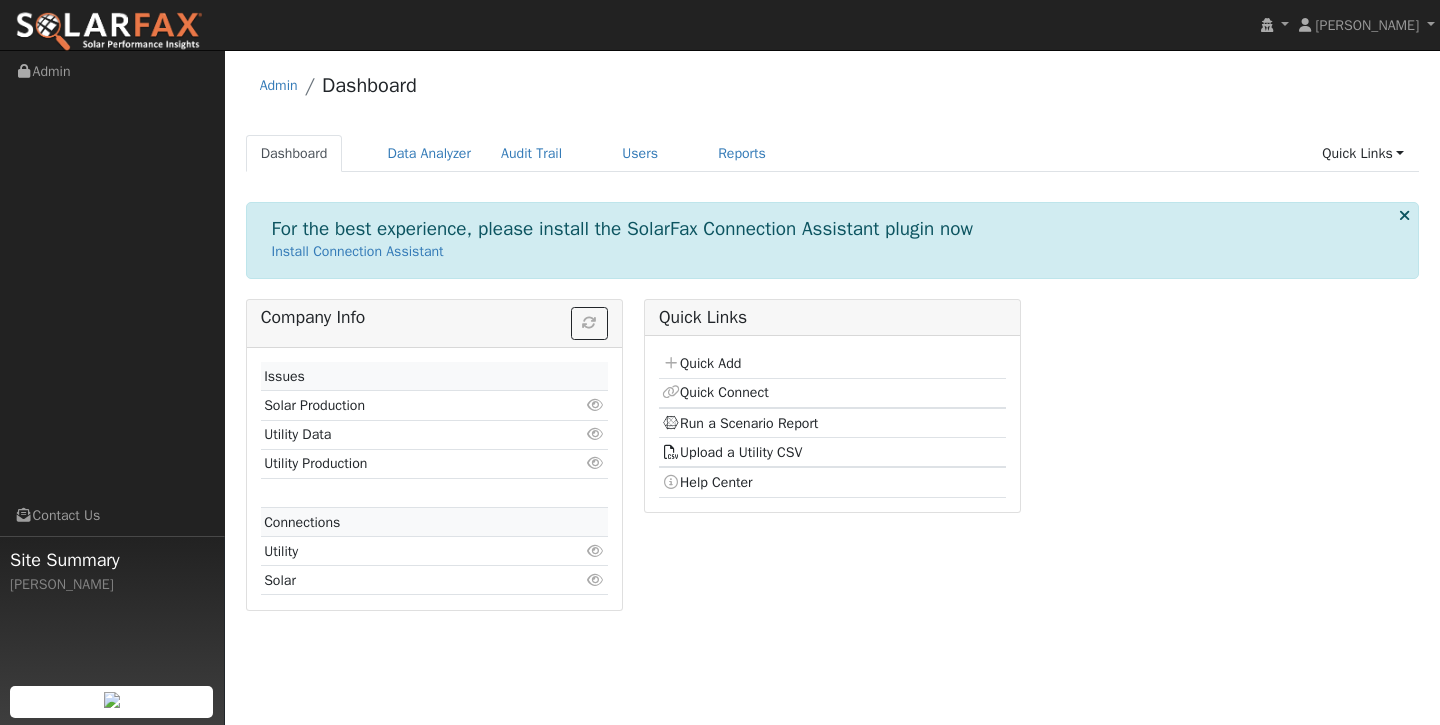 click on "Quick Connect" at bounding box center (832, 393) 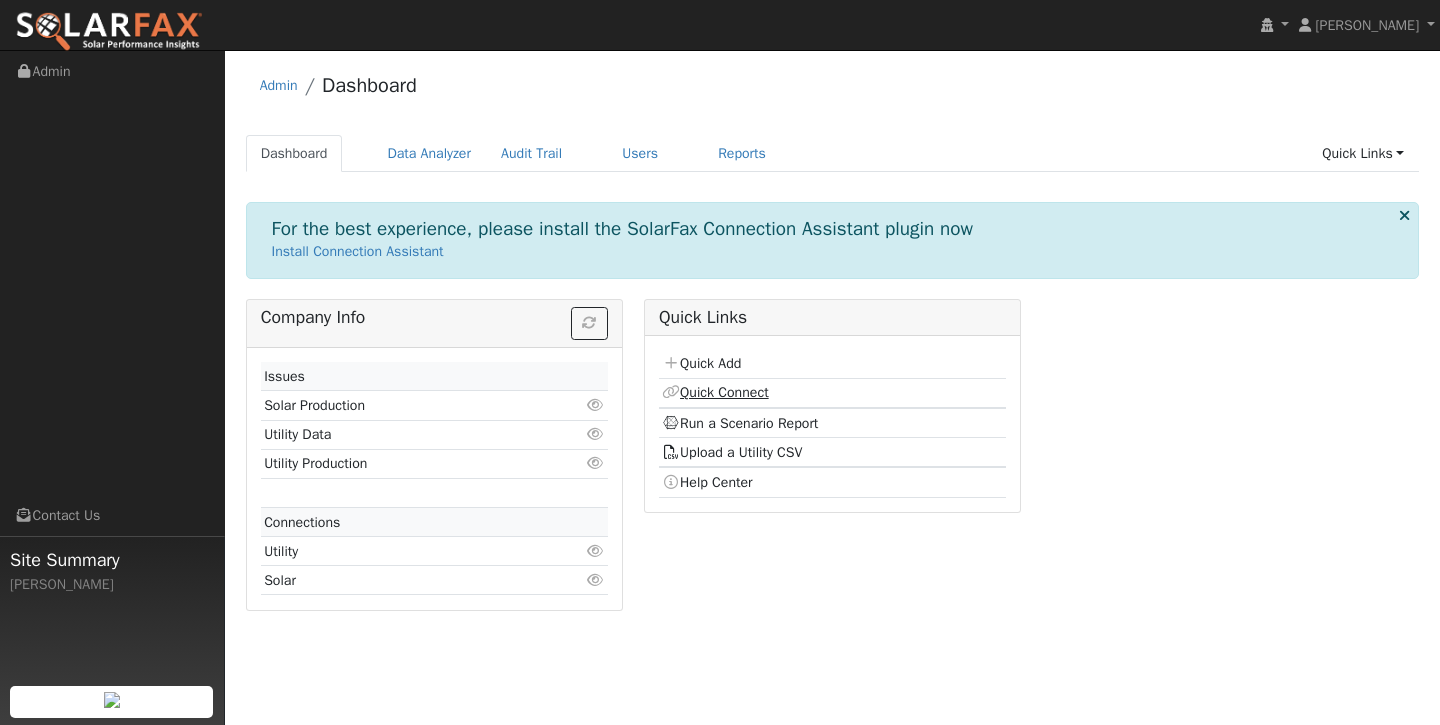 click on "Quick Connect" at bounding box center (715, 392) 